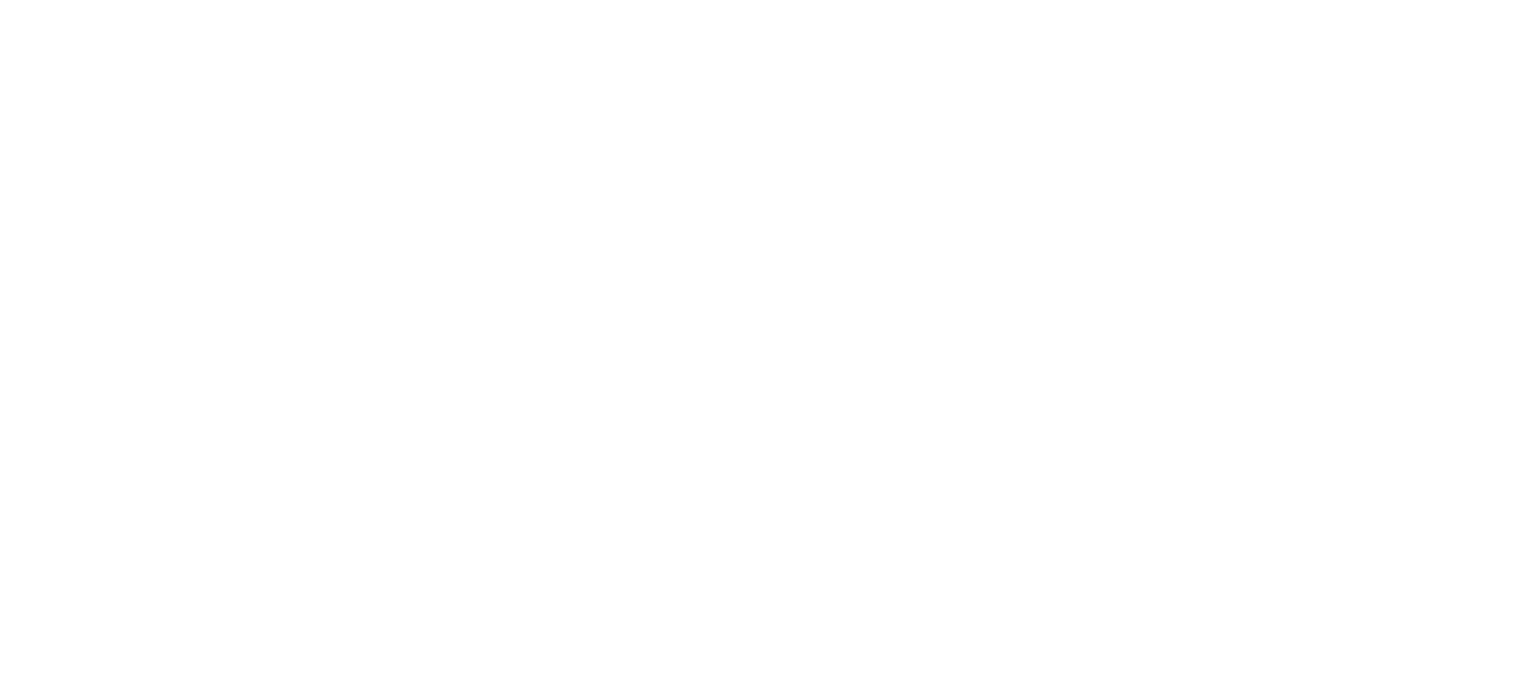 scroll, scrollTop: 0, scrollLeft: 0, axis: both 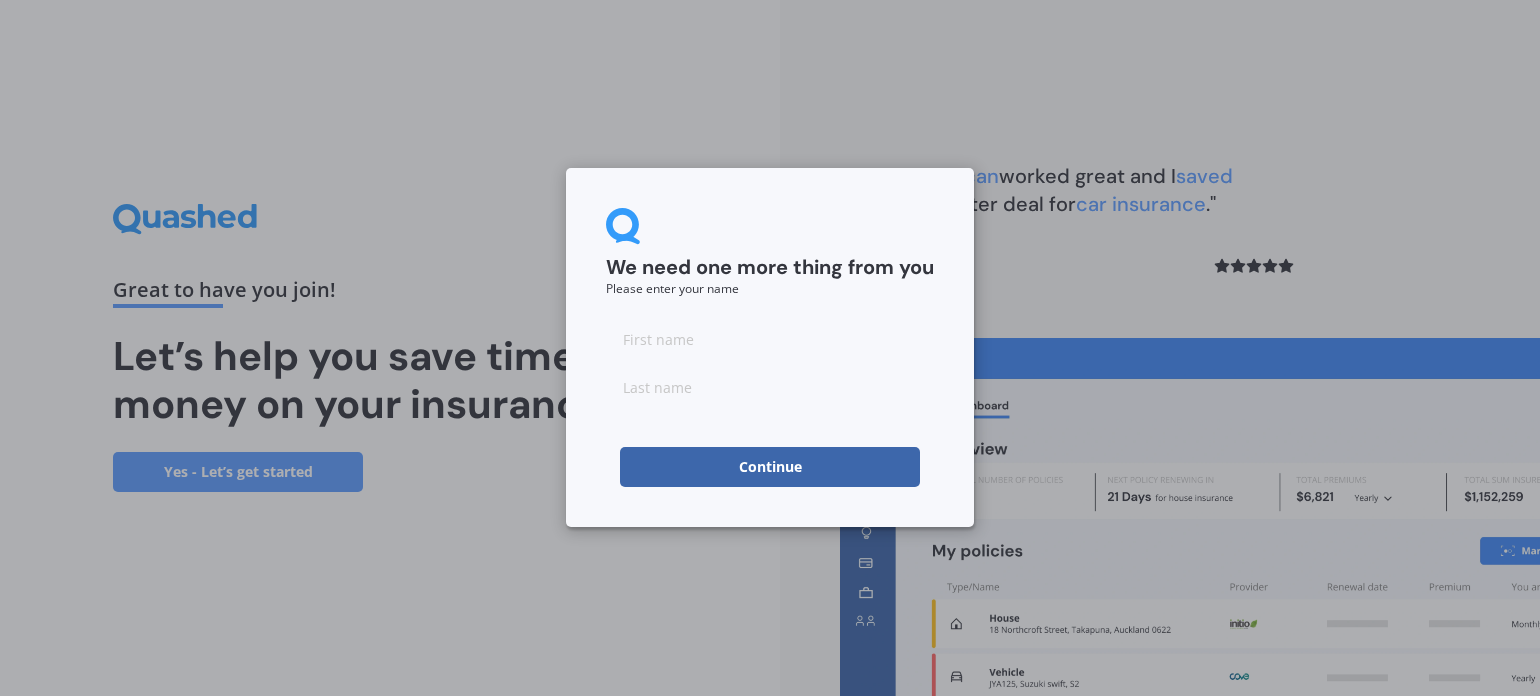 click at bounding box center (770, 339) 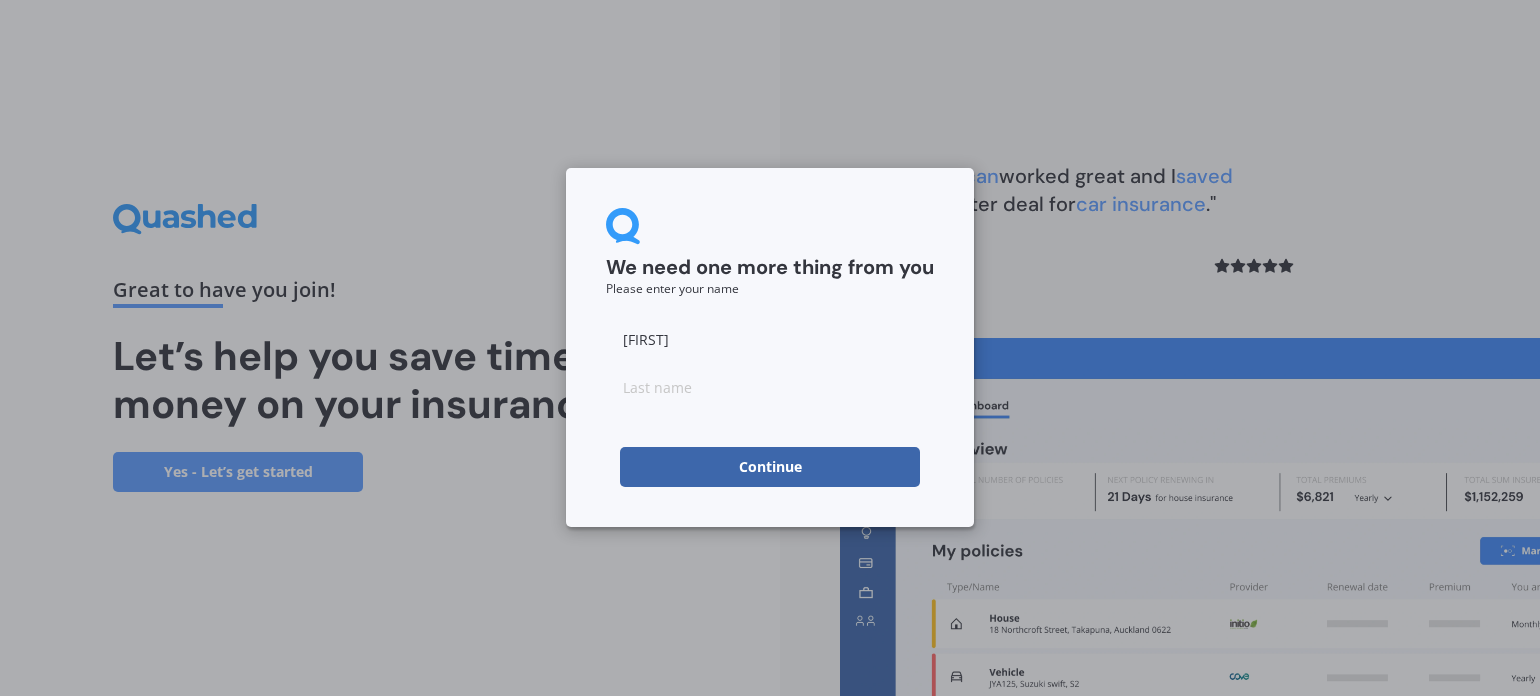 type on "[FIRST]" 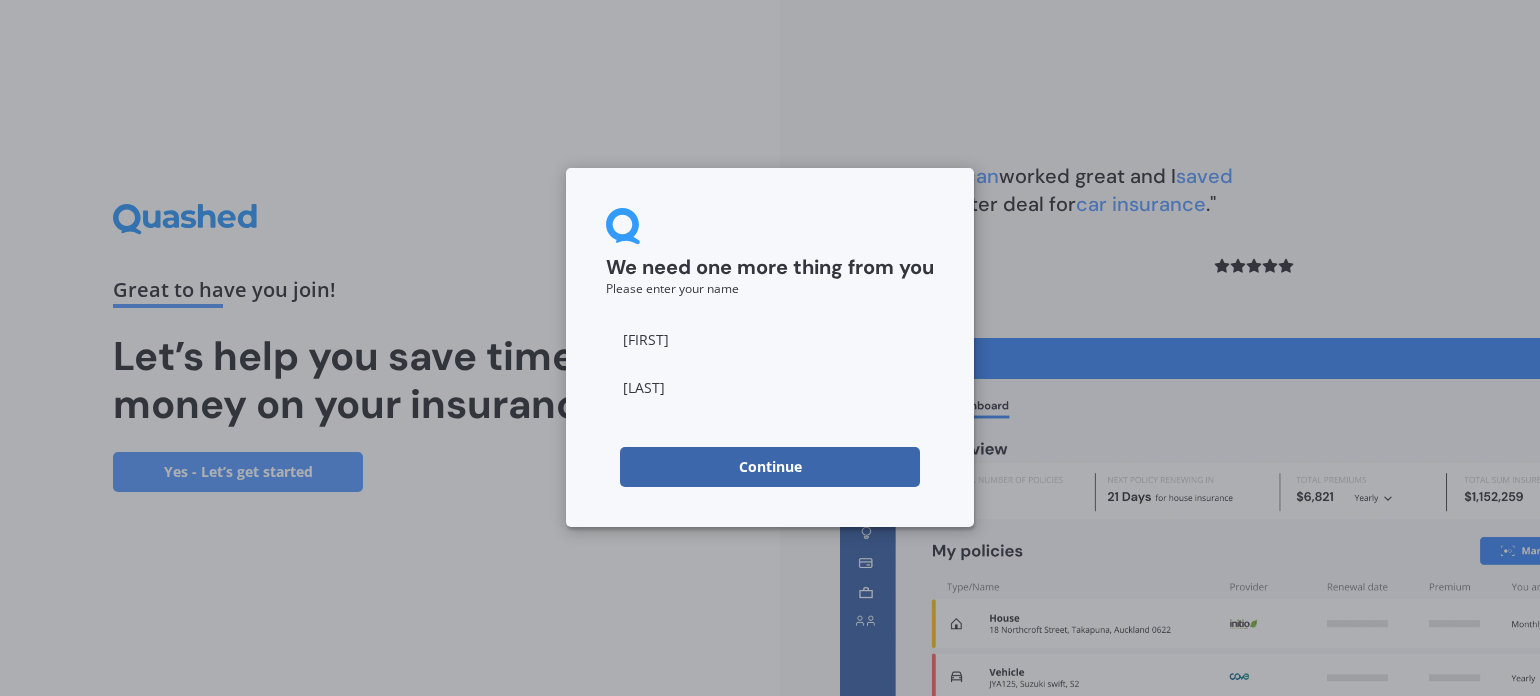 type on "[LAST]" 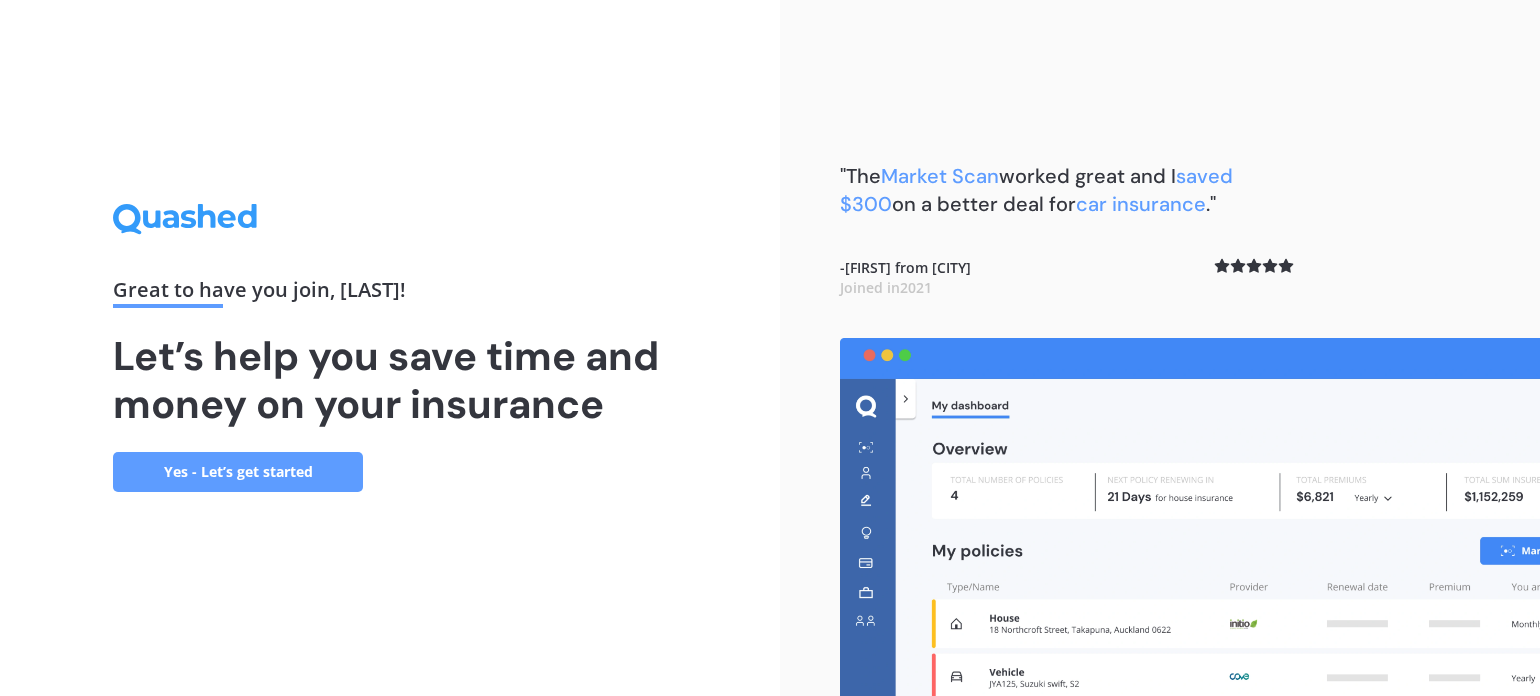 click on "Yes - Let’s get started" at bounding box center [238, 472] 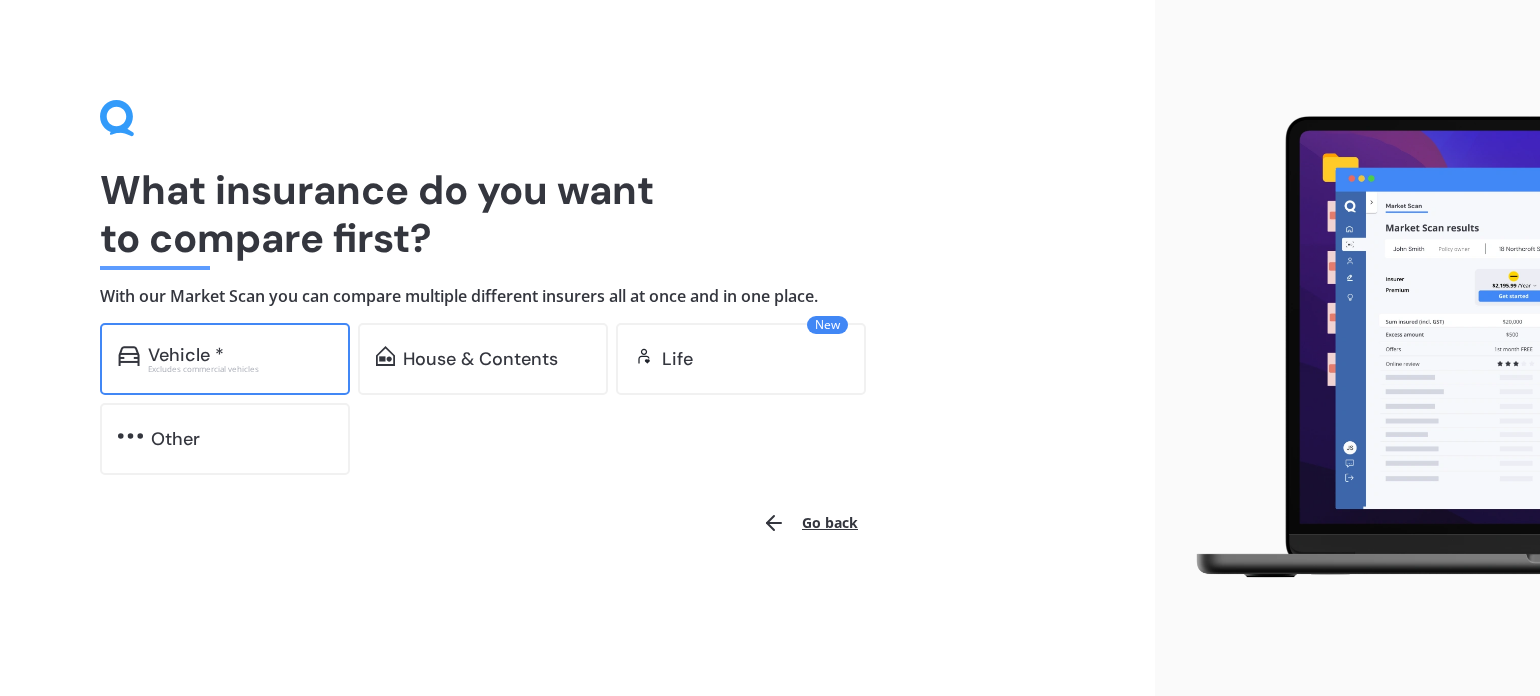 click on "Vehicle *" at bounding box center [186, 355] 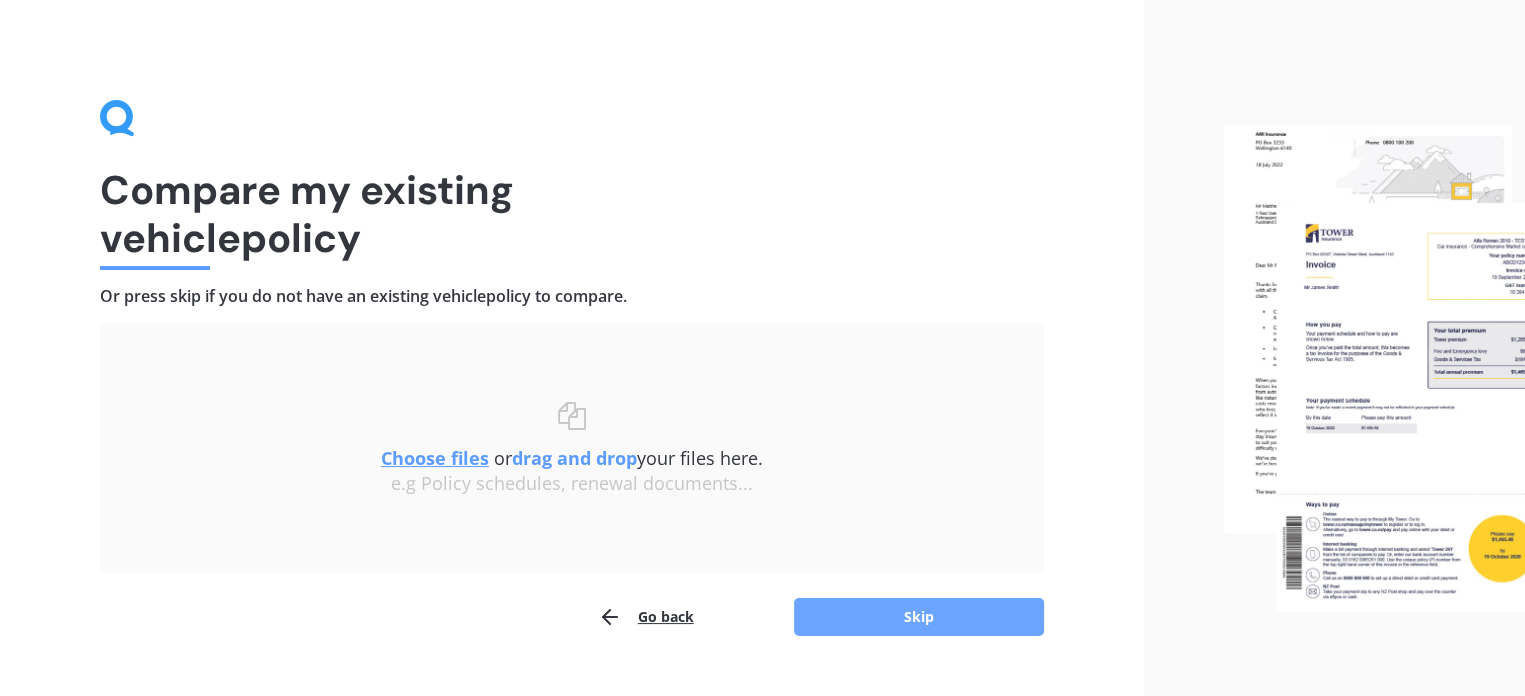 click on "Skip" at bounding box center (919, 617) 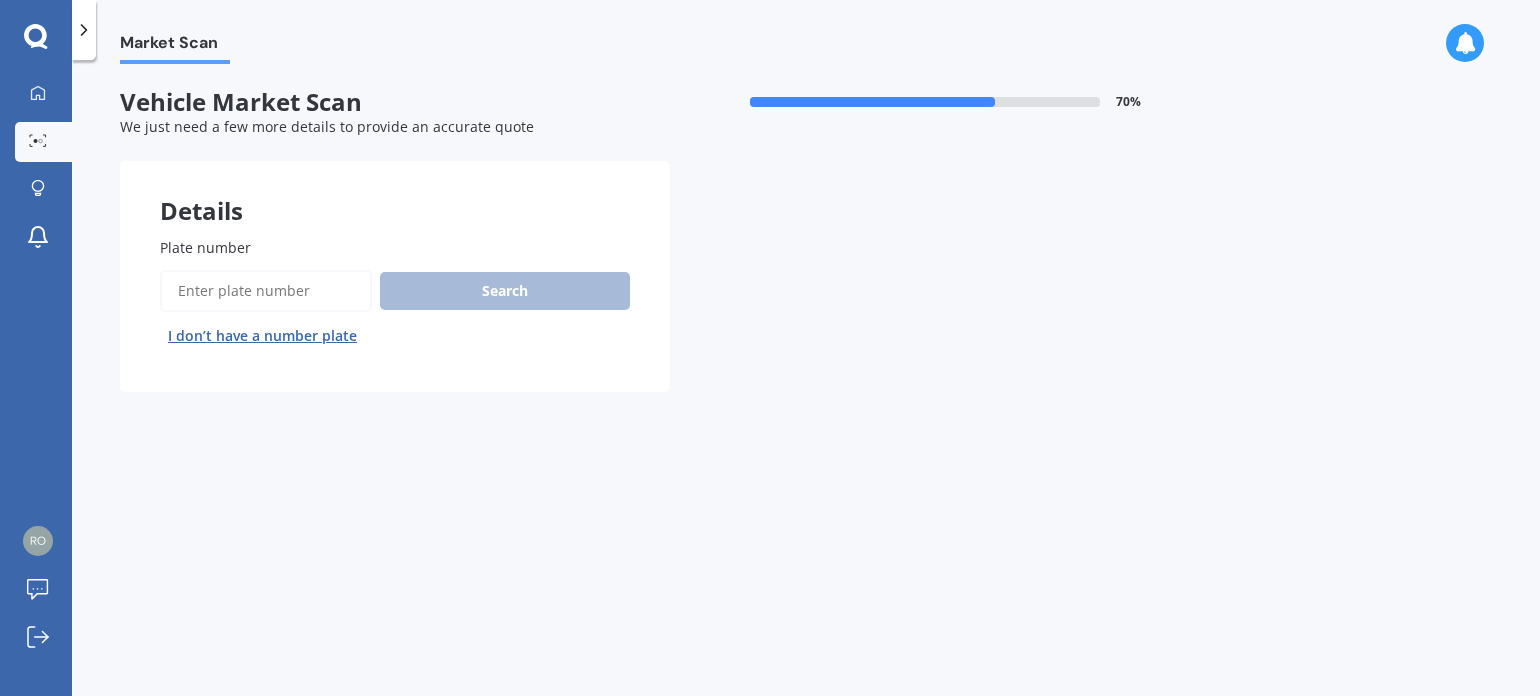 click on "Plate number" at bounding box center [391, 247] 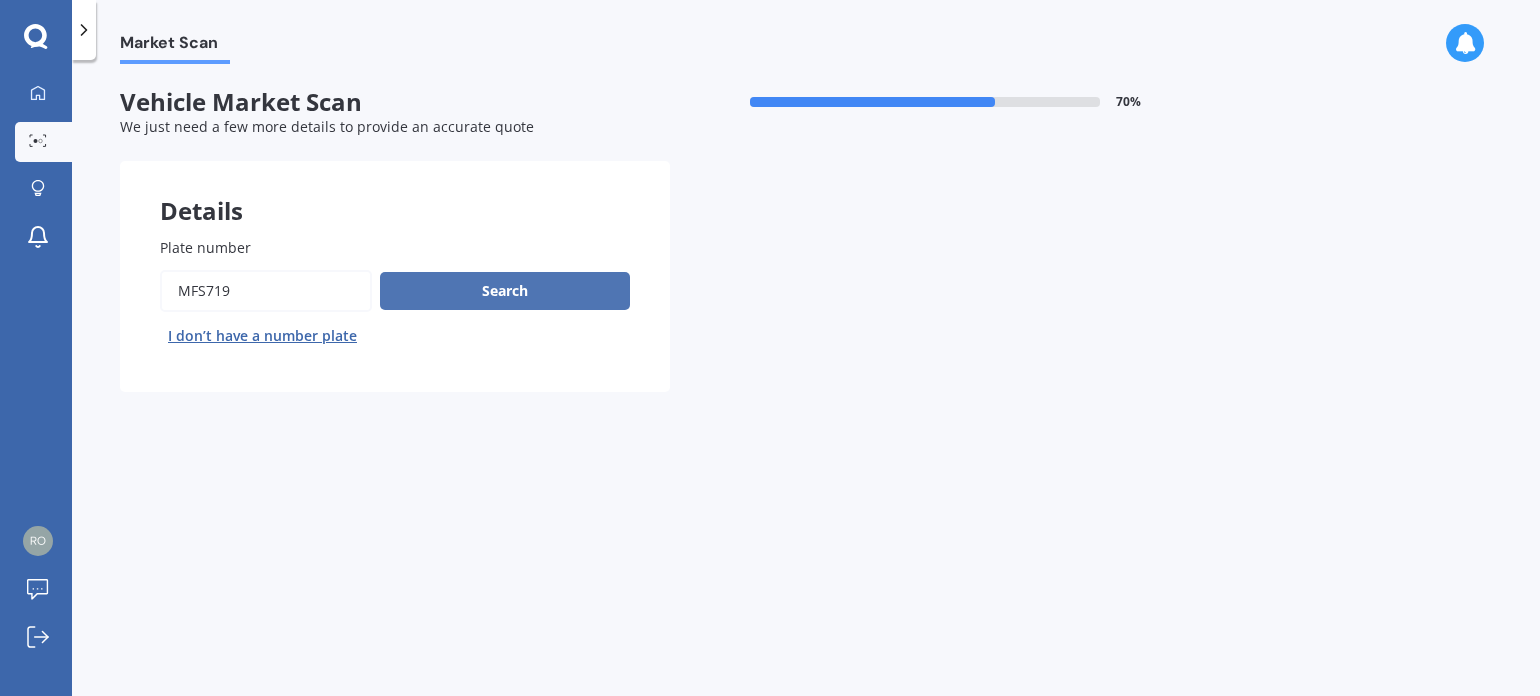 type on "MFS719" 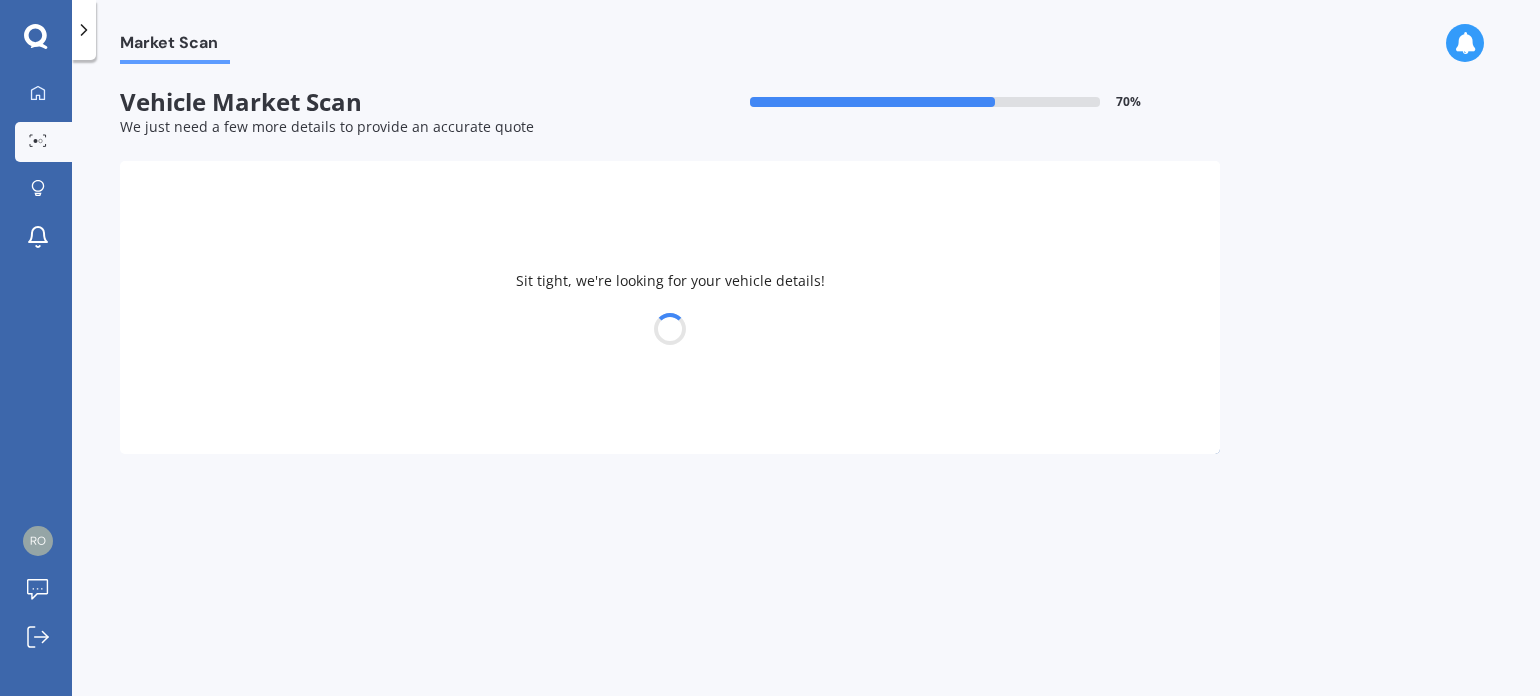 select on "HYUNDAI" 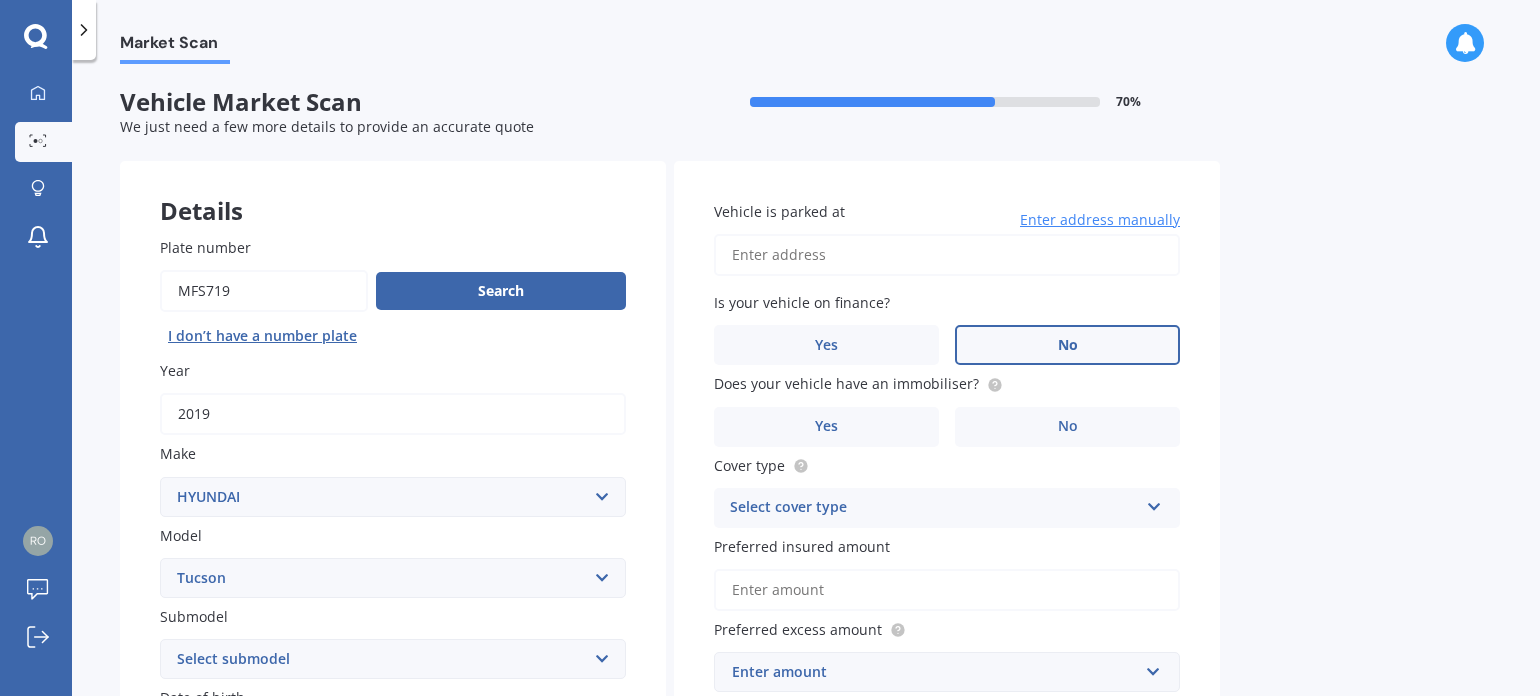 click on "No" at bounding box center [1067, 345] 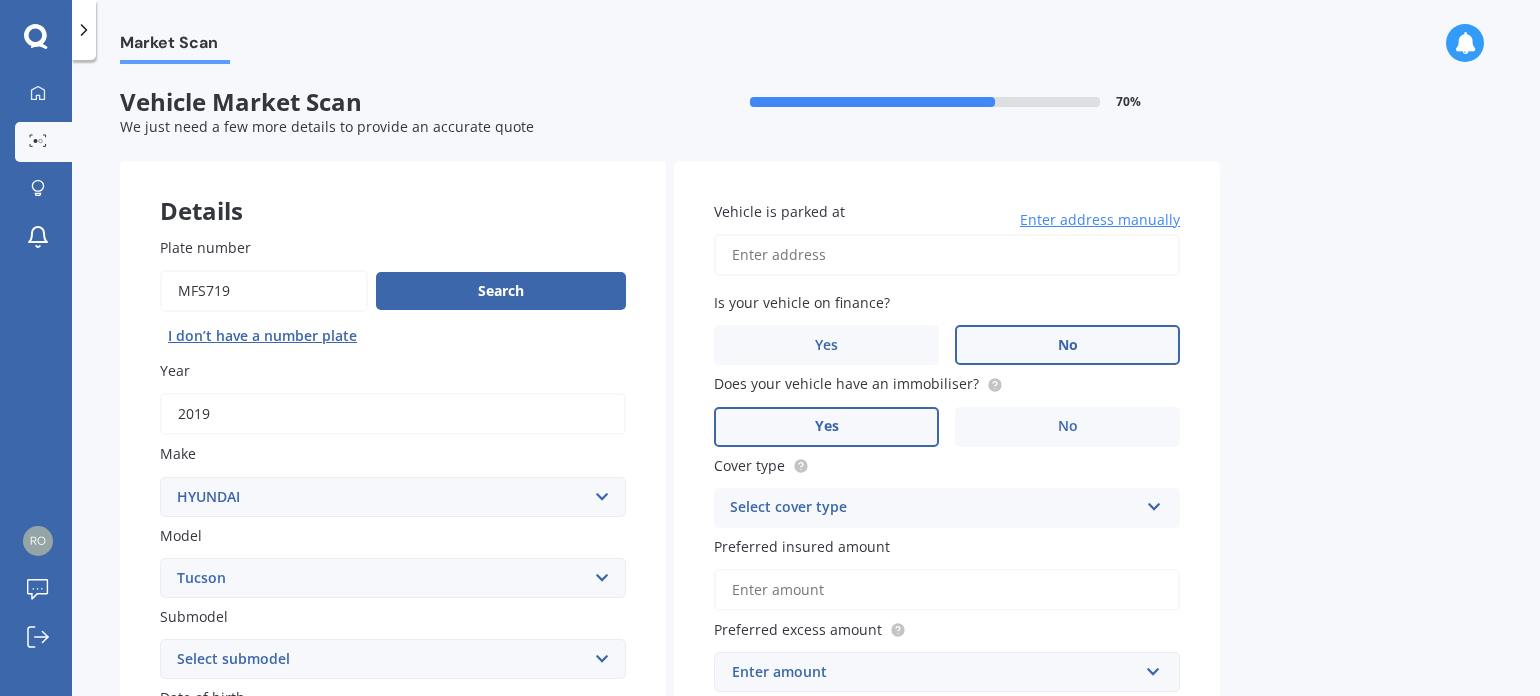 click on "Yes" at bounding box center [826, 427] 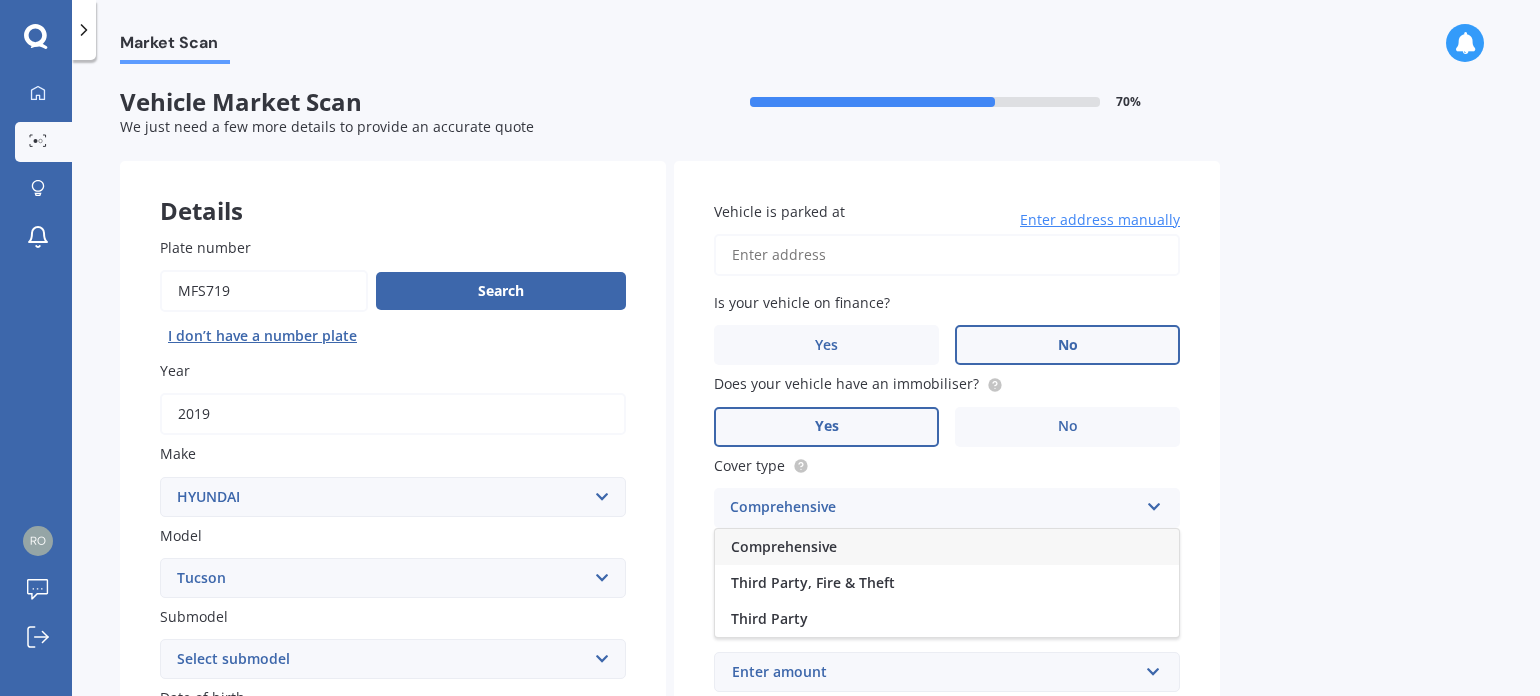 click on "Comprehensive" at bounding box center (947, 547) 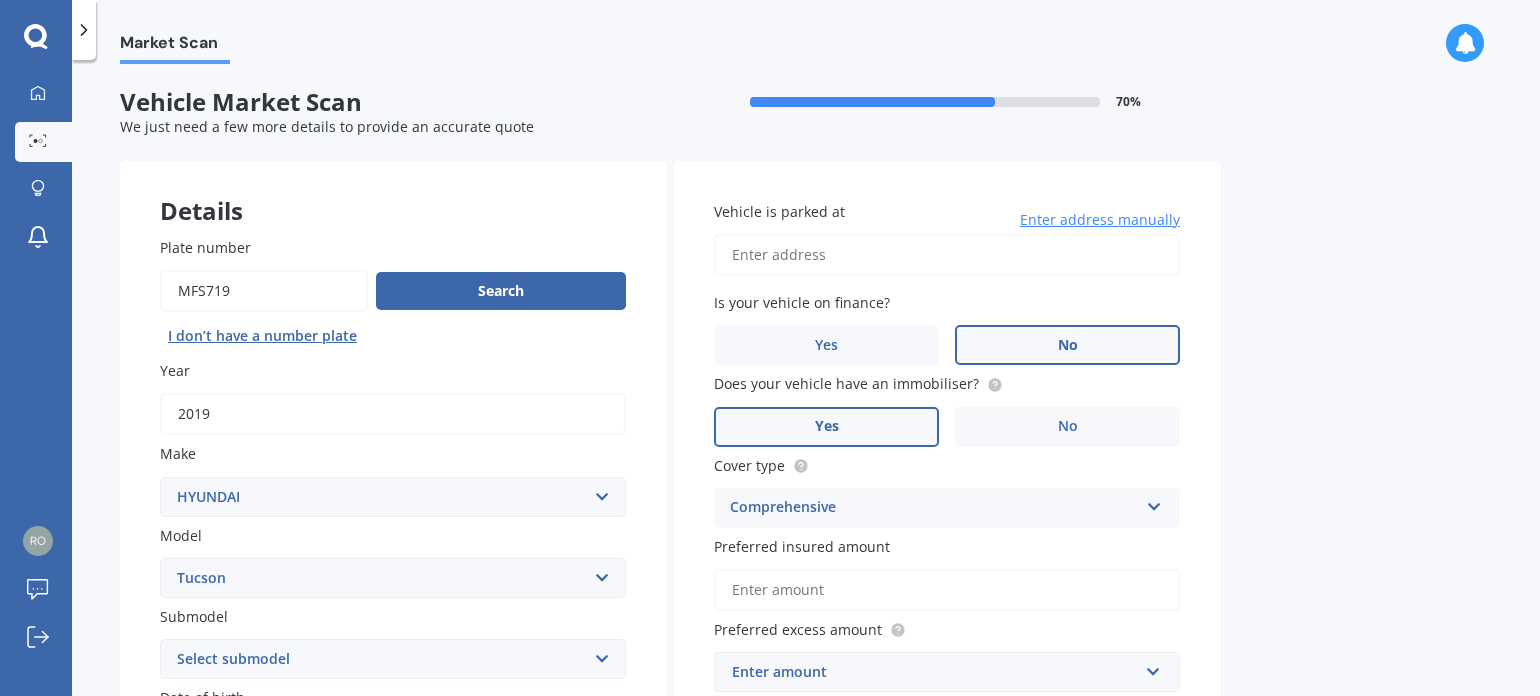 click on "Preferred insured amount" at bounding box center (943, 546) 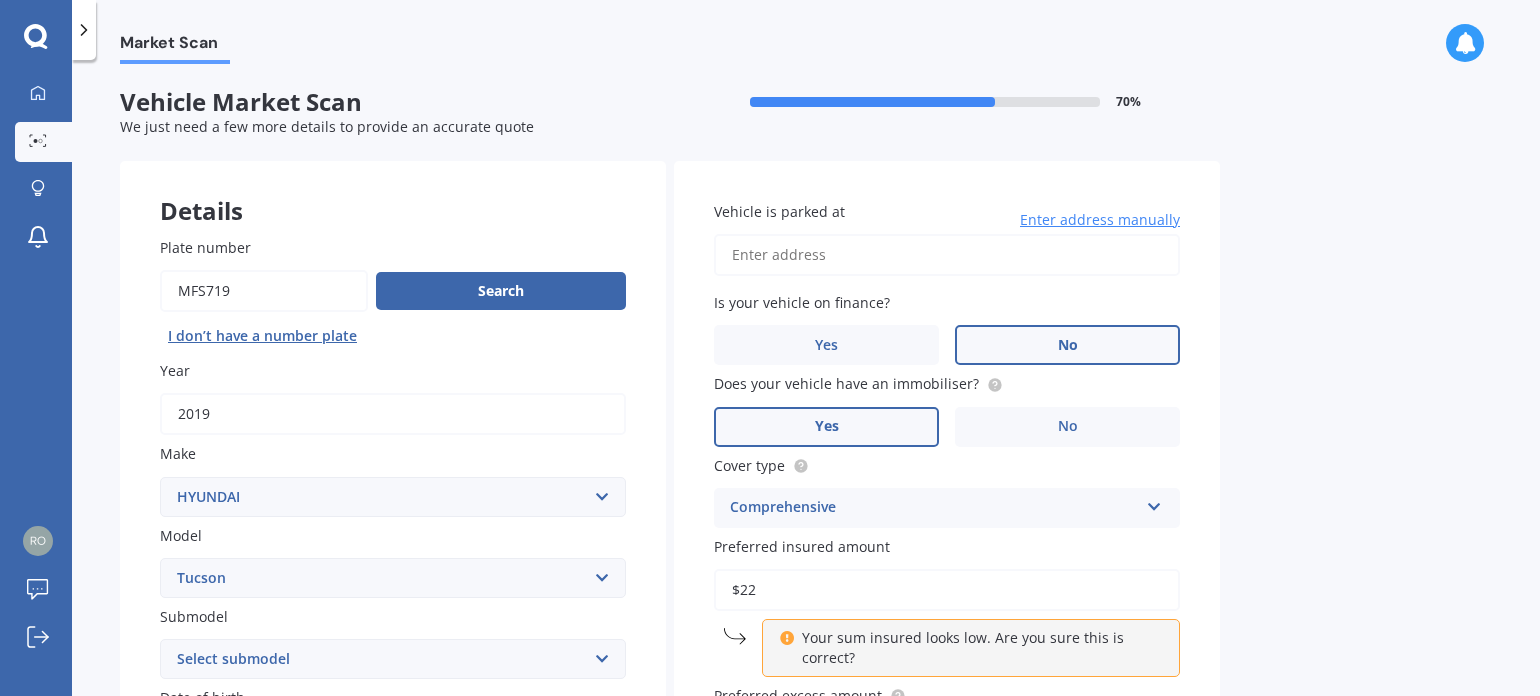 type on "$2" 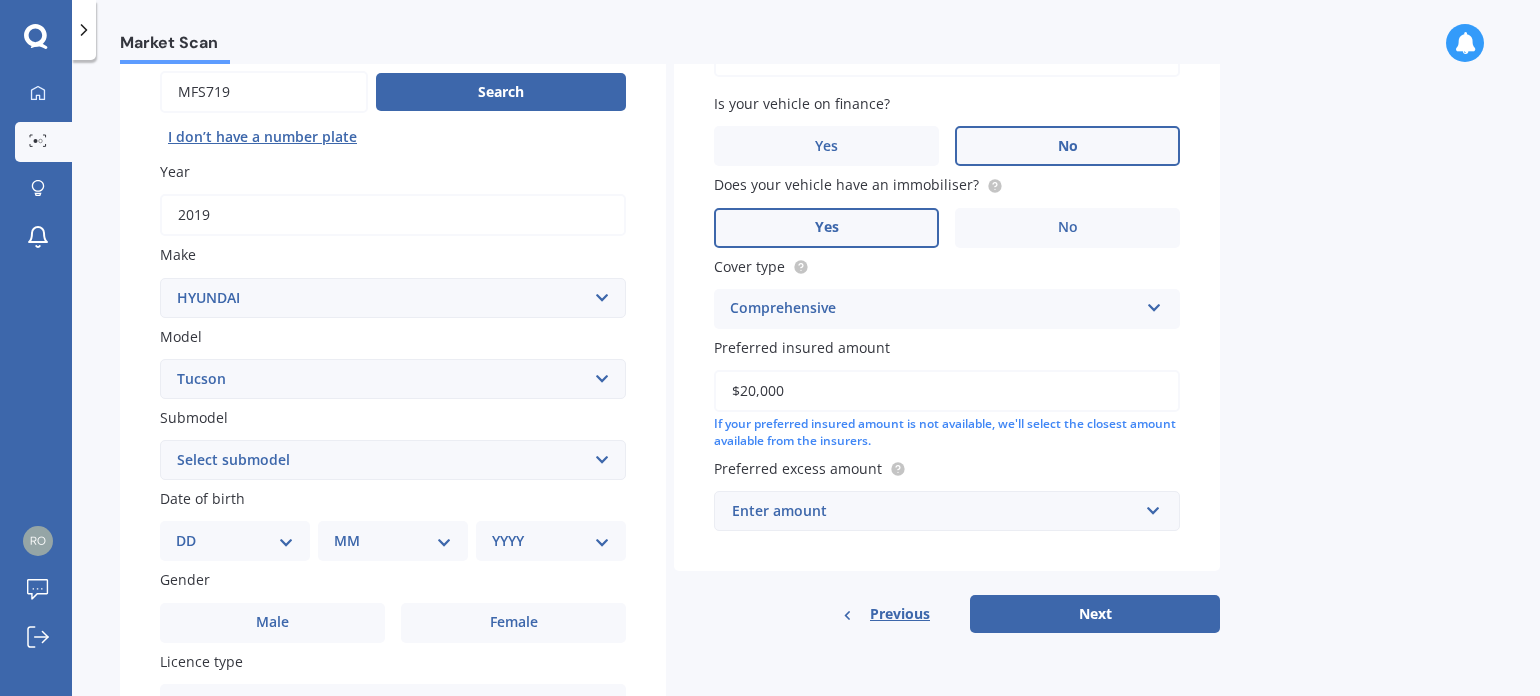 scroll, scrollTop: 200, scrollLeft: 0, axis: vertical 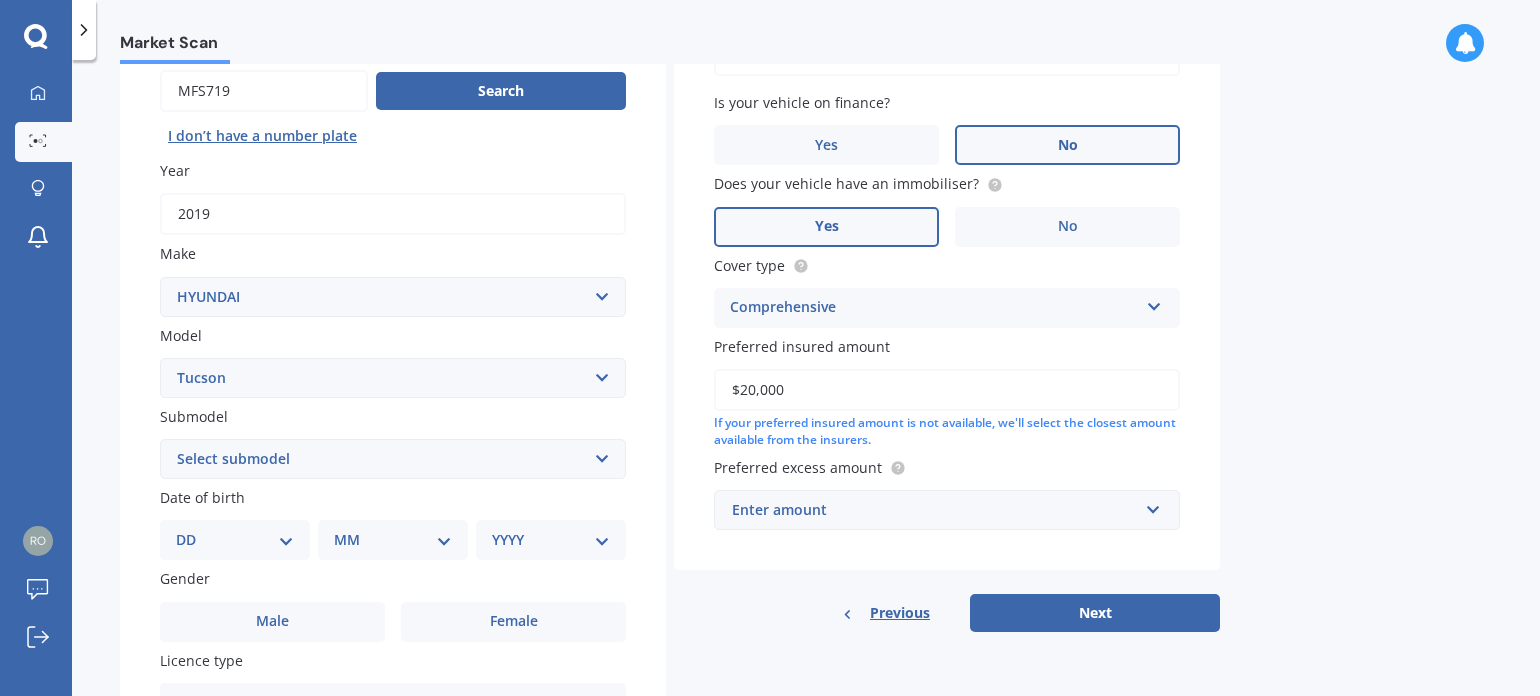 type on "$20,000" 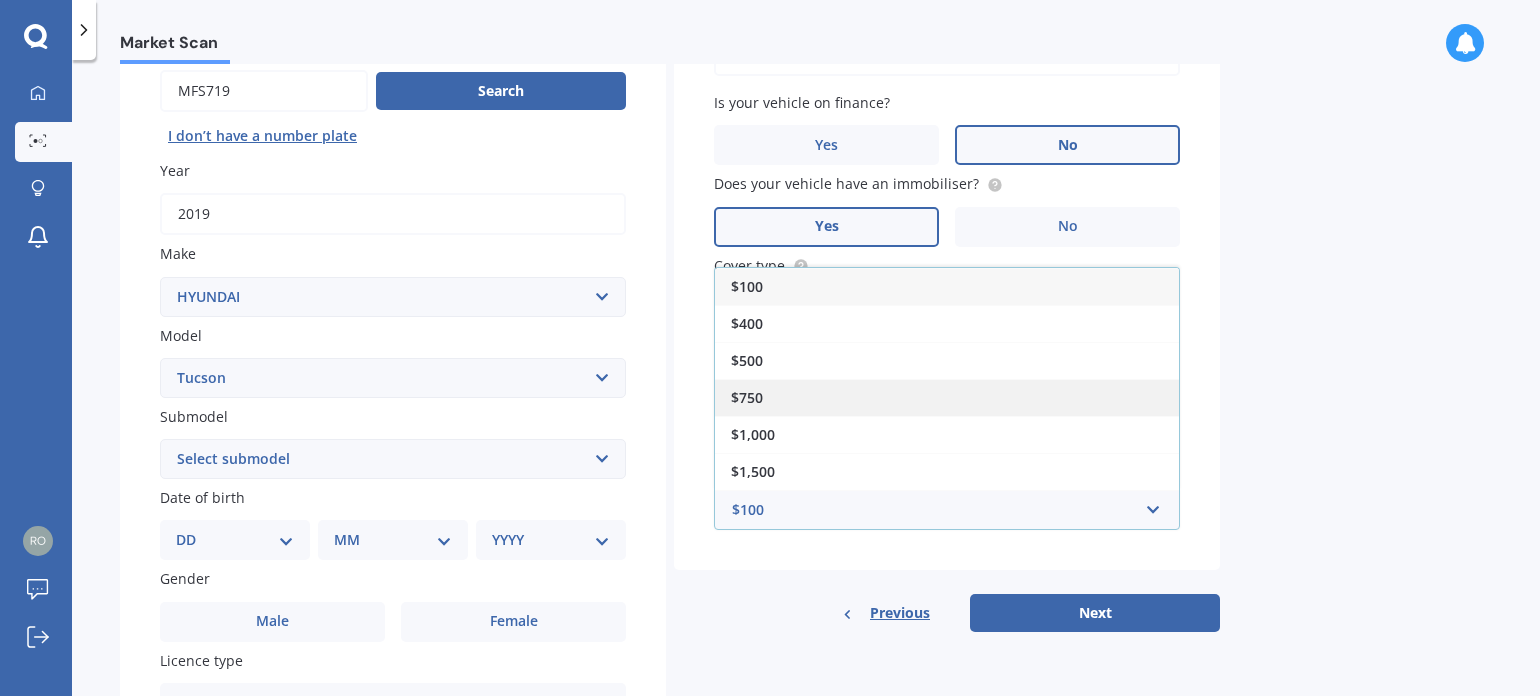 click on "$750" at bounding box center [947, 397] 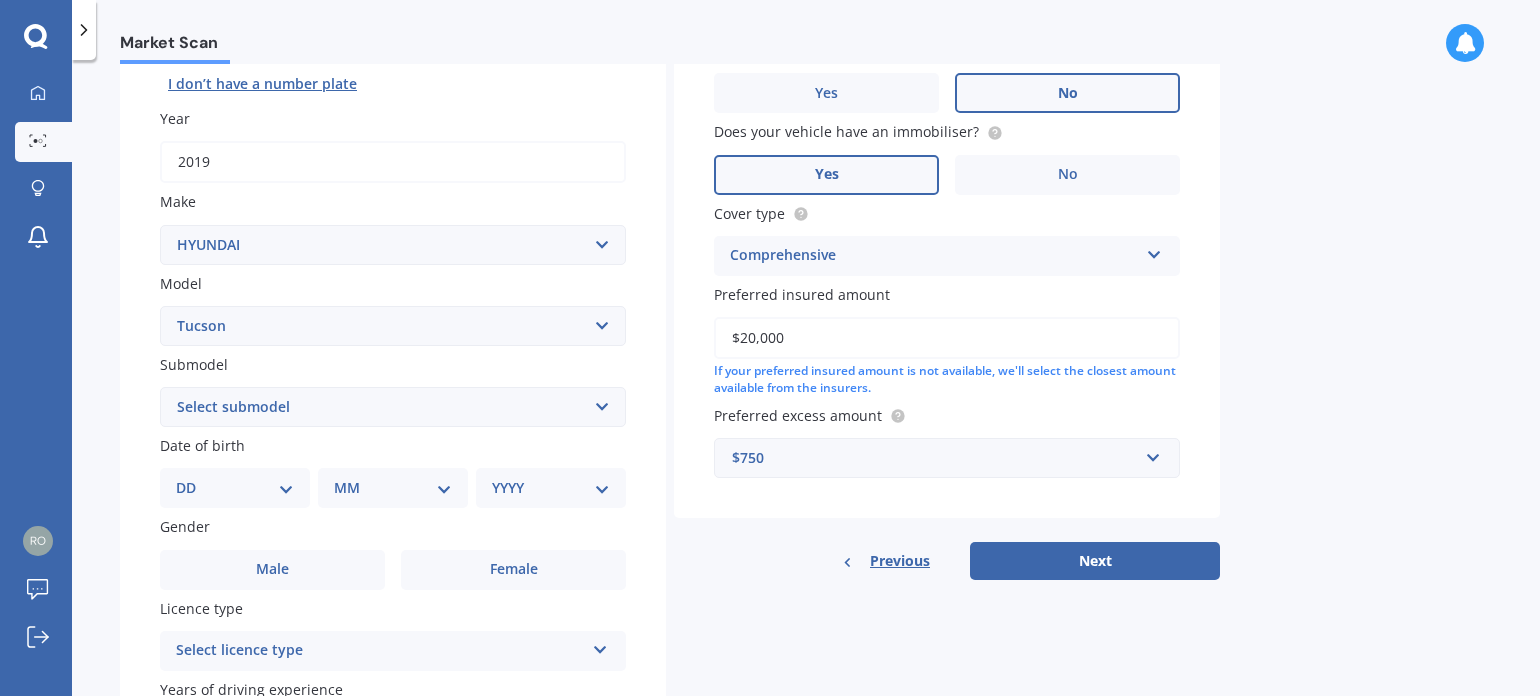 scroll, scrollTop: 300, scrollLeft: 0, axis: vertical 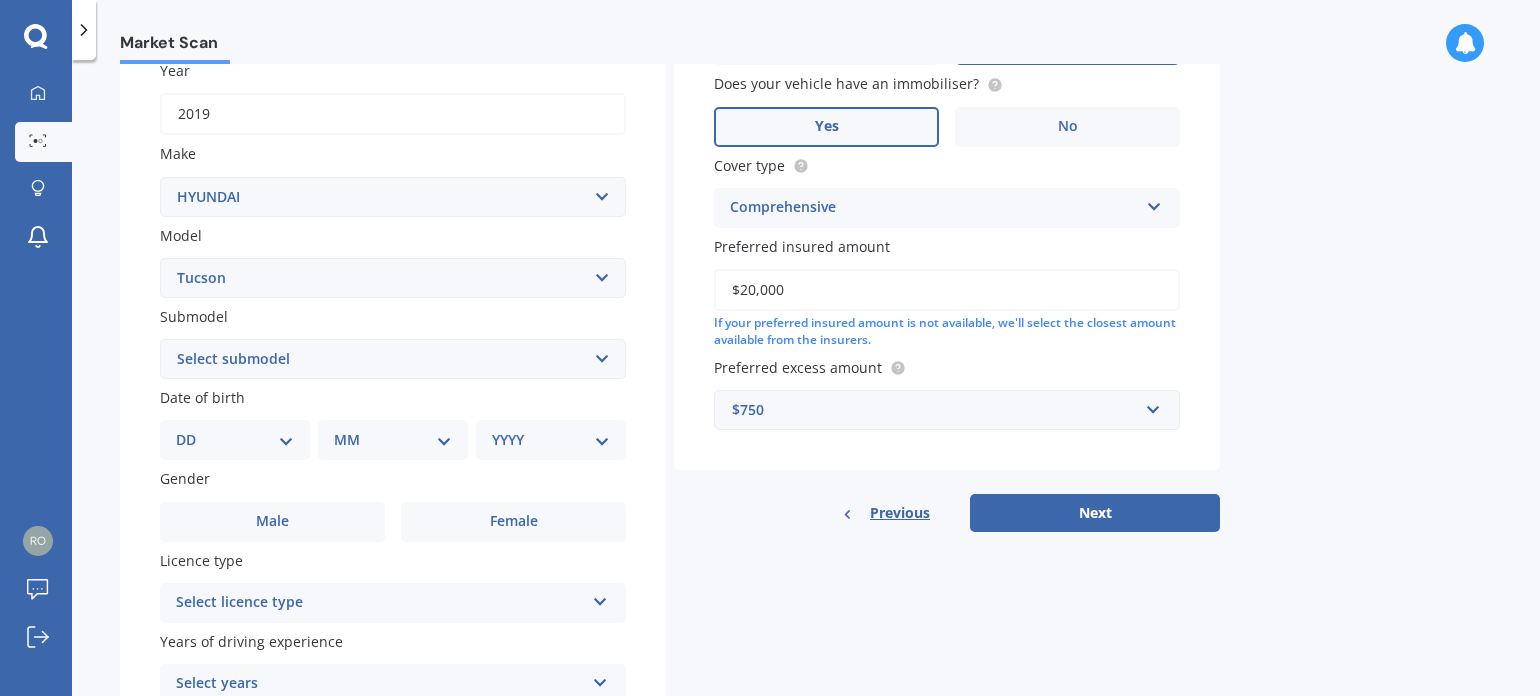 click on "DD 01 02 03 04 05 06 07 08 09 10 11 12 13 14 15 16 17 18 19 20 21 22 23 24 25 26 27 28 29 30 31" at bounding box center (235, 440) 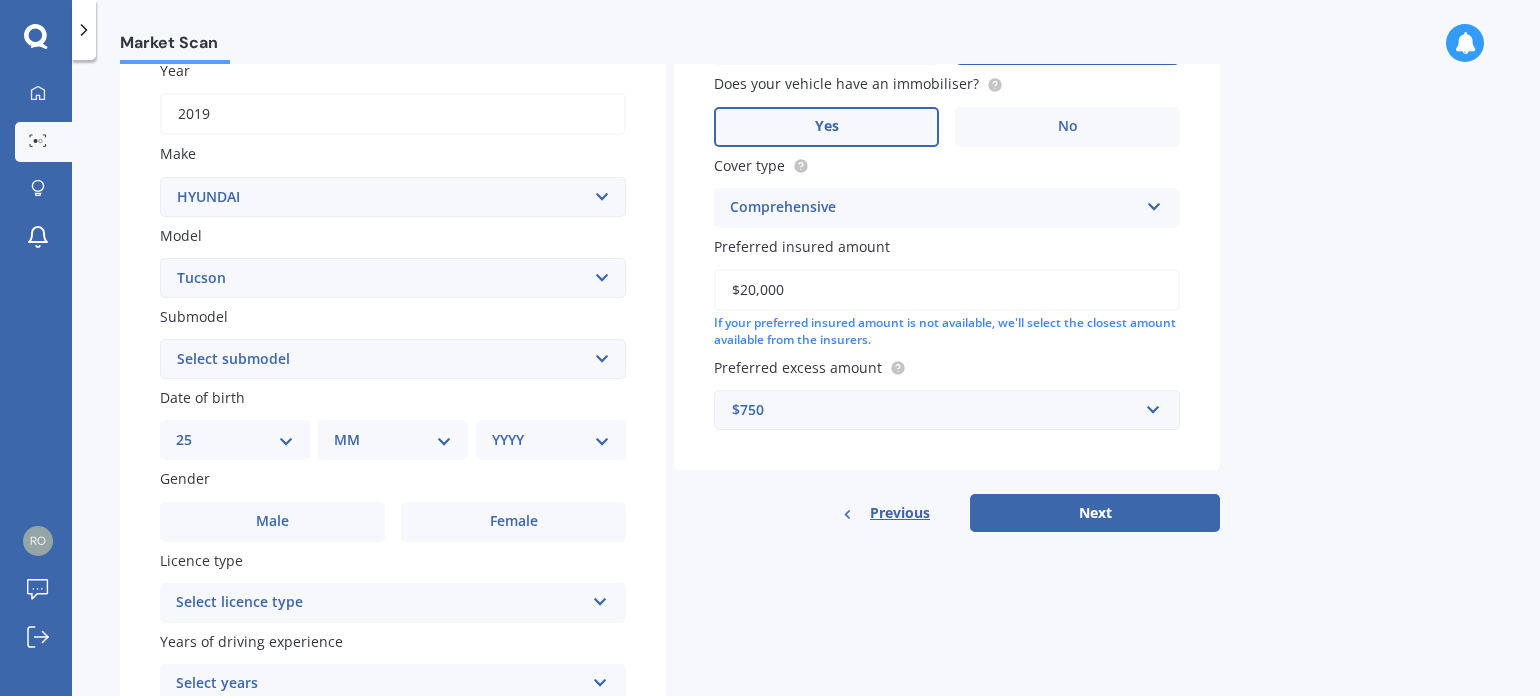 click on "DD 01 02 03 04 05 06 07 08 09 10 11 12 13 14 15 16 17 18 19 20 21 22 23 24 25 26 27 28 29 30 31" at bounding box center (235, 440) 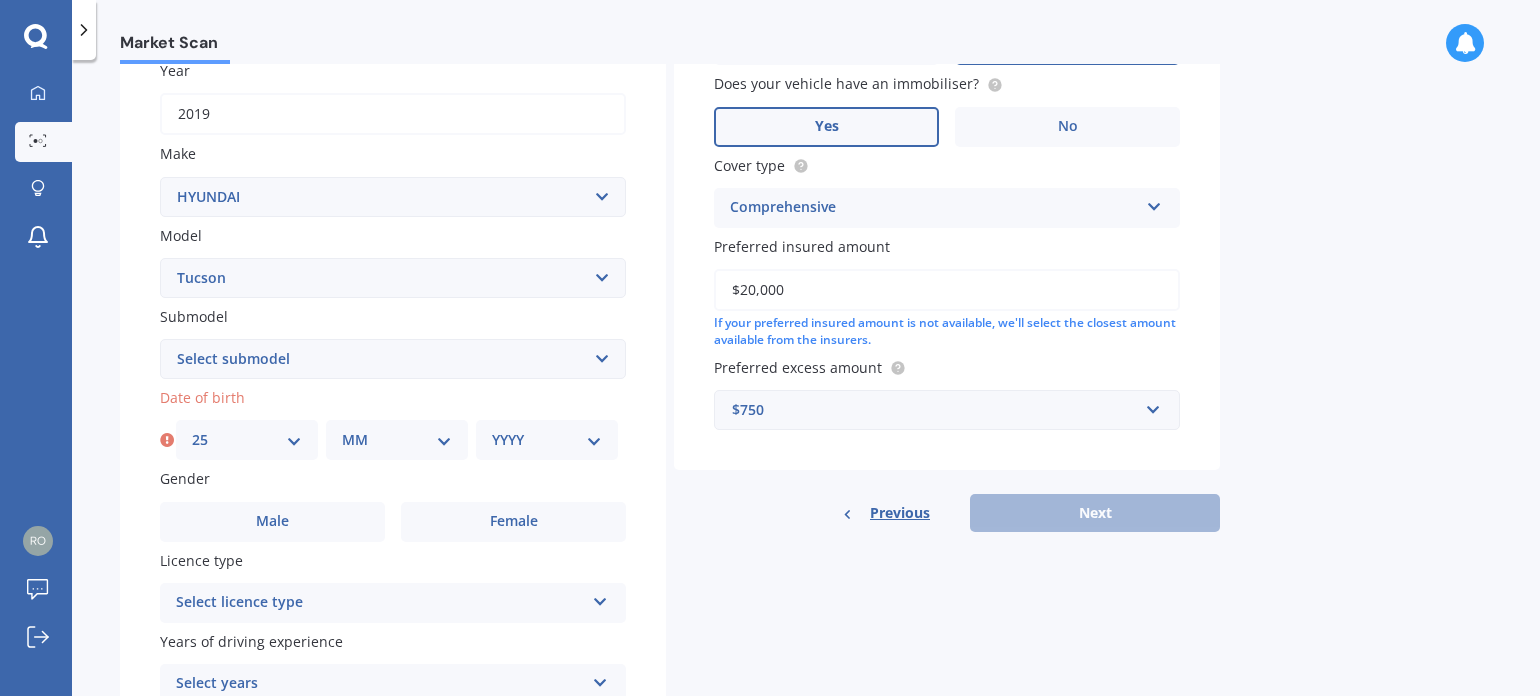 click on "MM 01 02 03 04 05 06 07 08 09 10 11 12" at bounding box center (397, 440) 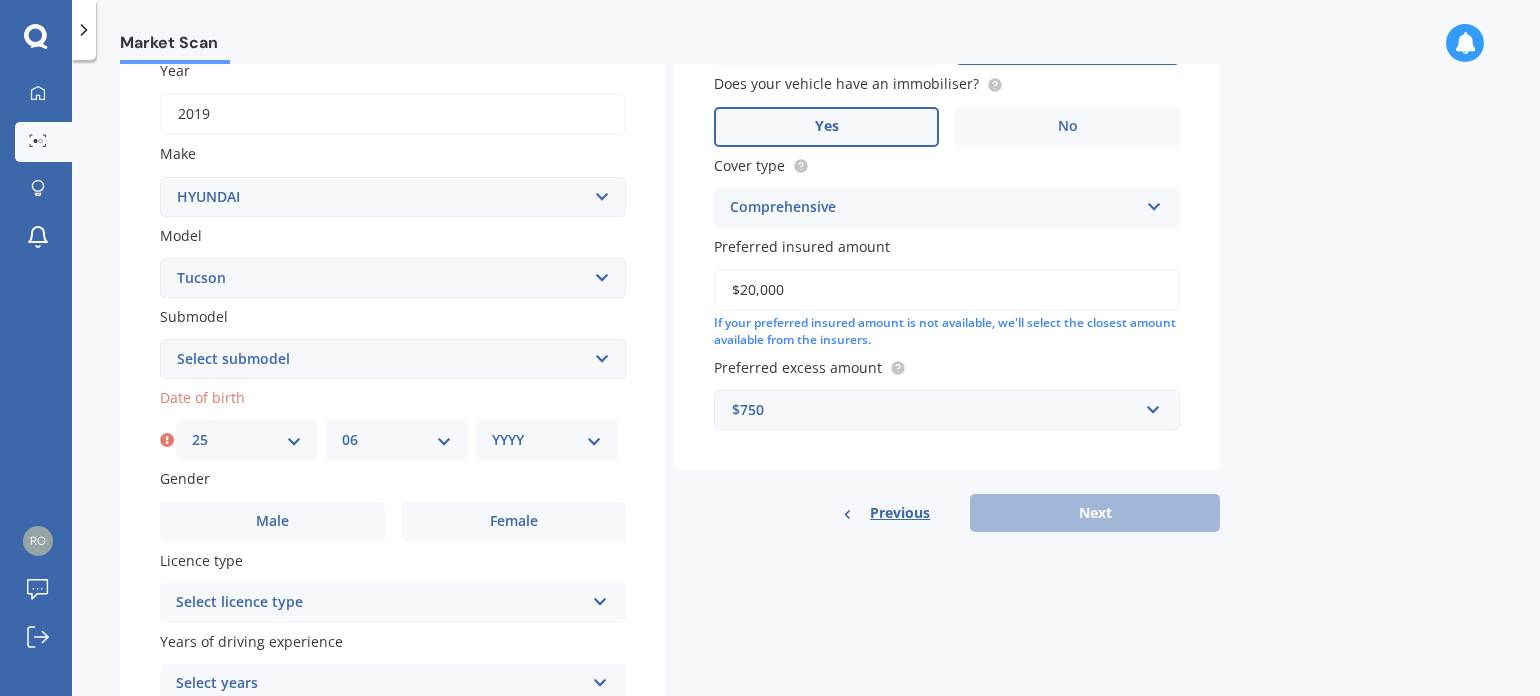 click on "MM 01 02 03 04 05 06 07 08 09 10 11 12" at bounding box center (397, 440) 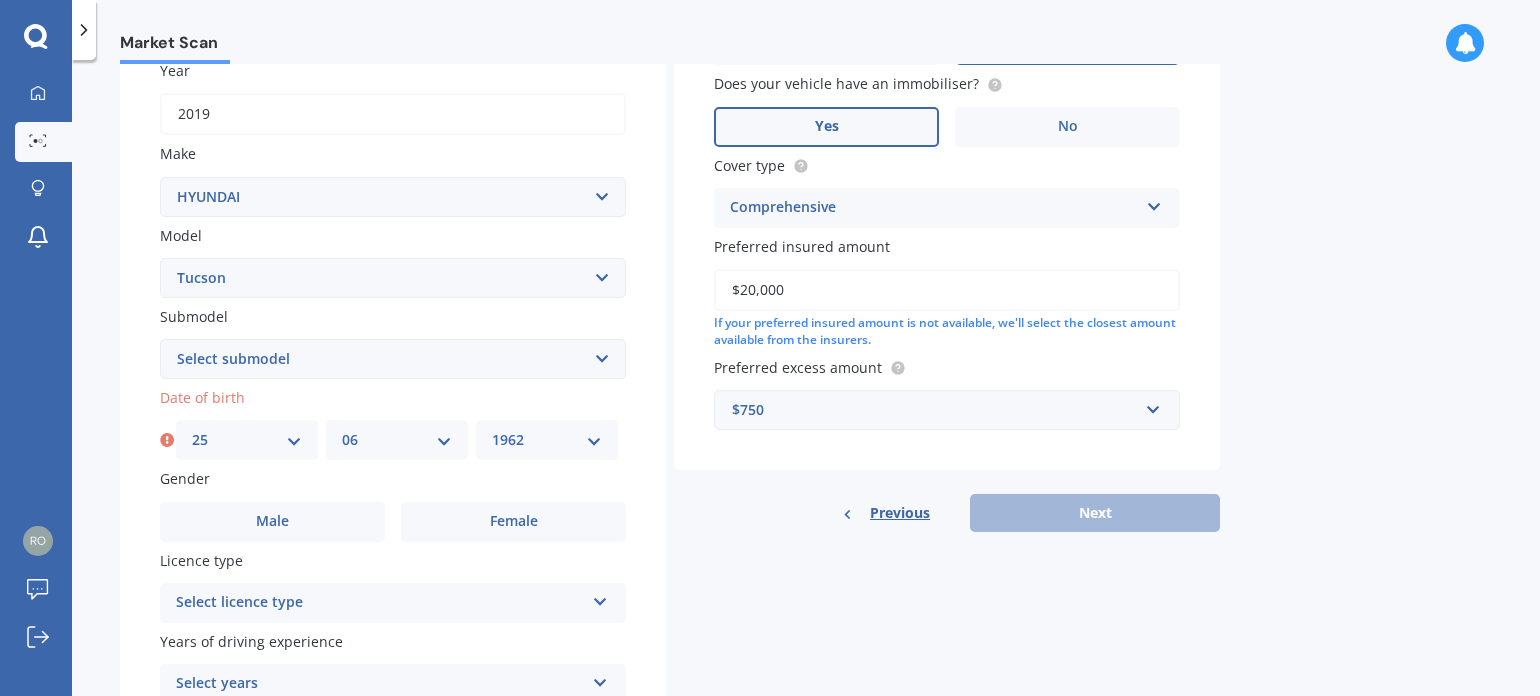 click on "YYYY 2025 2024 2023 2022 2021 2020 2019 2018 2017 2016 2015 2014 2013 2012 2011 2010 2009 2008 2007 2006 2005 2004 2003 2002 2001 2000 1999 1998 1997 1996 1995 1994 1993 1992 1991 1990 1989 1988 1987 1986 1985 1984 1983 1982 1981 1980 1979 1978 1977 1976 1975 1974 1973 1972 1971 1970 1969 1968 1967 1966 1965 1964 1963 1962 1961 1960 1959 1958 1957 1956 1955 1954 1953 1952 1951 1950 1949 1948 1947 1946 1945 1944 1943 1942 1941 1940 1939 1938 1937 1936 1935 1934 1933 1932 1931 1930 1929 1928 1927 1926" at bounding box center [547, 440] 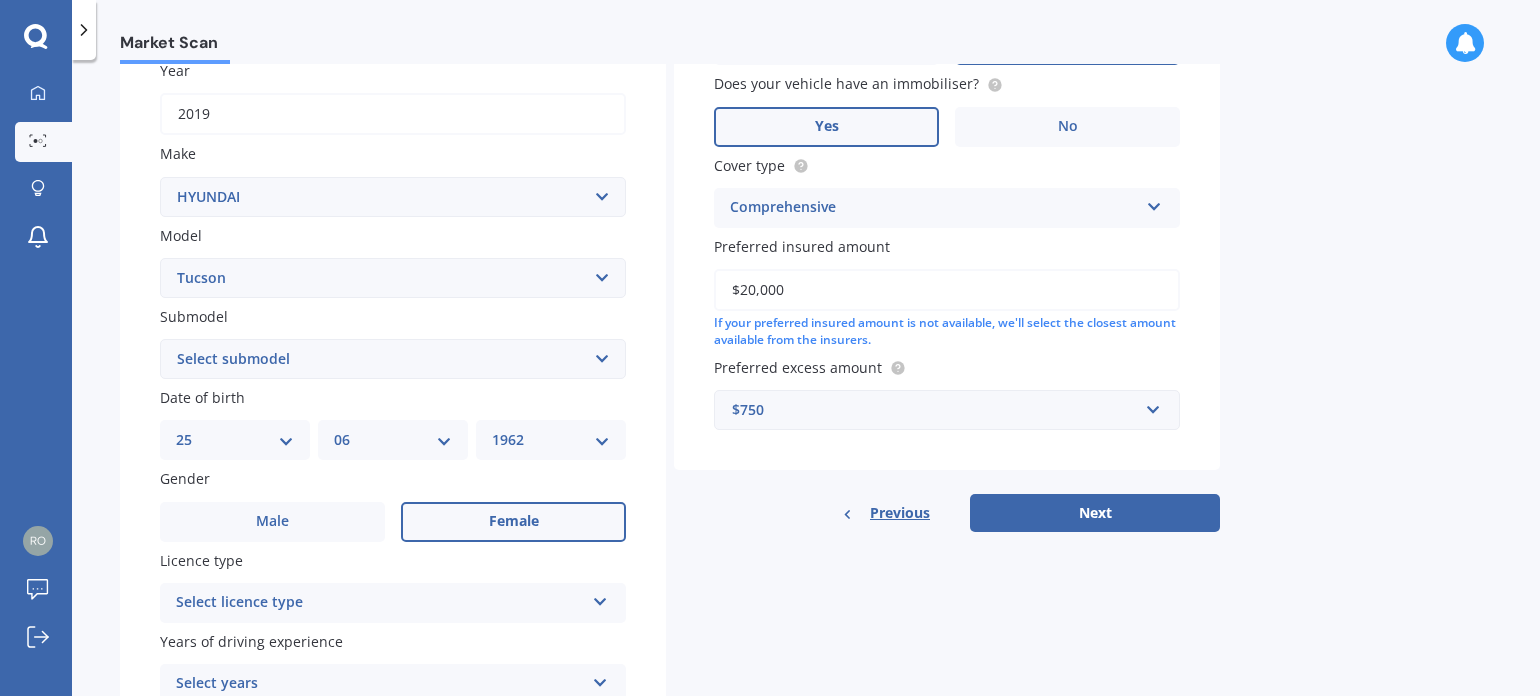 click on "Female" at bounding box center [513, 522] 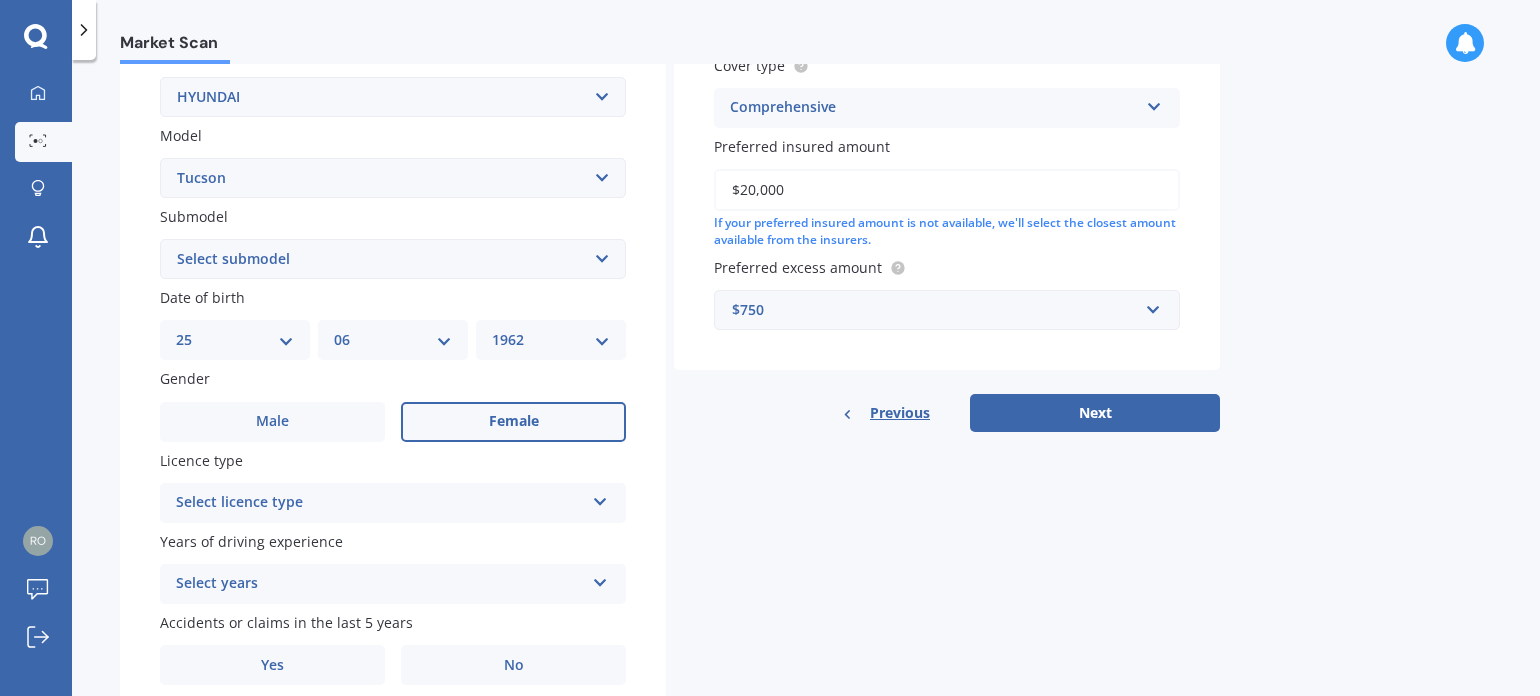 click at bounding box center [600, 498] 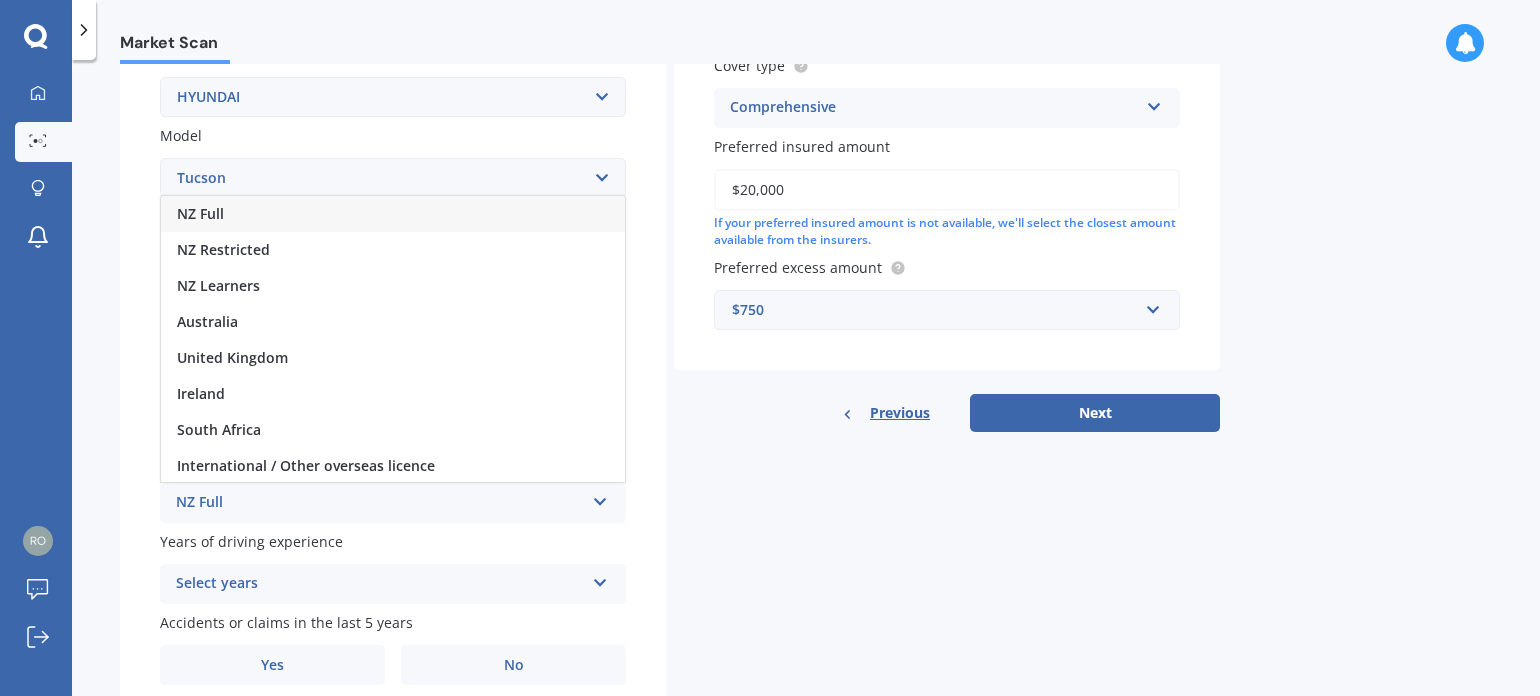 click on "NZ Full" at bounding box center (393, 214) 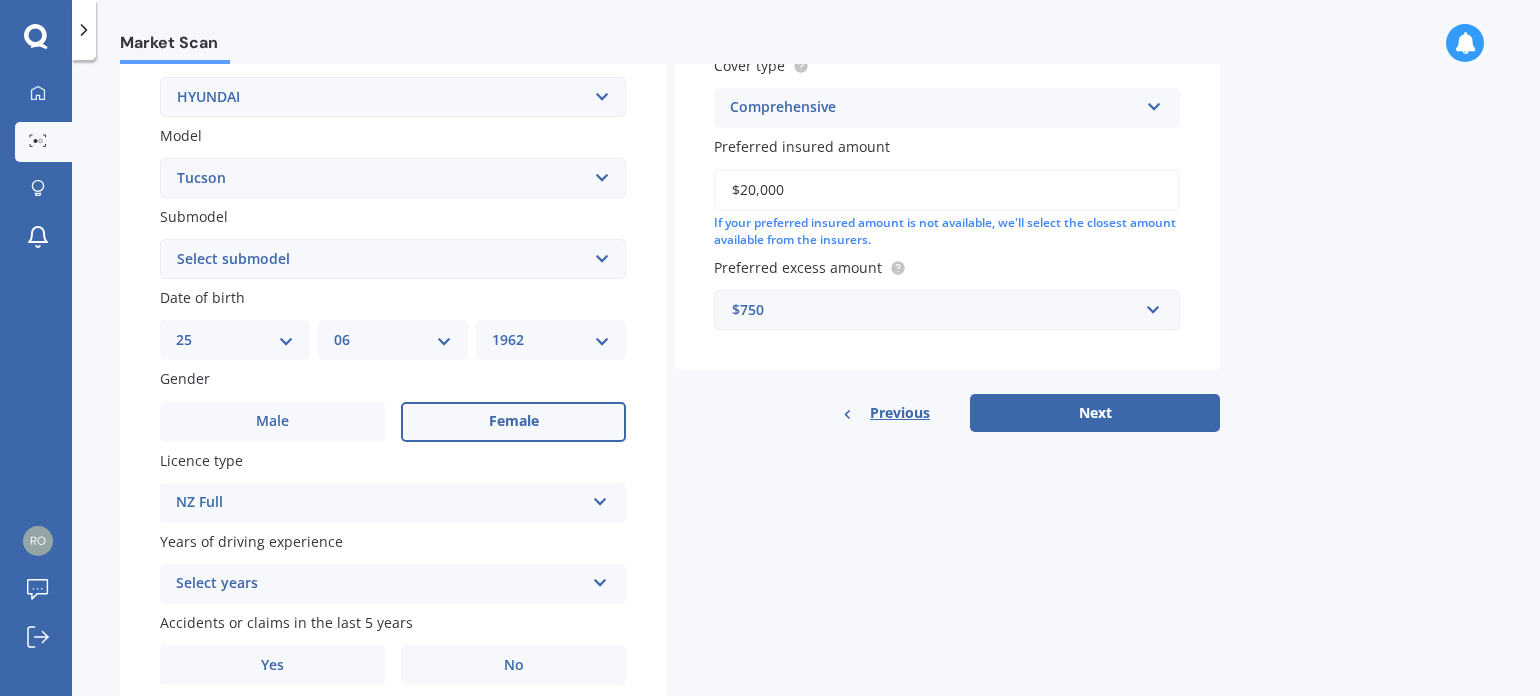 scroll, scrollTop: 481, scrollLeft: 0, axis: vertical 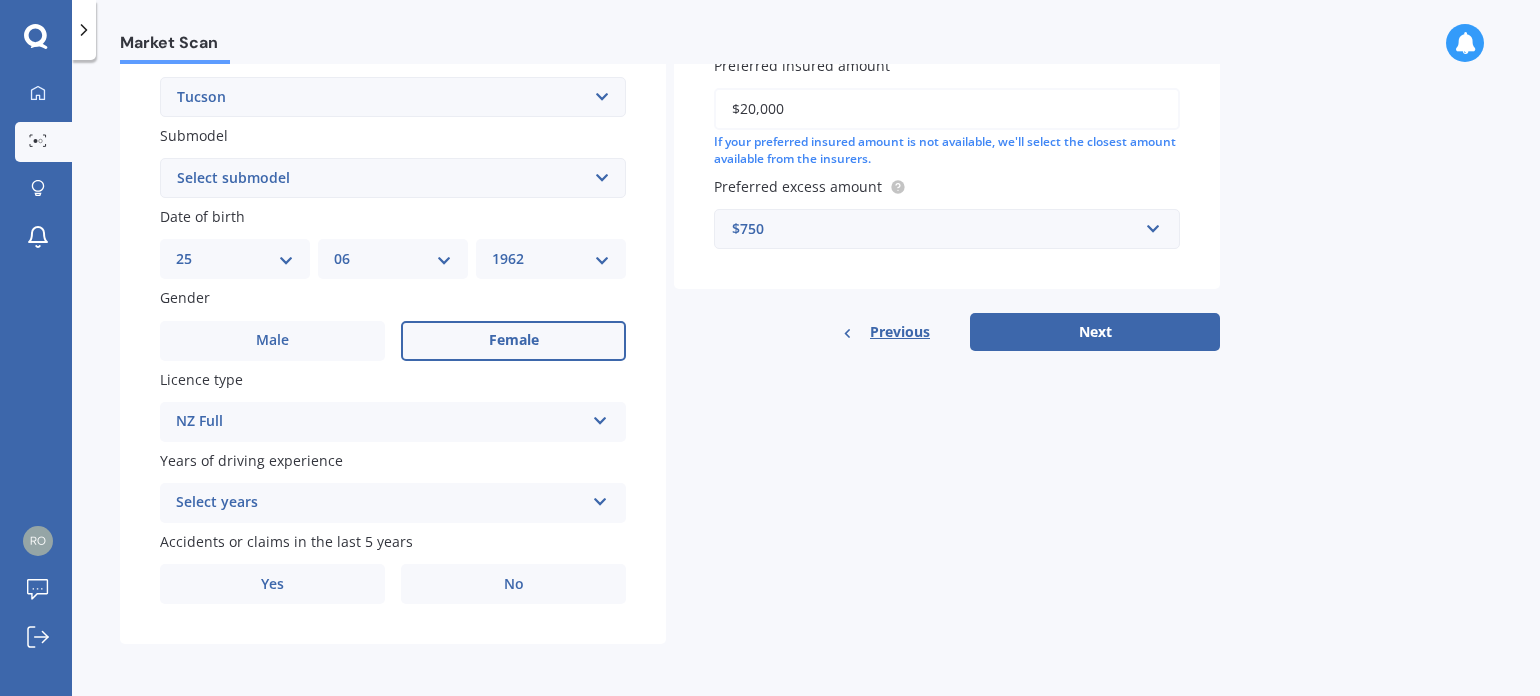 click at bounding box center (600, 498) 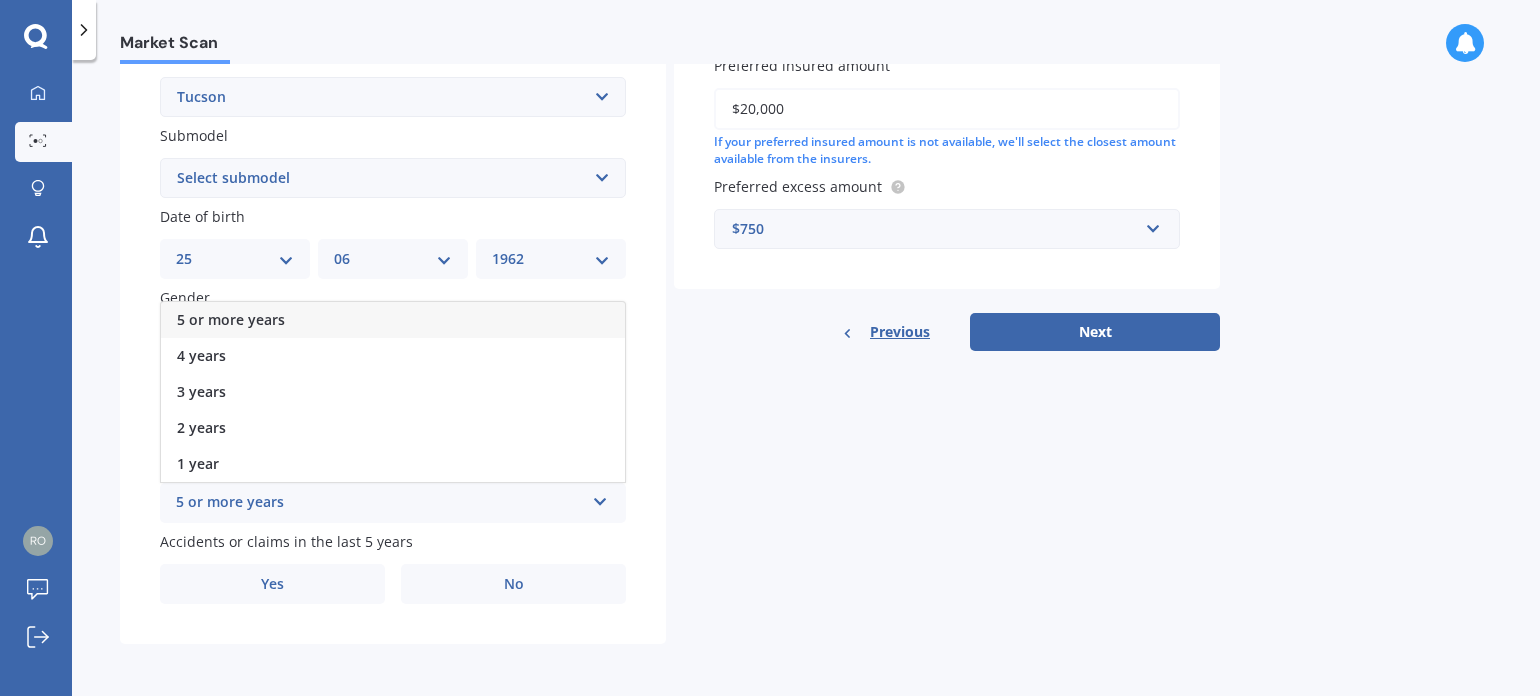 click on "5 or more years" at bounding box center (393, 320) 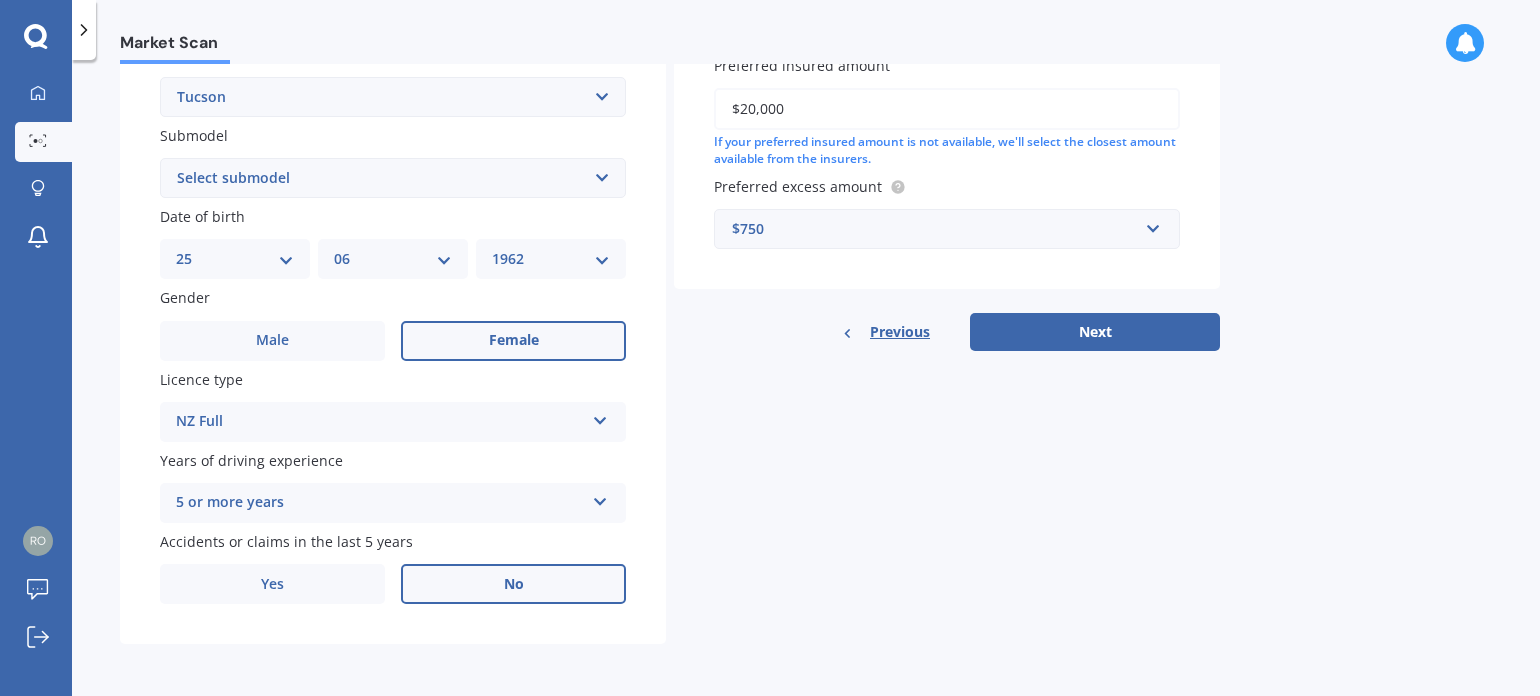 click on "No" at bounding box center [513, 584] 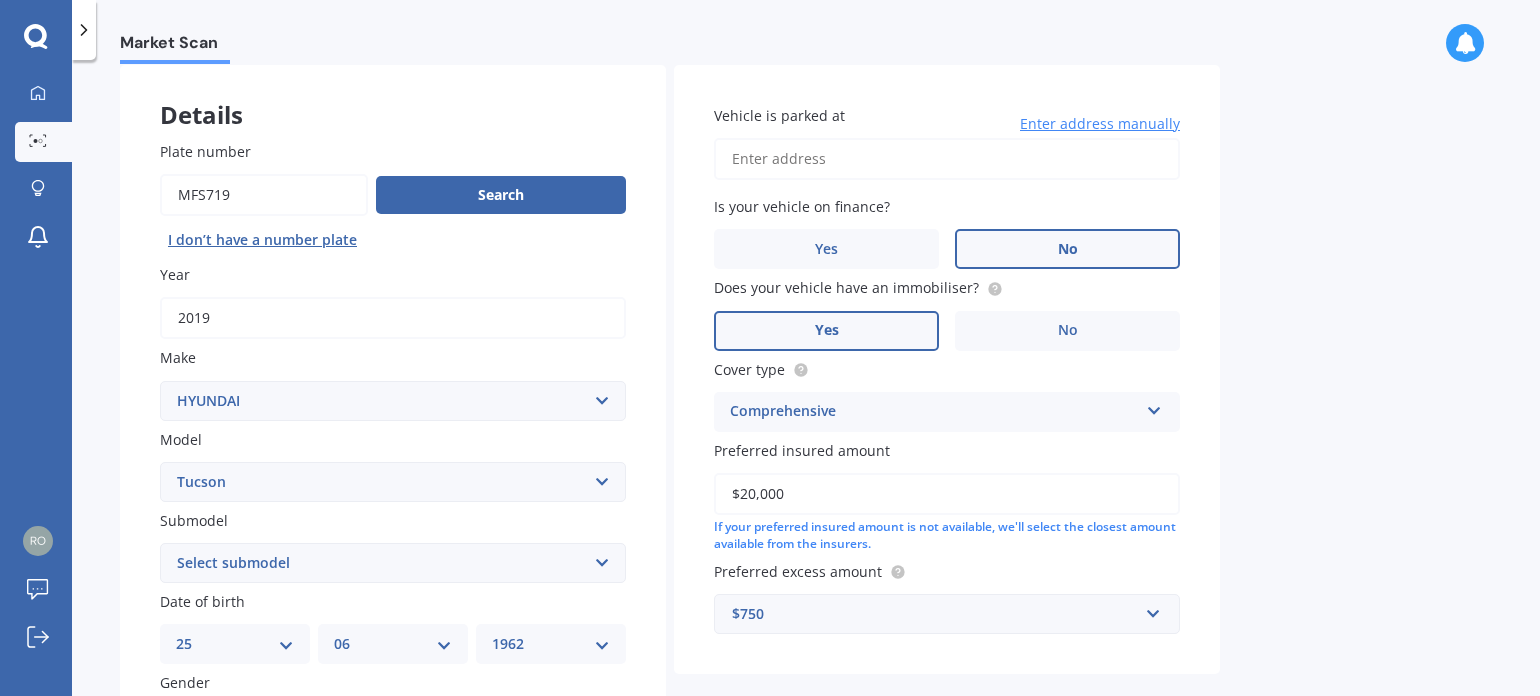 scroll, scrollTop: 0, scrollLeft: 0, axis: both 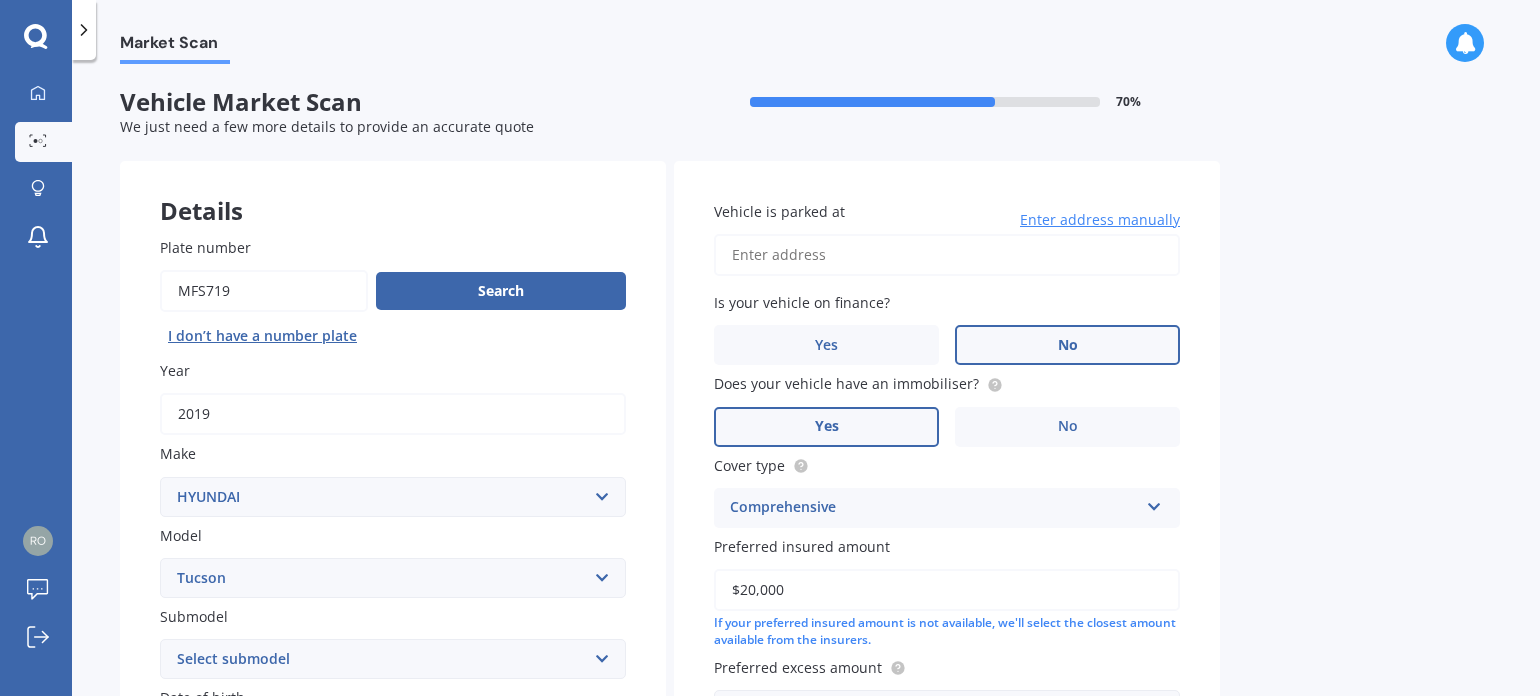 click on "Enter address manually" at bounding box center (1100, 220) 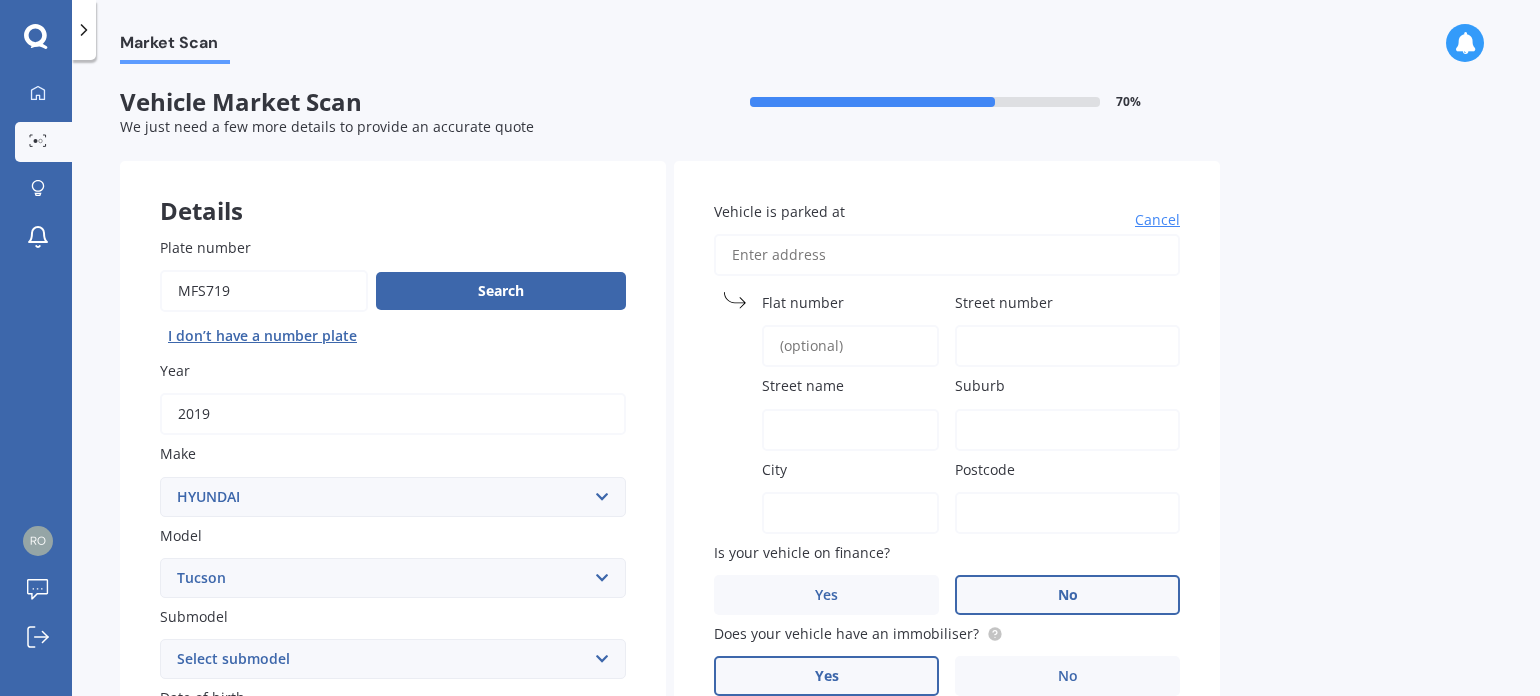 click on "Flat number" at bounding box center (803, 302) 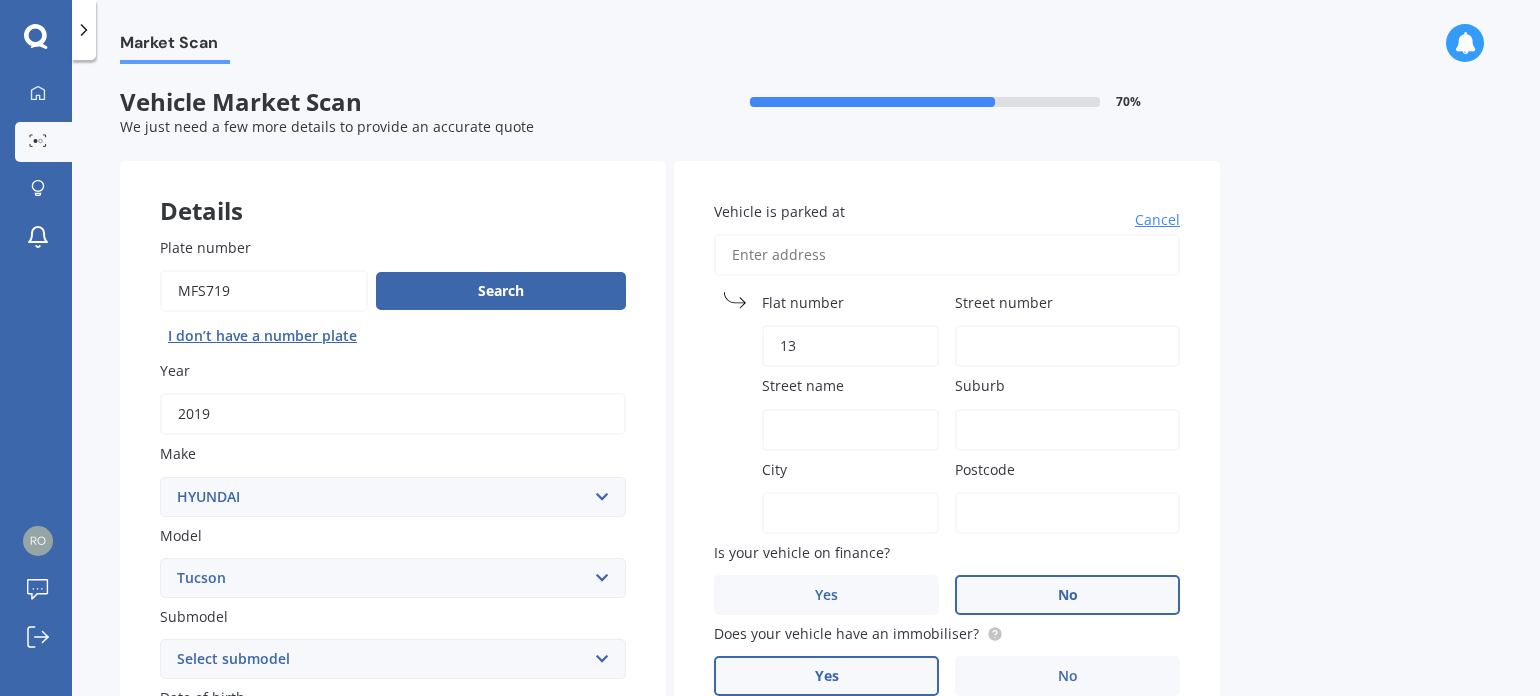 type on "13" 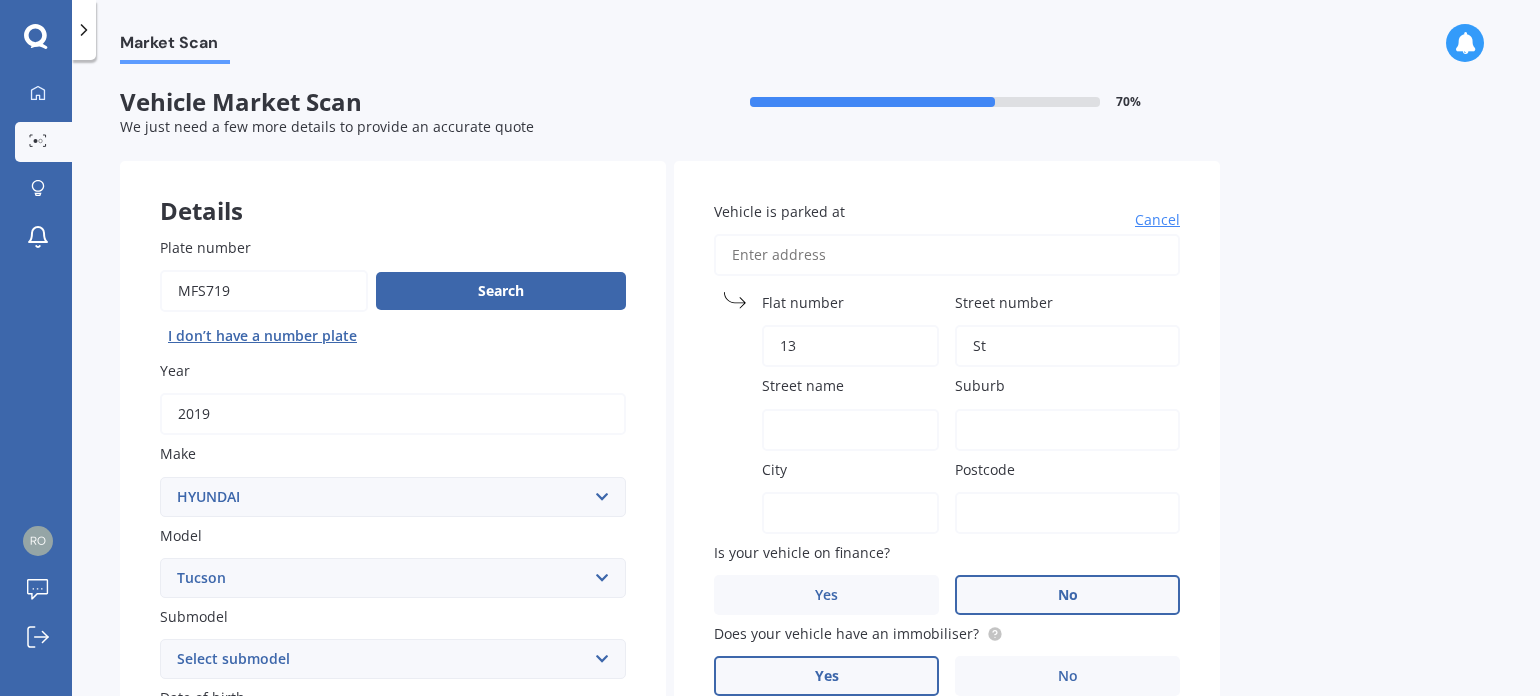 type on "S" 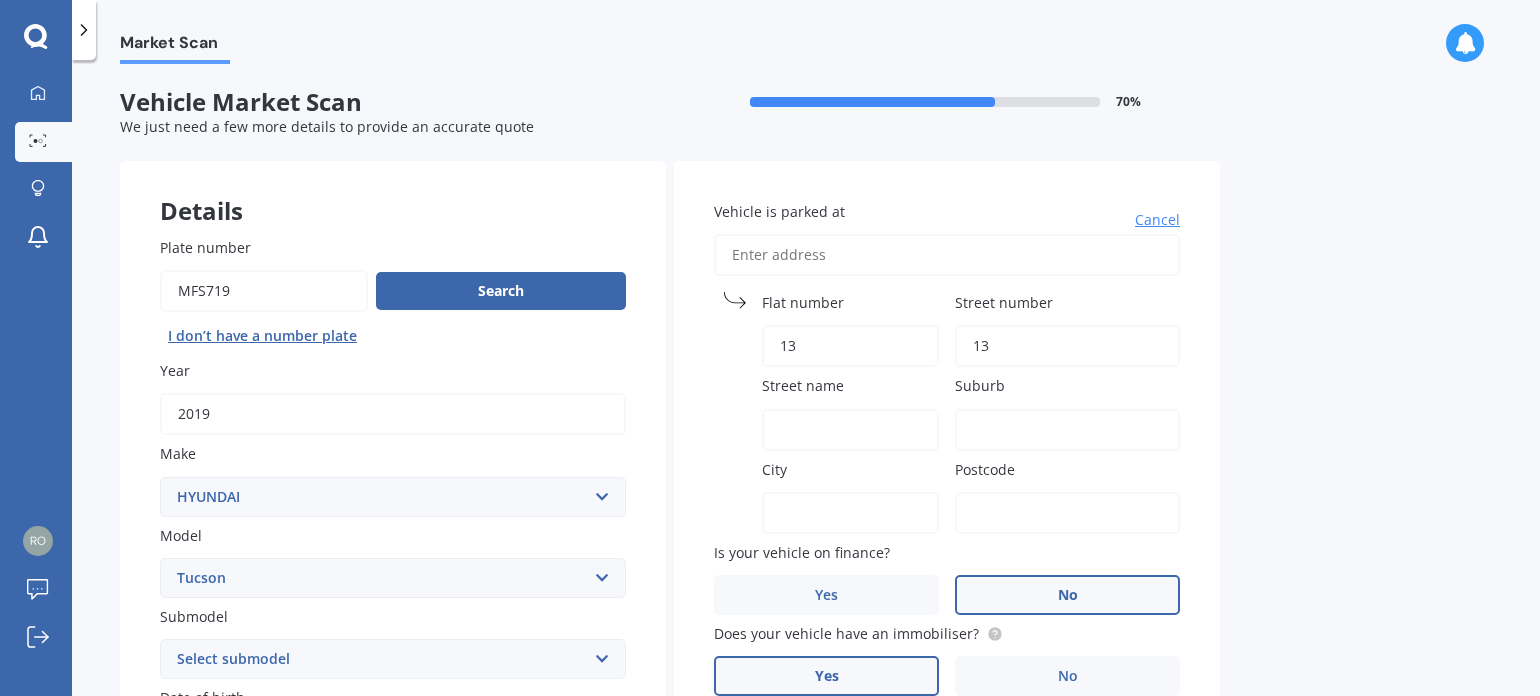 type on "13" 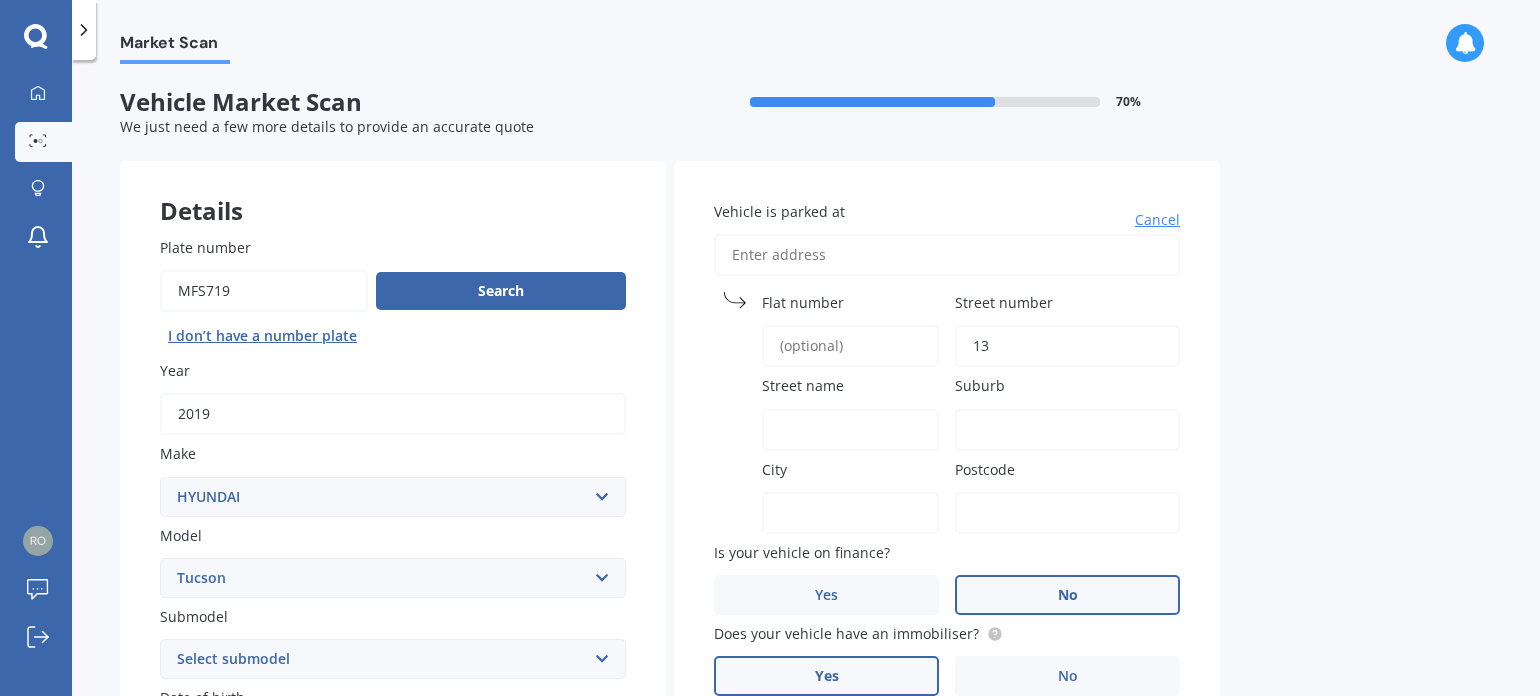 type 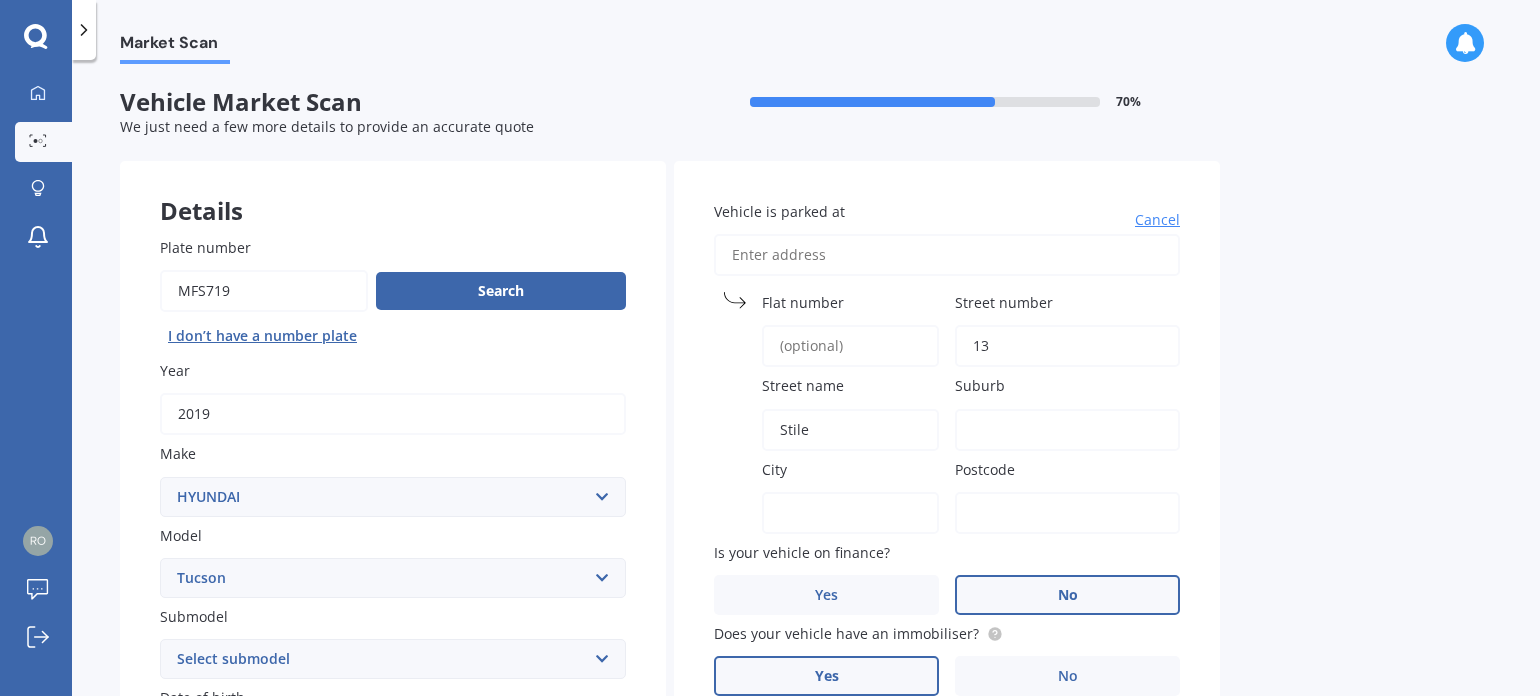 click on "Stile" at bounding box center (850, 430) 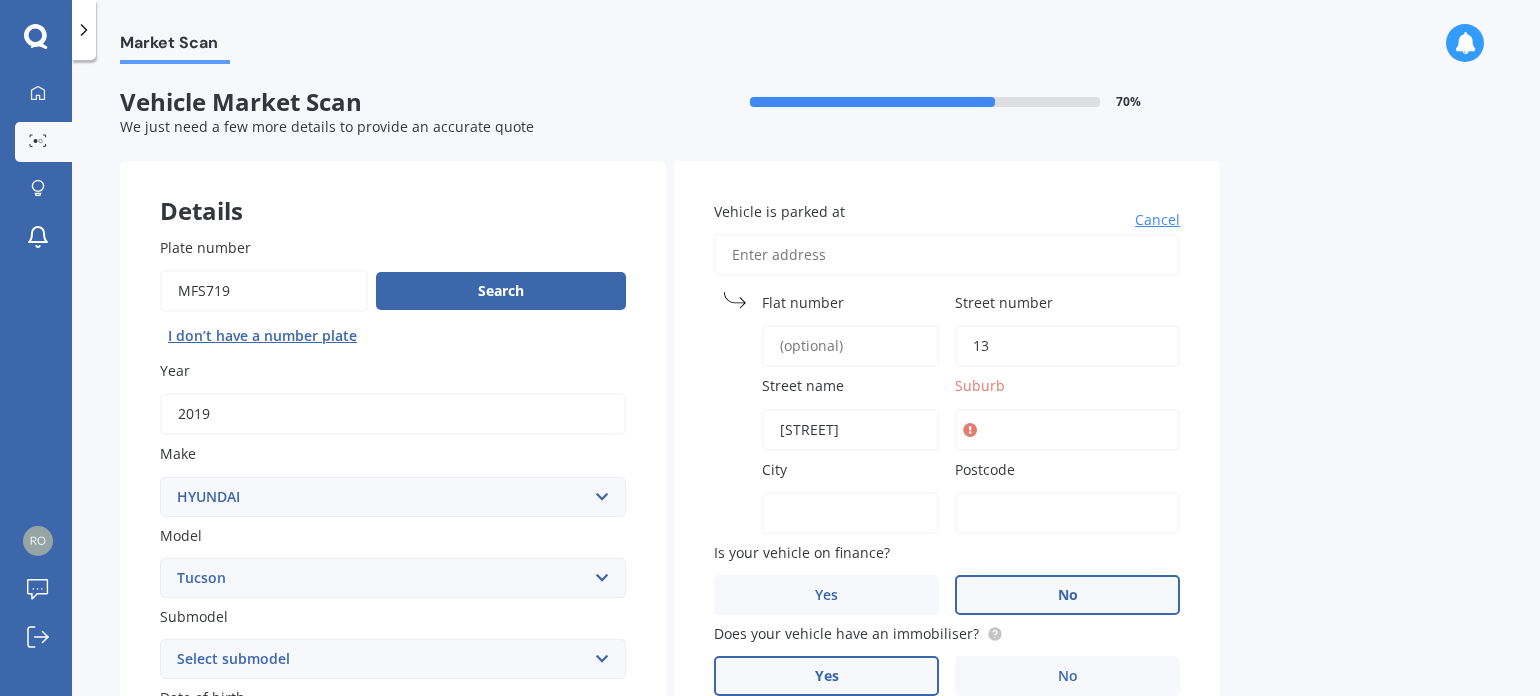 type on "[STREET]" 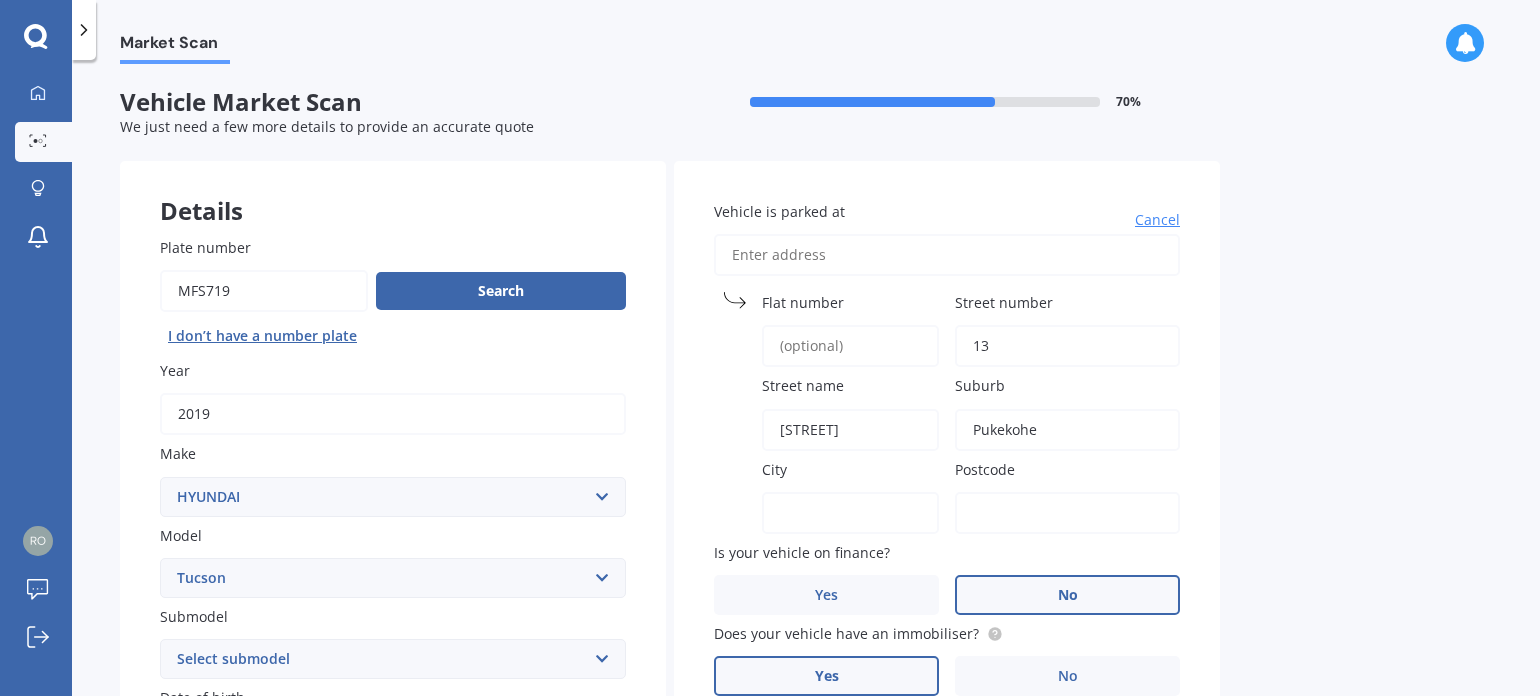 type on "Pukekohe" 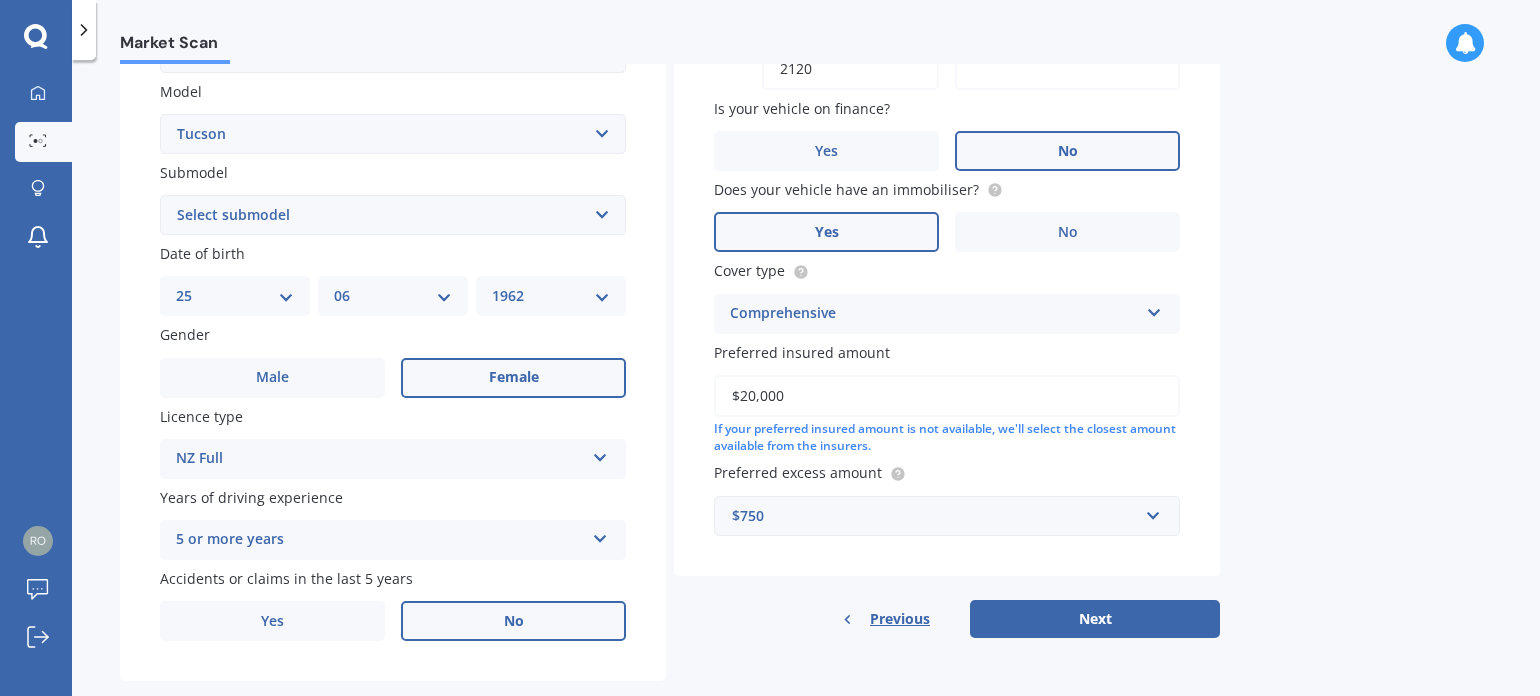 scroll, scrollTop: 481, scrollLeft: 0, axis: vertical 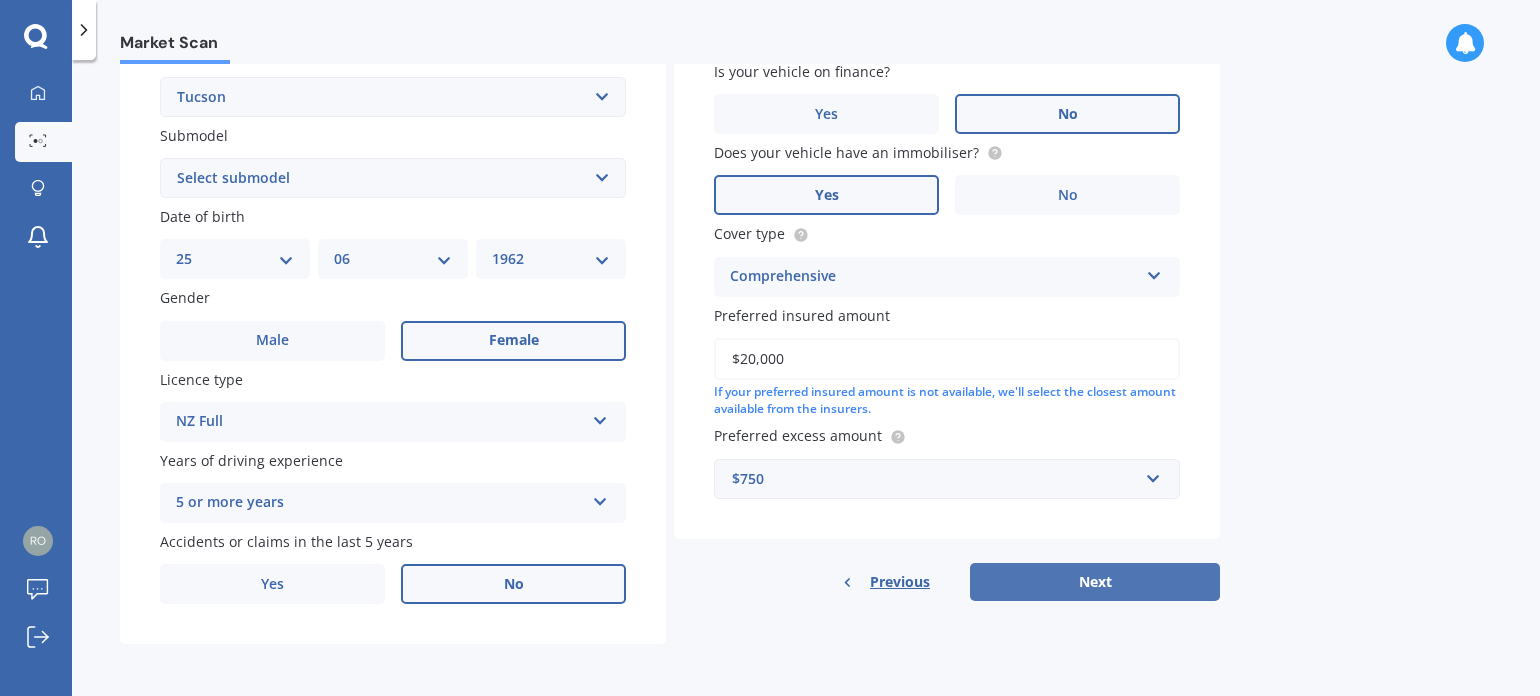 type on "2120" 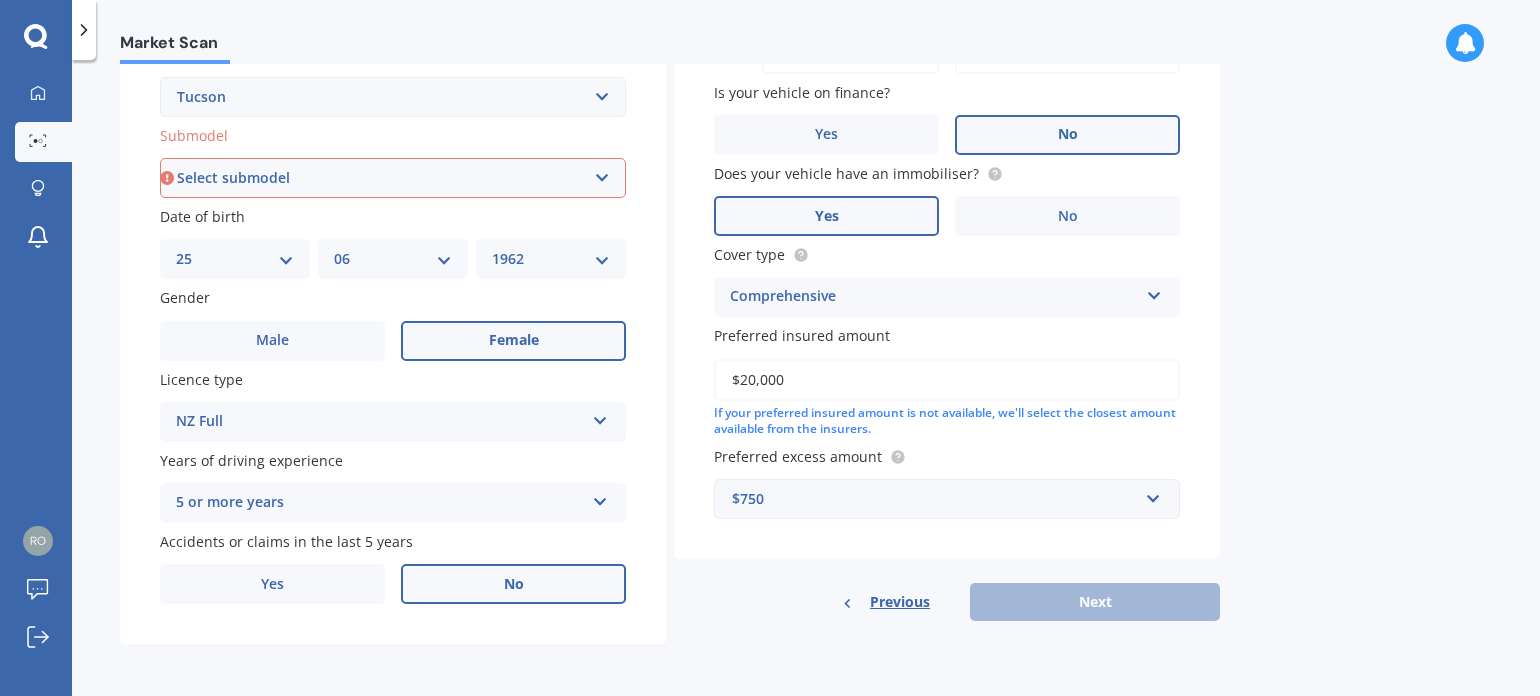 scroll, scrollTop: 128, scrollLeft: 0, axis: vertical 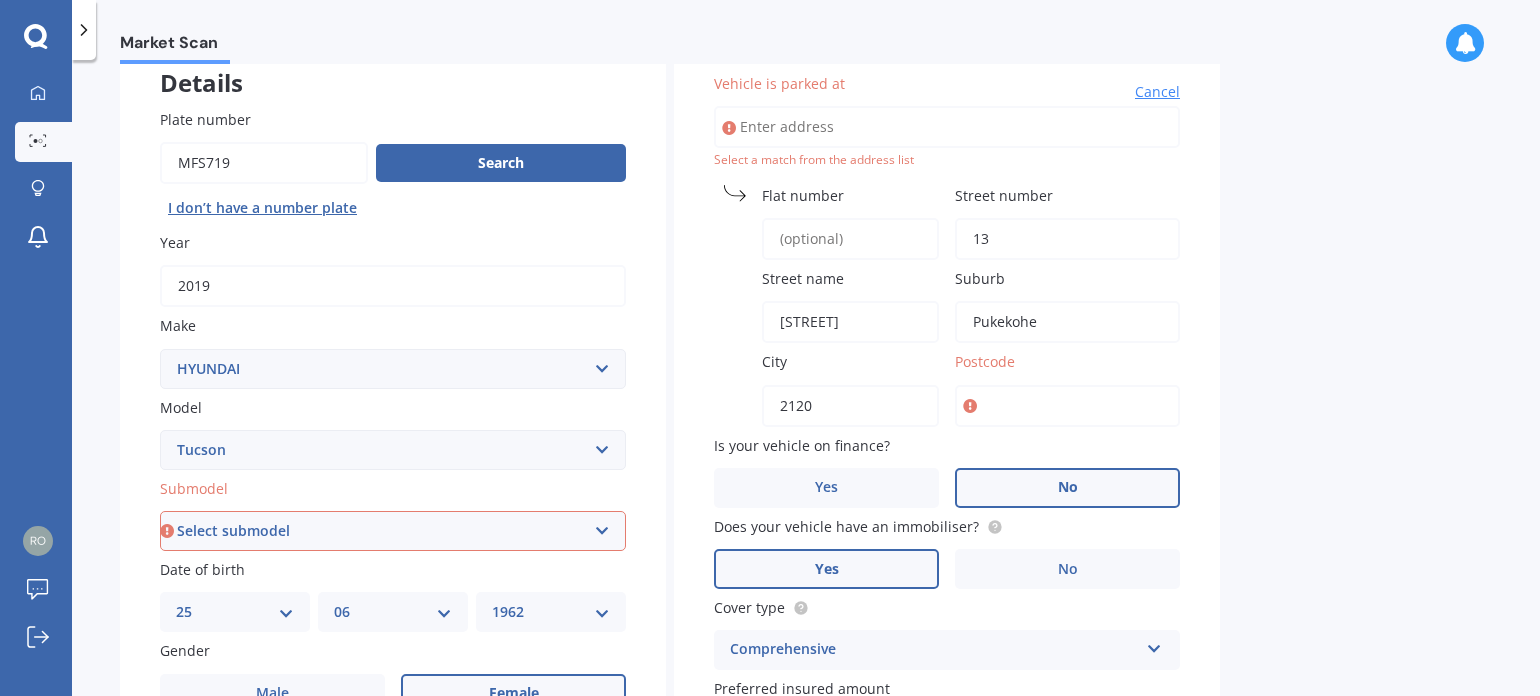 click on "Flat number" at bounding box center [803, 195] 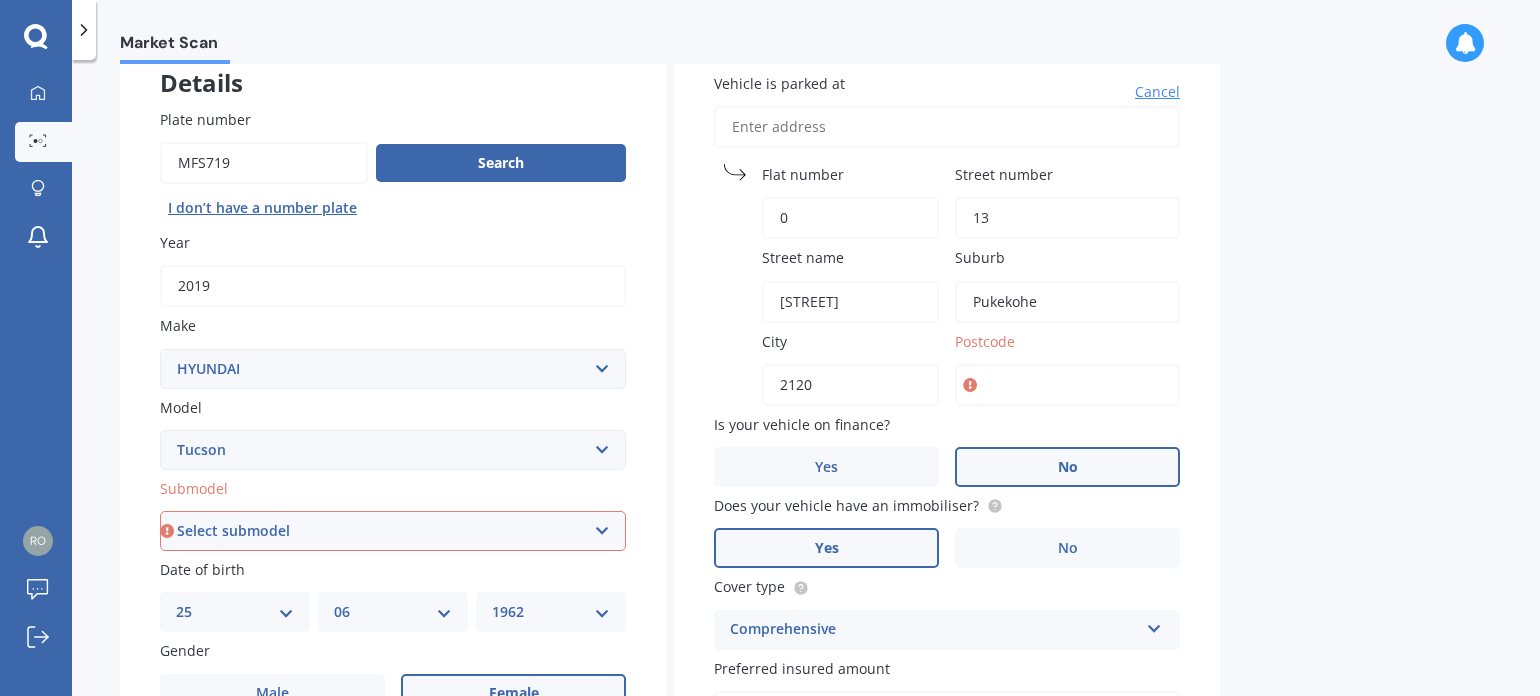 type on "0" 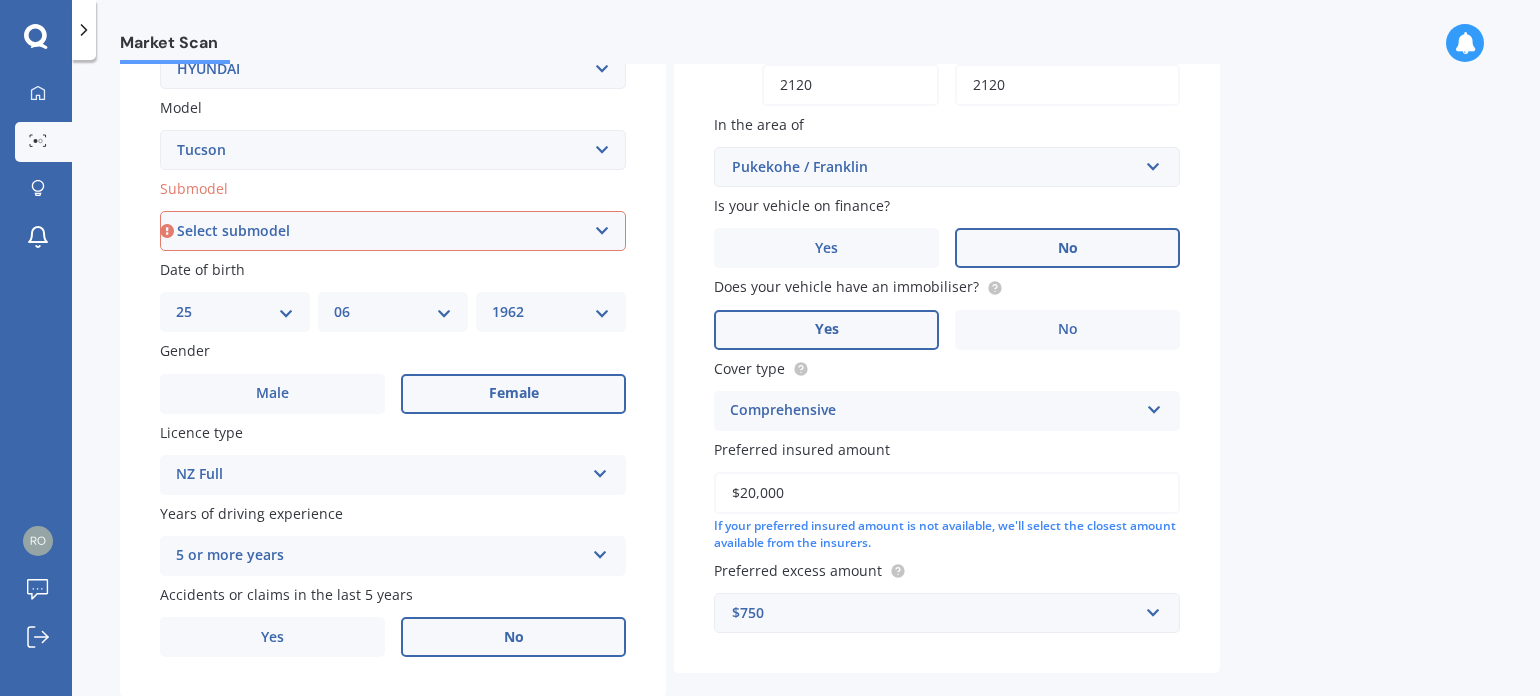 scroll, scrollTop: 516, scrollLeft: 0, axis: vertical 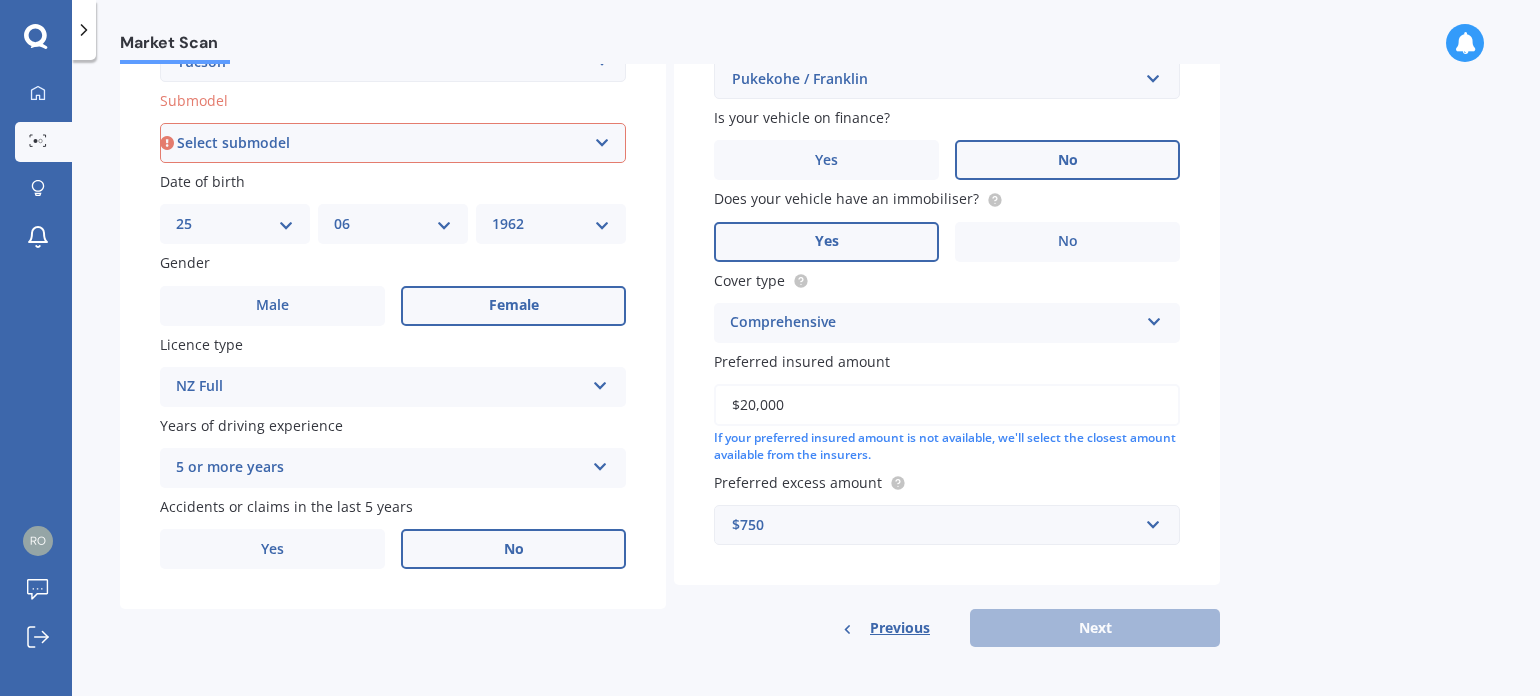 type on "2120" 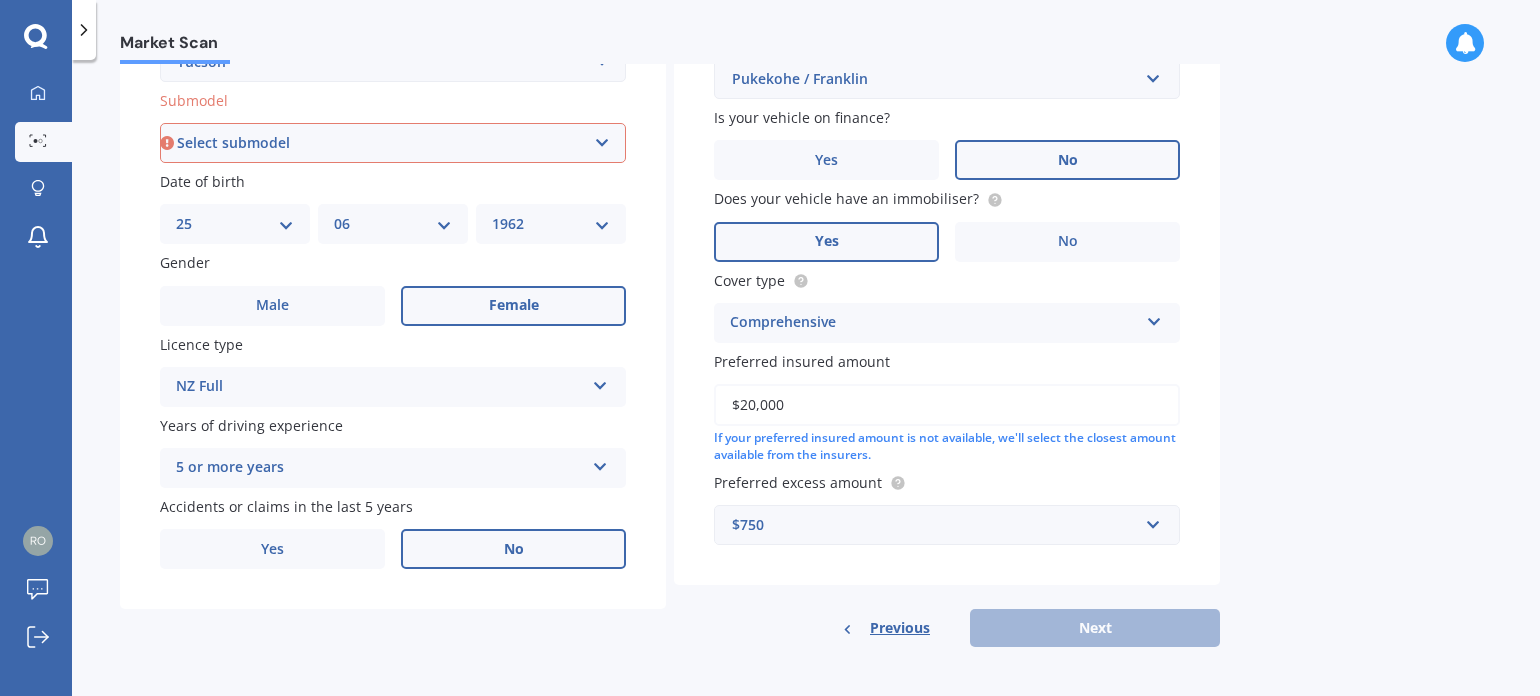 click on "Yes" at bounding box center [826, 242] 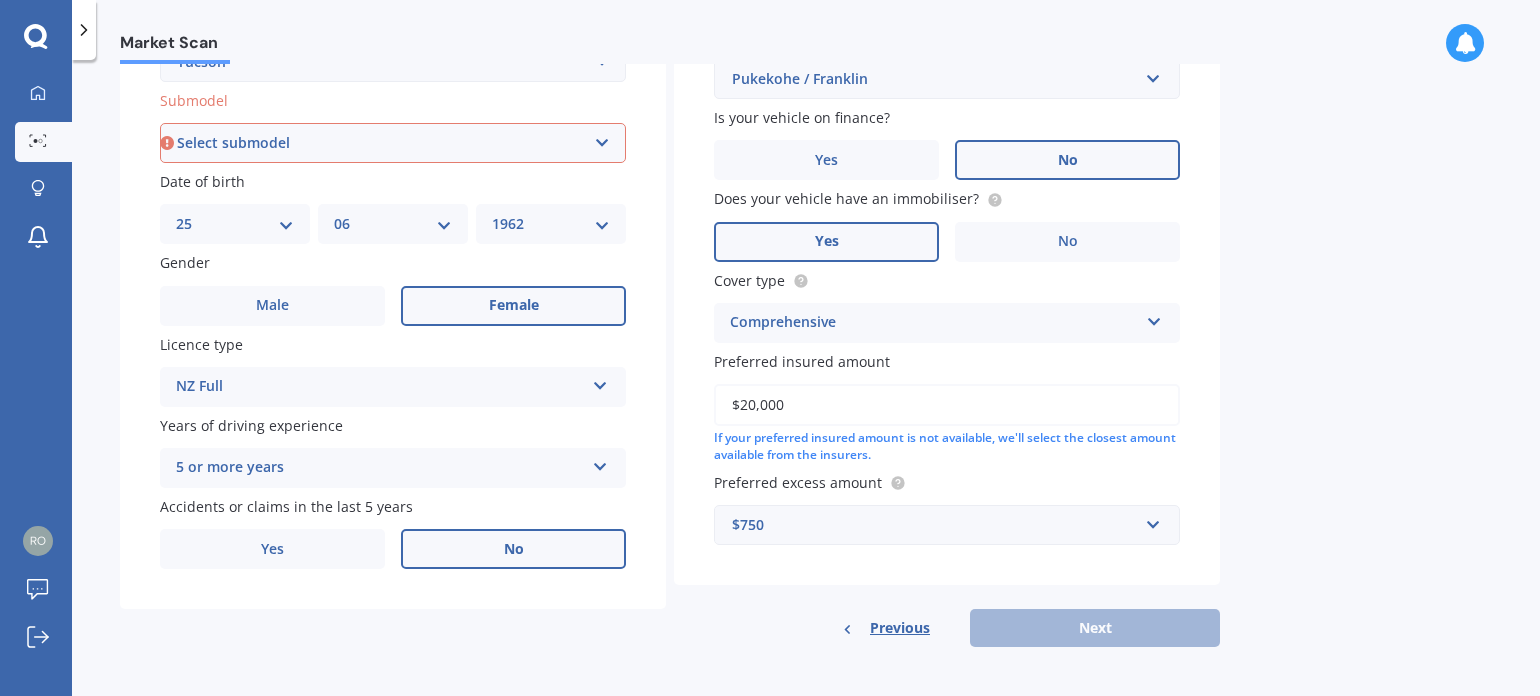 click at bounding box center (1154, 318) 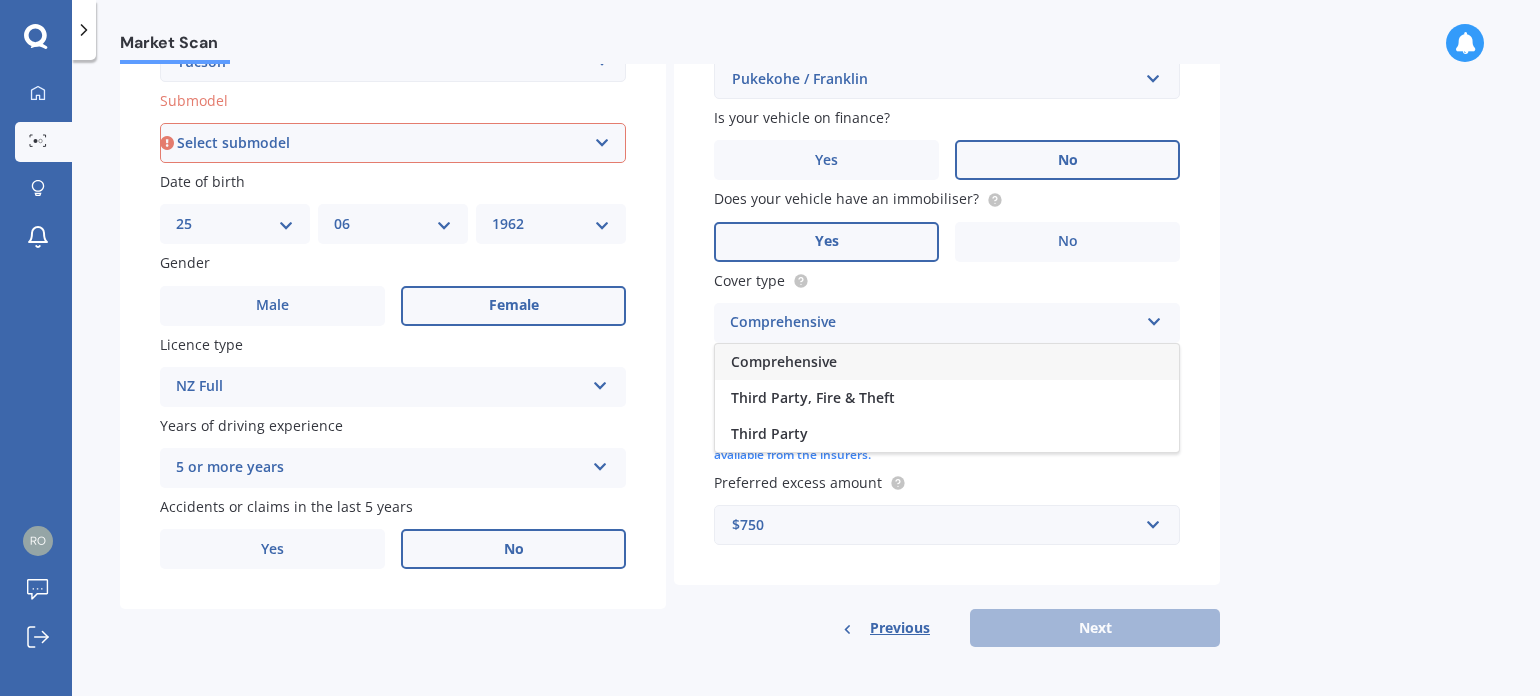 click on "Comprehensive" at bounding box center [784, 361] 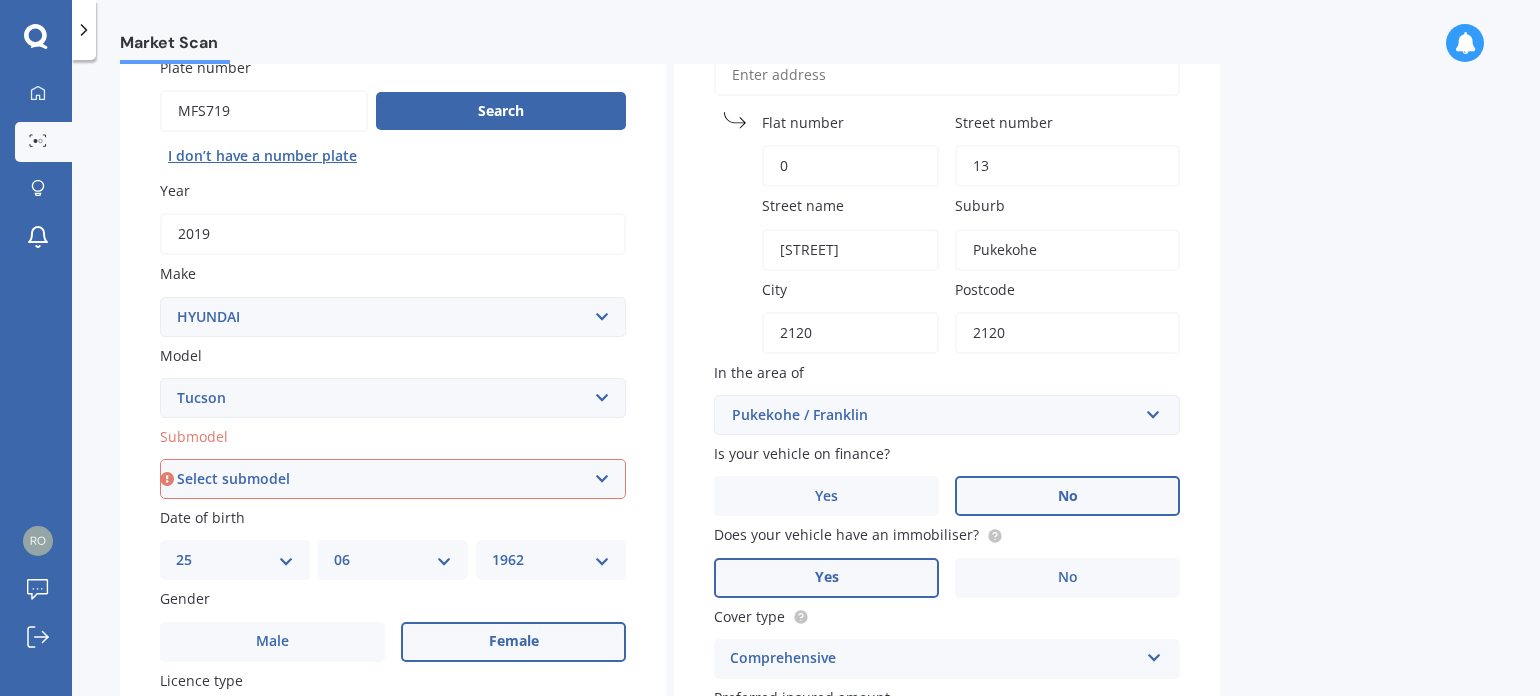 scroll, scrollTop: 200, scrollLeft: 0, axis: vertical 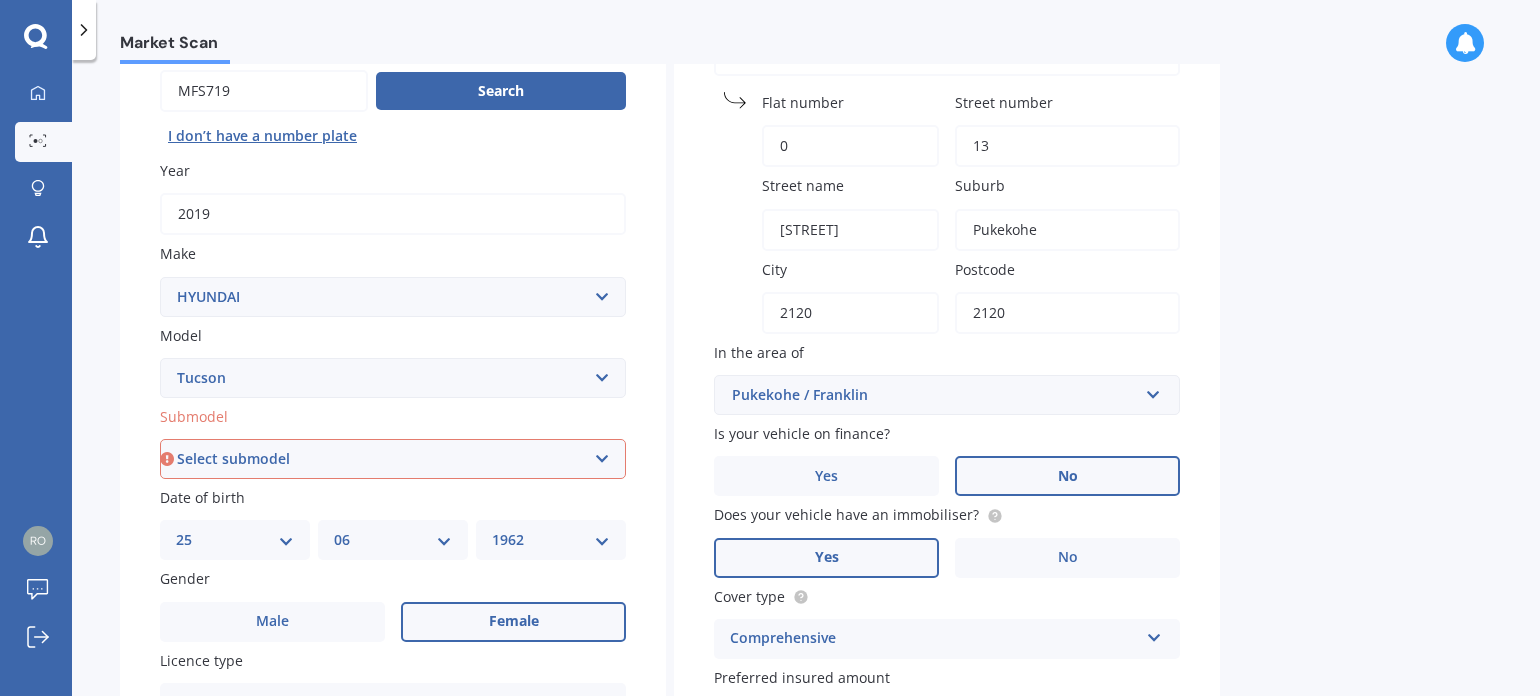 click on "Select submodel 1.6 Turbo Elite 2.0 4WD CRDi Turbo Diesel A4 2.0 4WD Petrol A4 2.0 City 2WD Petrol 2.0 City 2WD Petrol Elite A4 2.0D 4WD Elite M6SUV 2.7 V6 4WD Petrol A4 2.7 V6 4WD Petrol Elite A4 ELITE MPI 2.0P/6AT NX4E Hybrid 2WD" at bounding box center [393, 459] 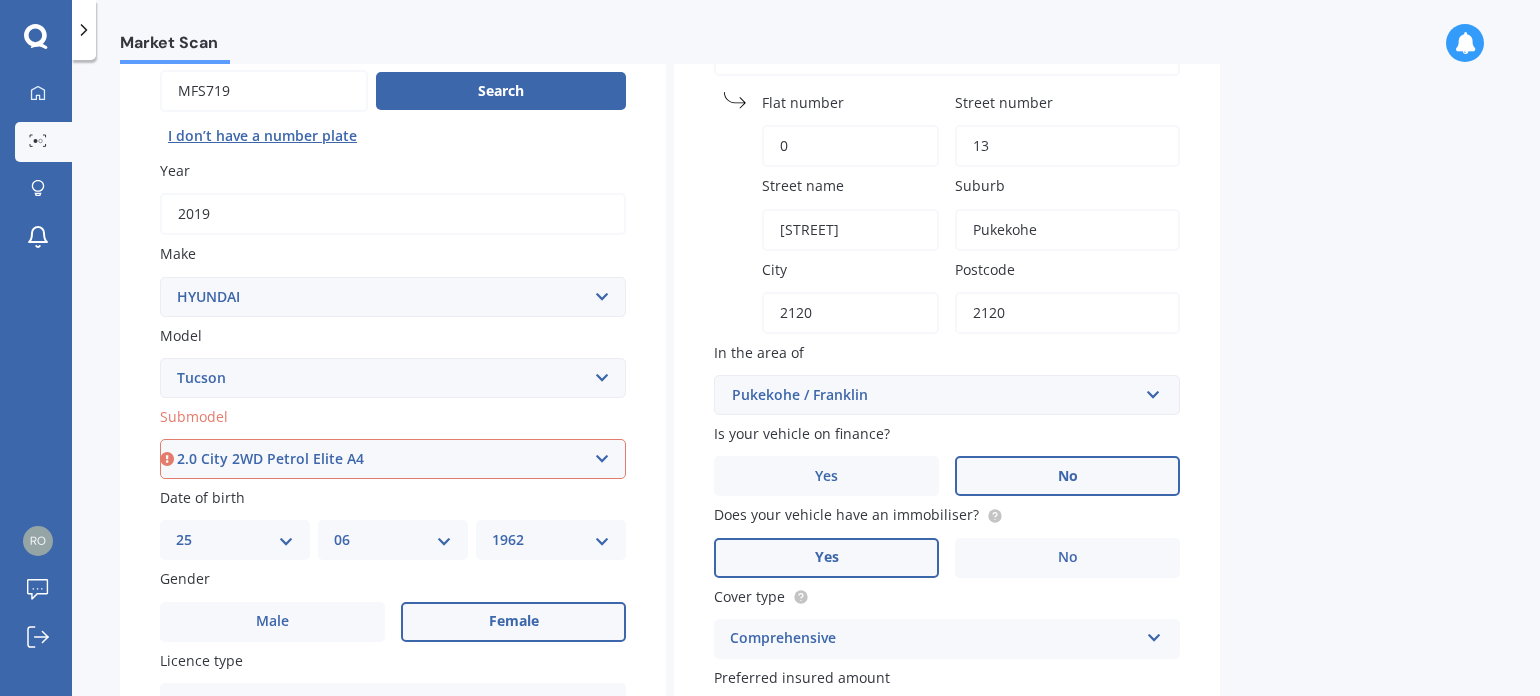 click on "Select submodel 1.6 Turbo Elite 2.0 4WD CRDi Turbo Diesel A4 2.0 4WD Petrol A4 2.0 City 2WD Petrol 2.0 City 2WD Petrol Elite A4 2.0D 4WD Elite M6SUV 2.7 V6 4WD Petrol A4 2.7 V6 4WD Petrol Elite A4 ELITE MPI 2.0P/6AT NX4E Hybrid 2WD" at bounding box center (393, 459) 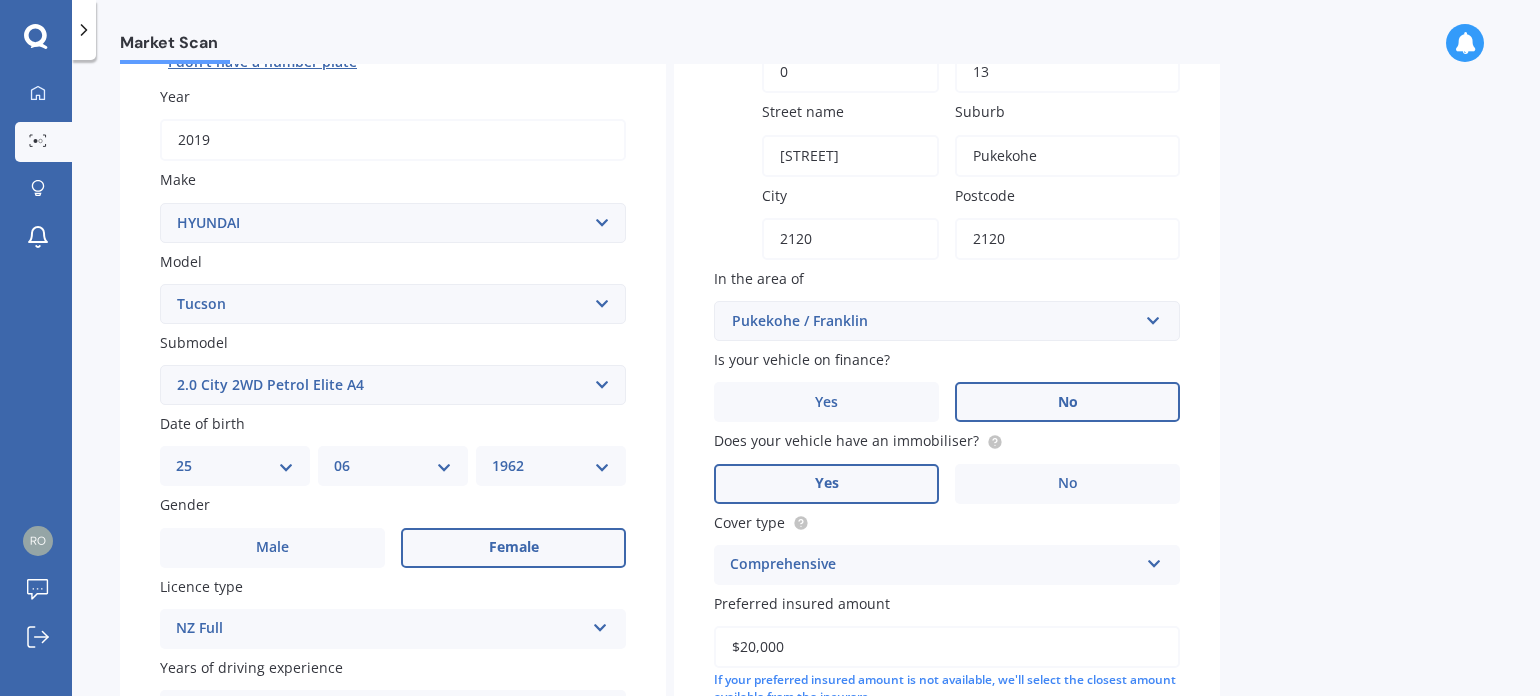 scroll, scrollTop: 516, scrollLeft: 0, axis: vertical 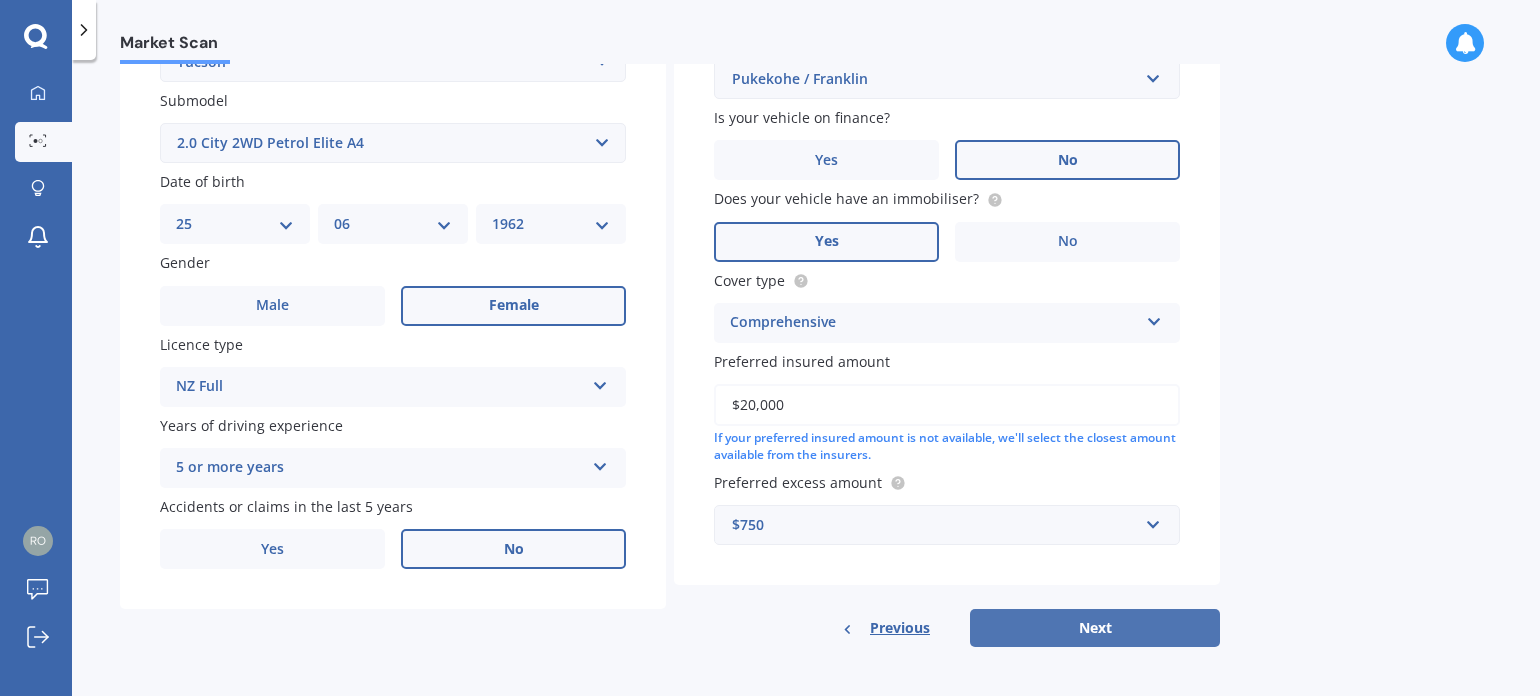 click on "Next" at bounding box center (1095, 628) 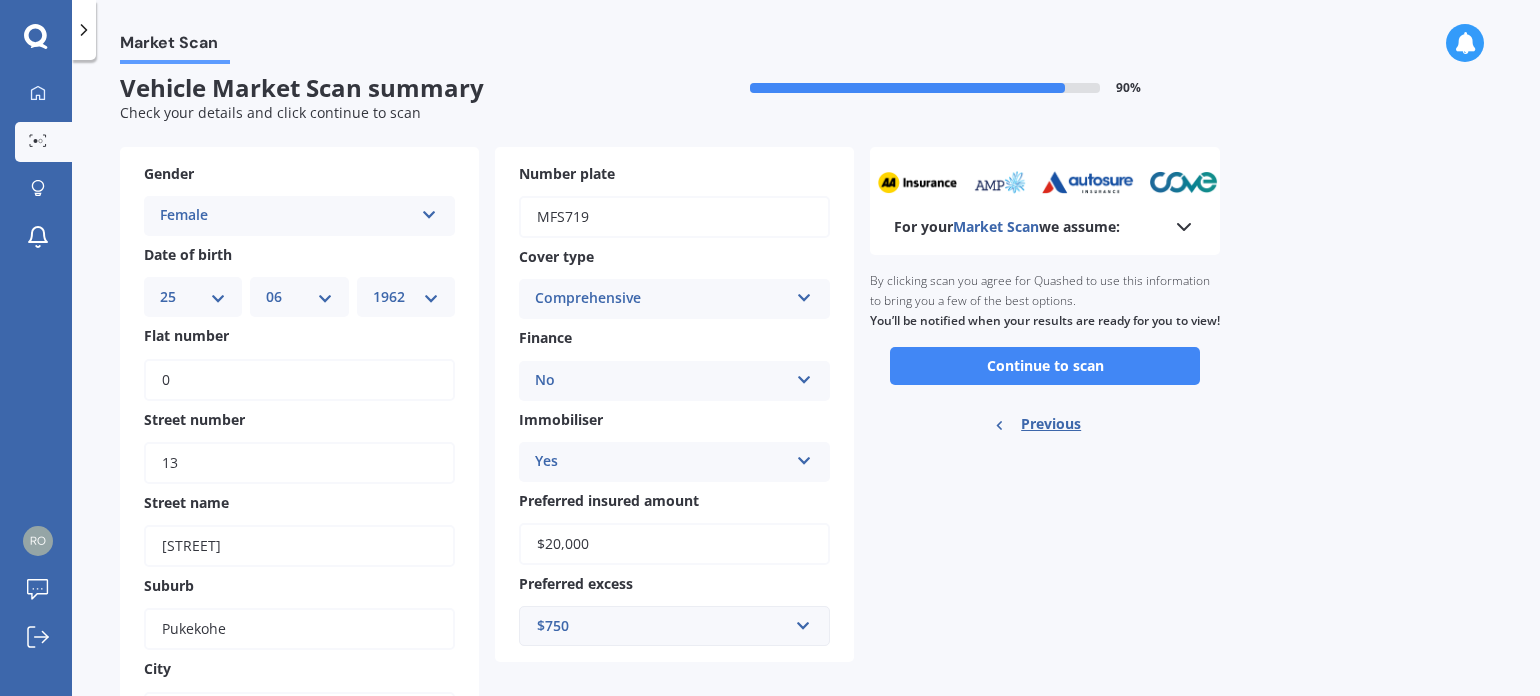 scroll, scrollTop: 0, scrollLeft: 0, axis: both 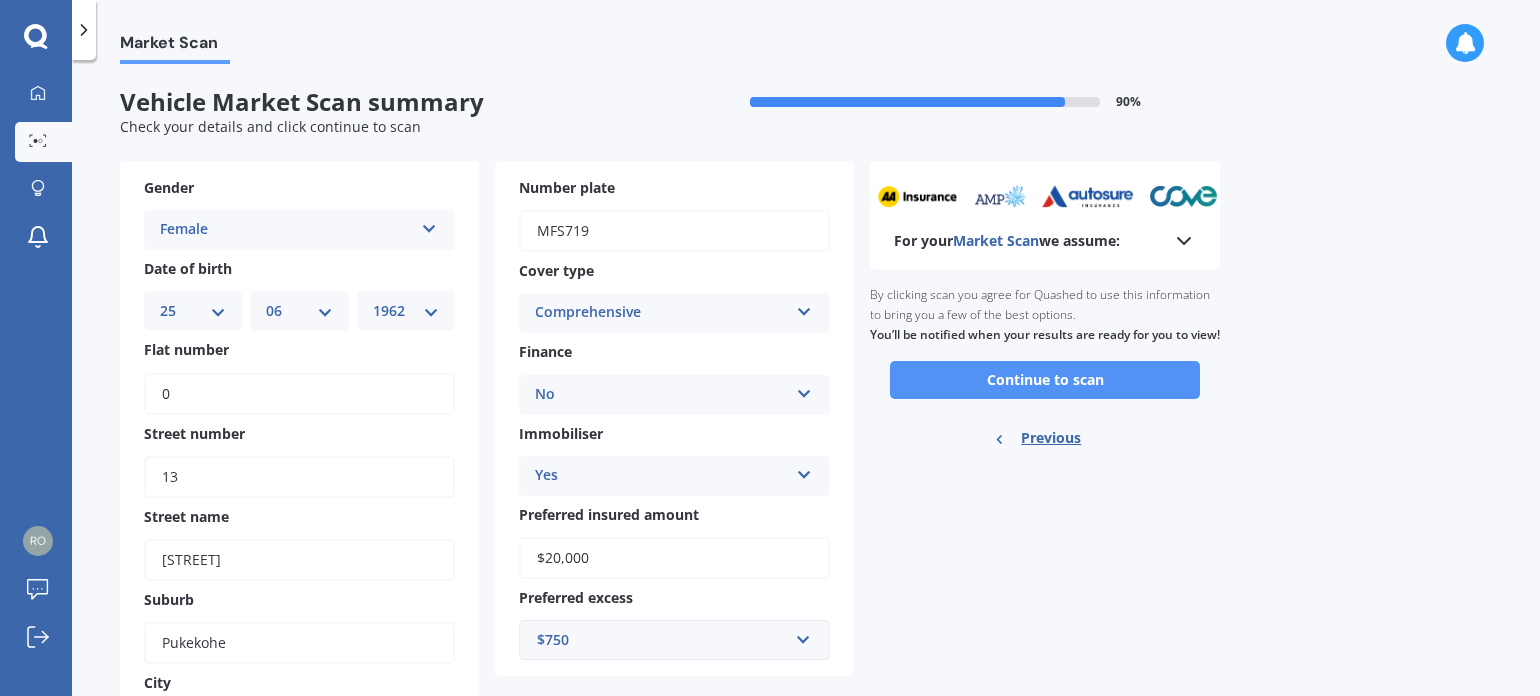 click on "Continue to scan" at bounding box center [1045, 380] 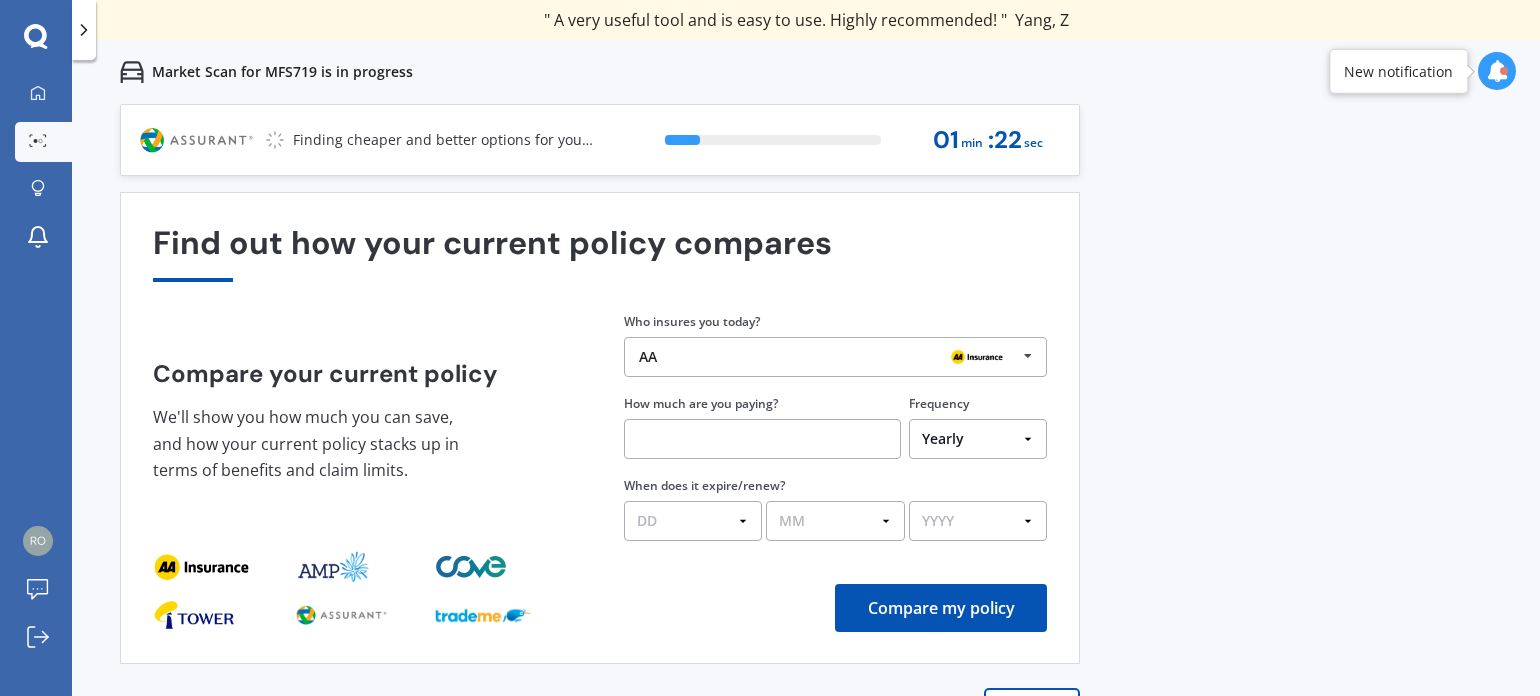 click on "AA" at bounding box center (828, 357) 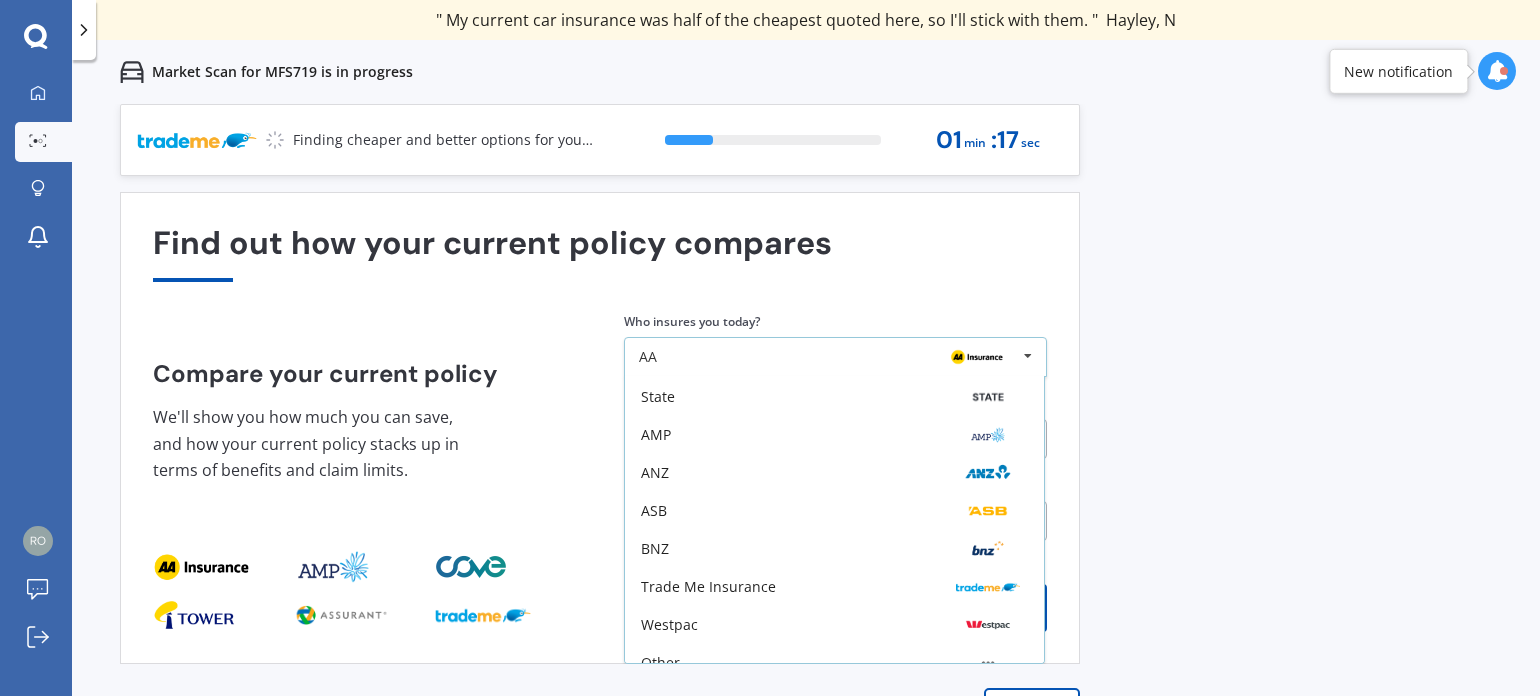 scroll, scrollTop: 131, scrollLeft: 0, axis: vertical 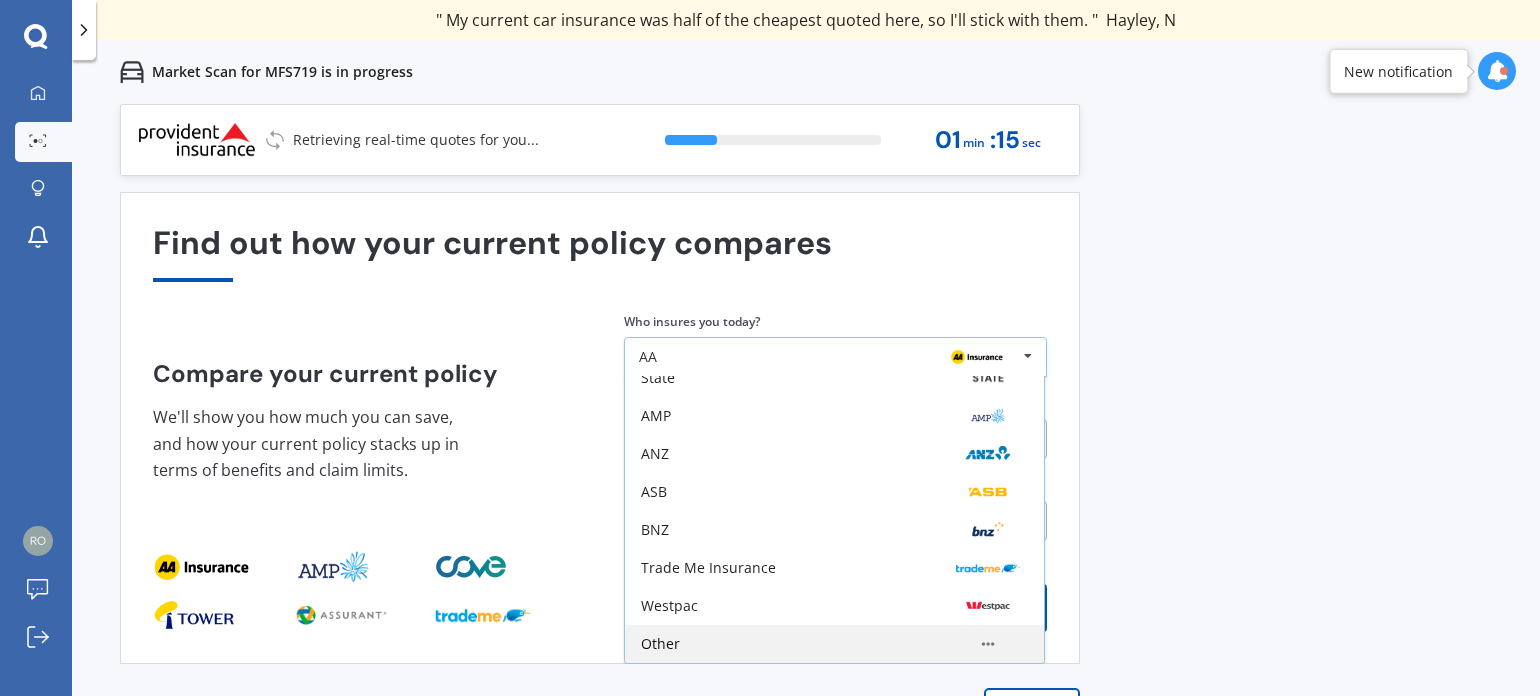 click at bounding box center [988, 644] 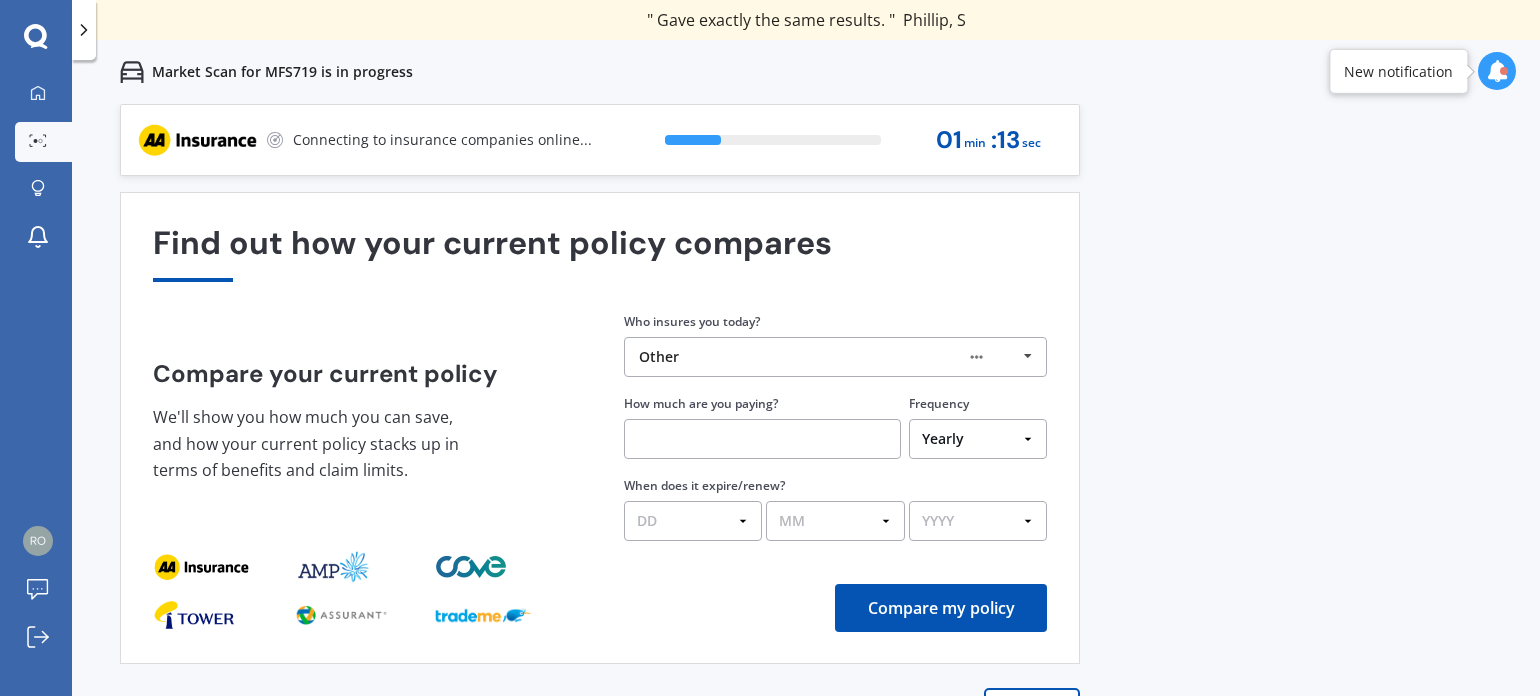 click at bounding box center (762, 439) 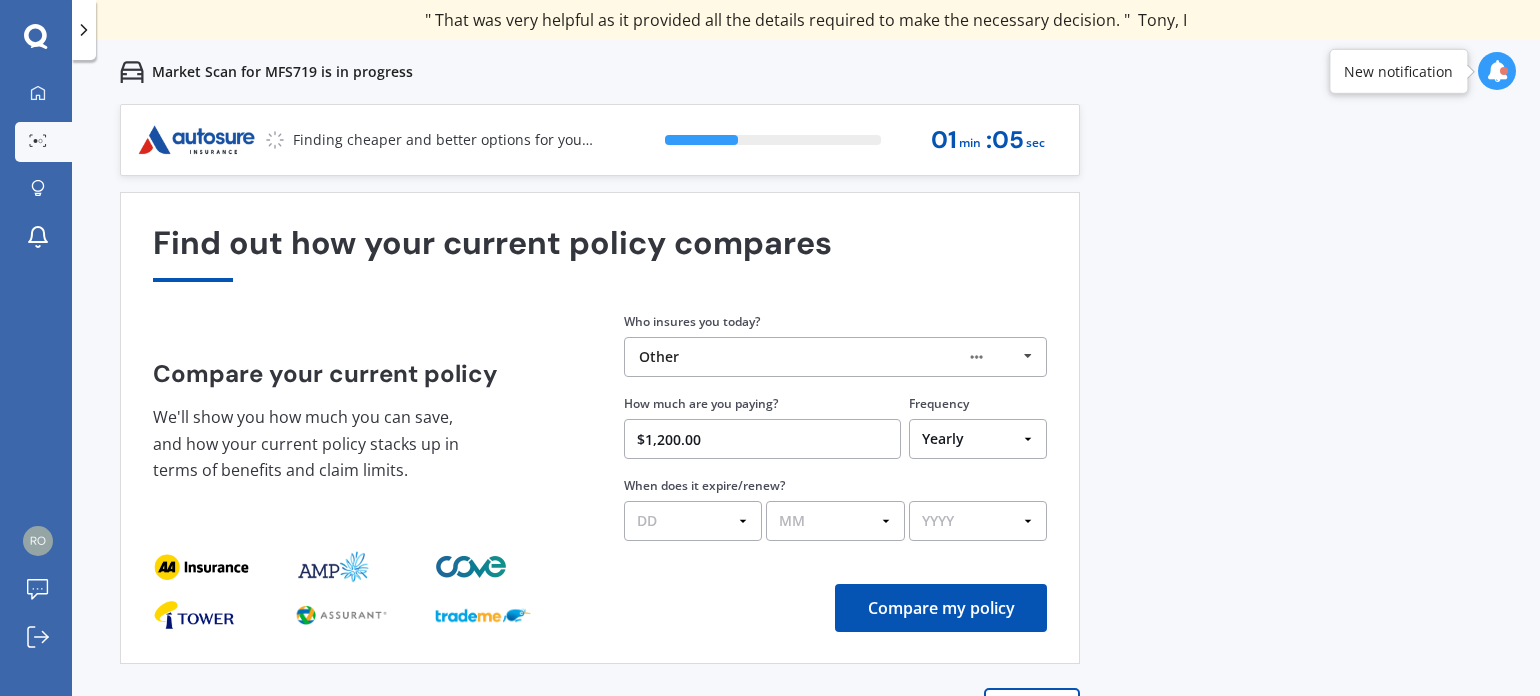 type on "$1,200.00" 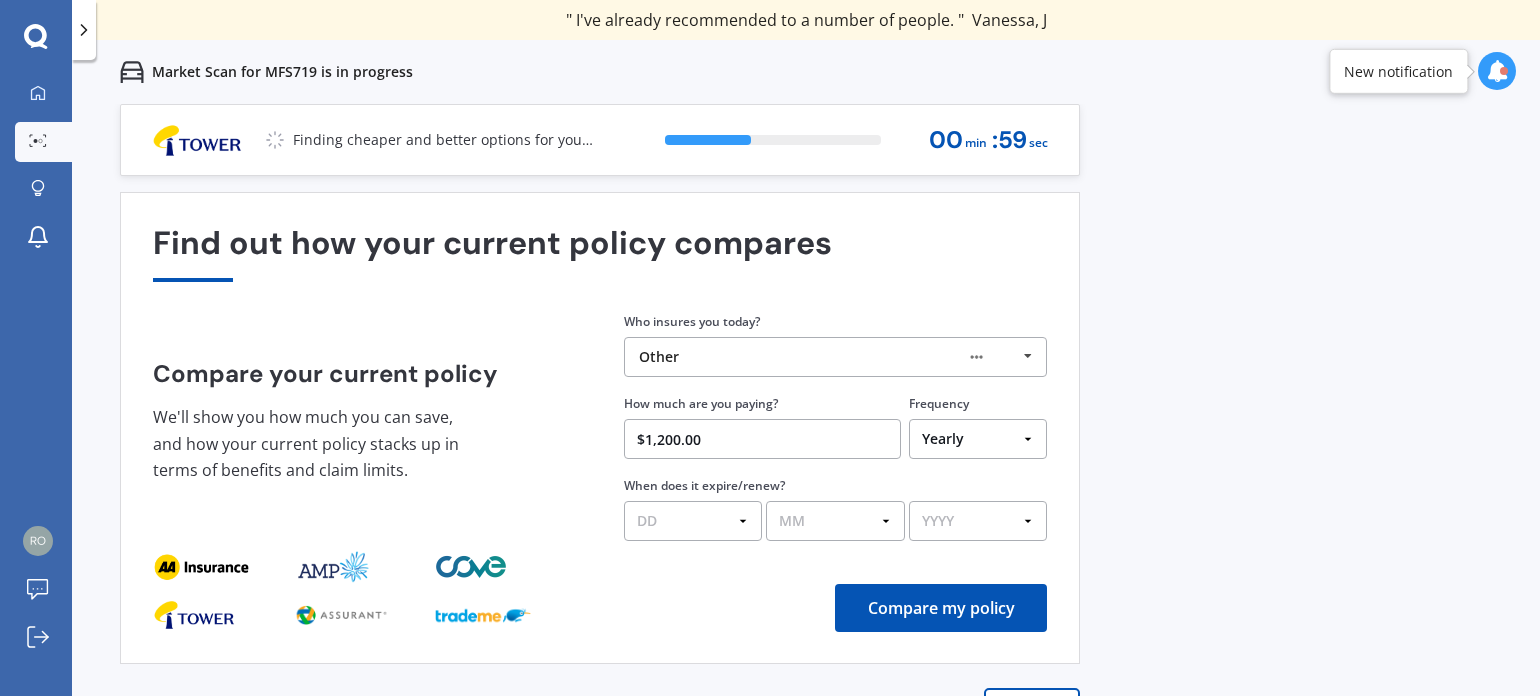 click on "DD 01 02 03 04 05 06 07 08 09 10 11 12 13 14 15 16 17 18 19 20 21 22 23 24 25 26 27 28 29 30 31" at bounding box center (693, 521) 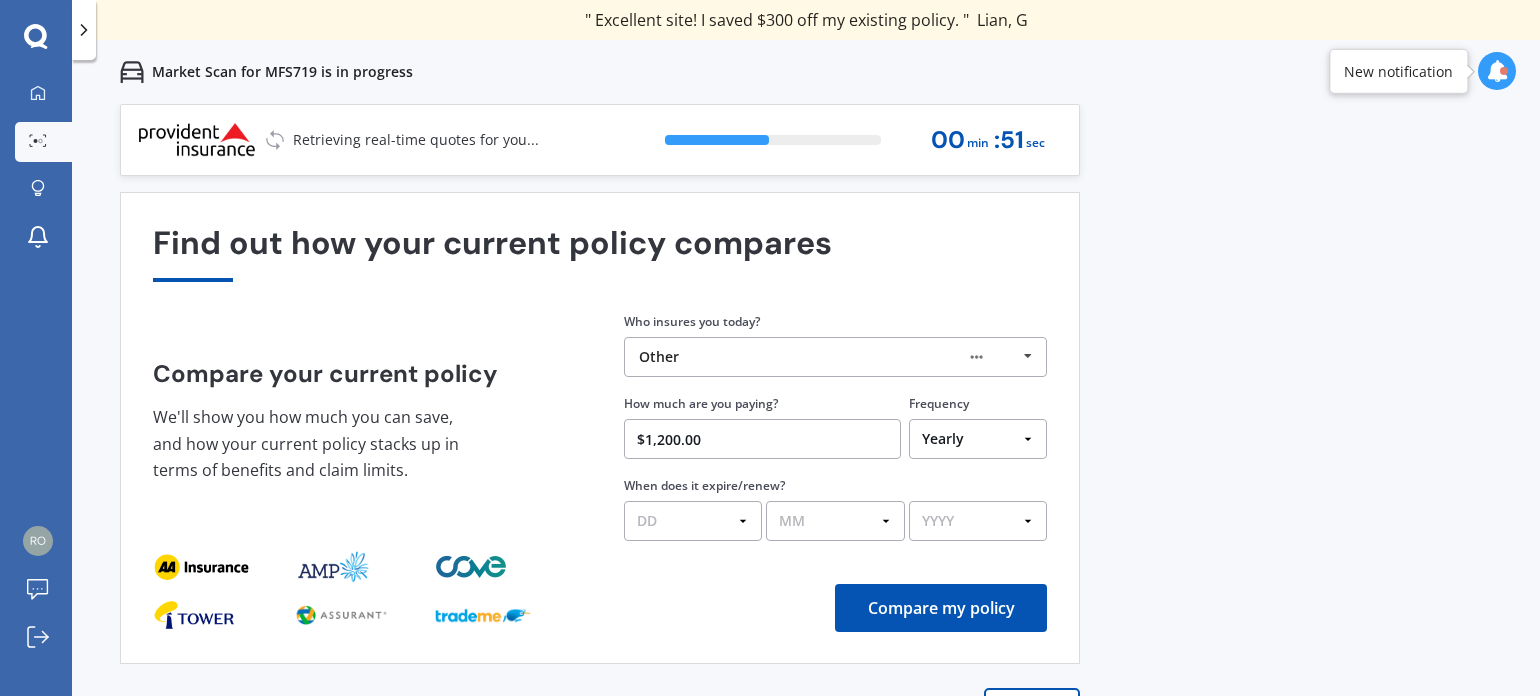 select on "01" 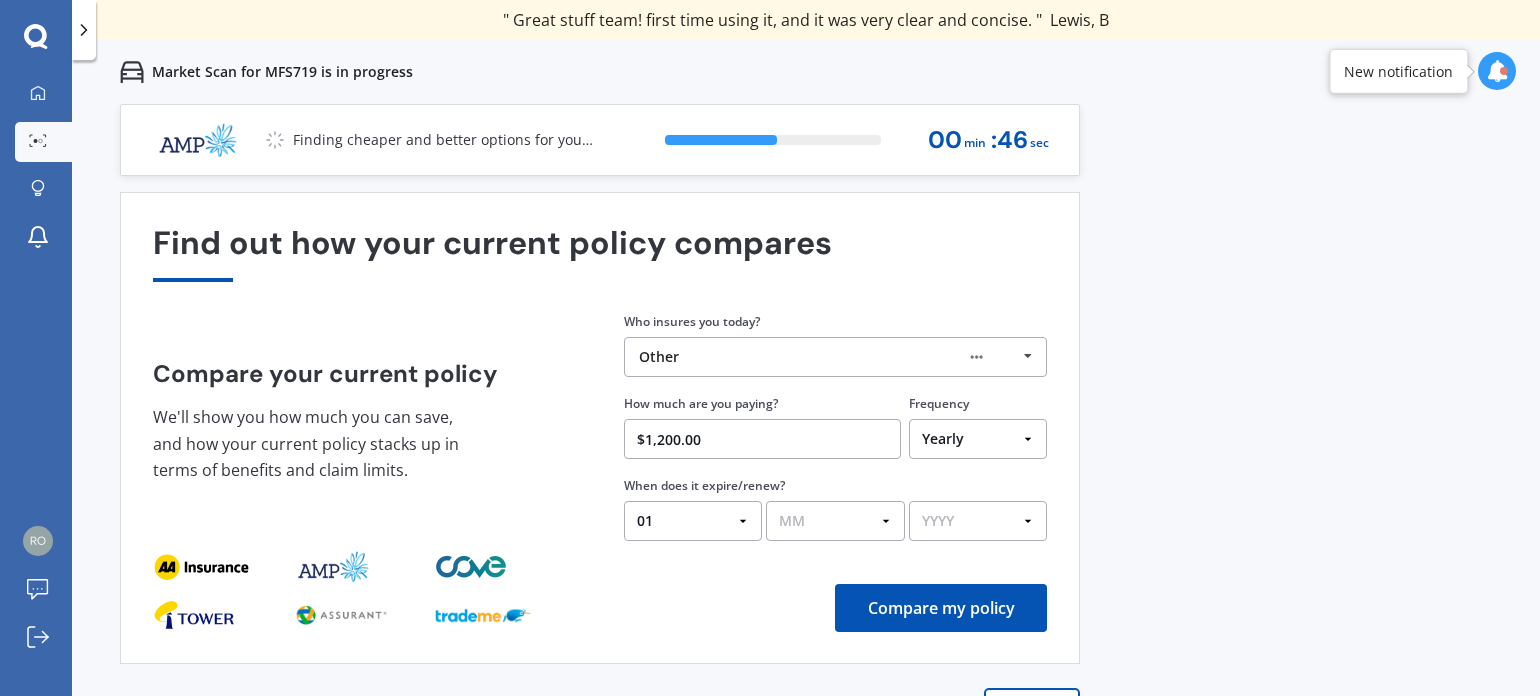 click on "MM 01 02 03 04 05 06 07 08 09 10 11 12" at bounding box center (835, 521) 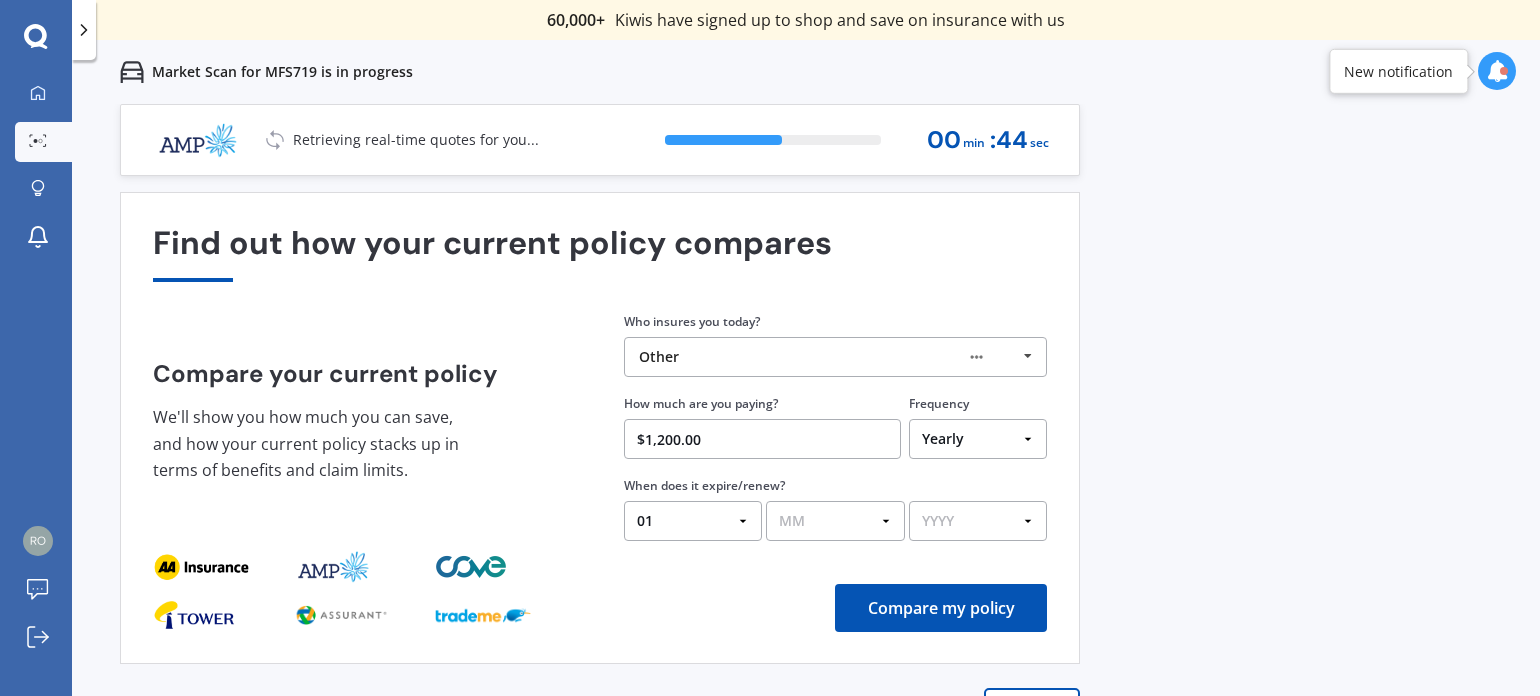 select on "08" 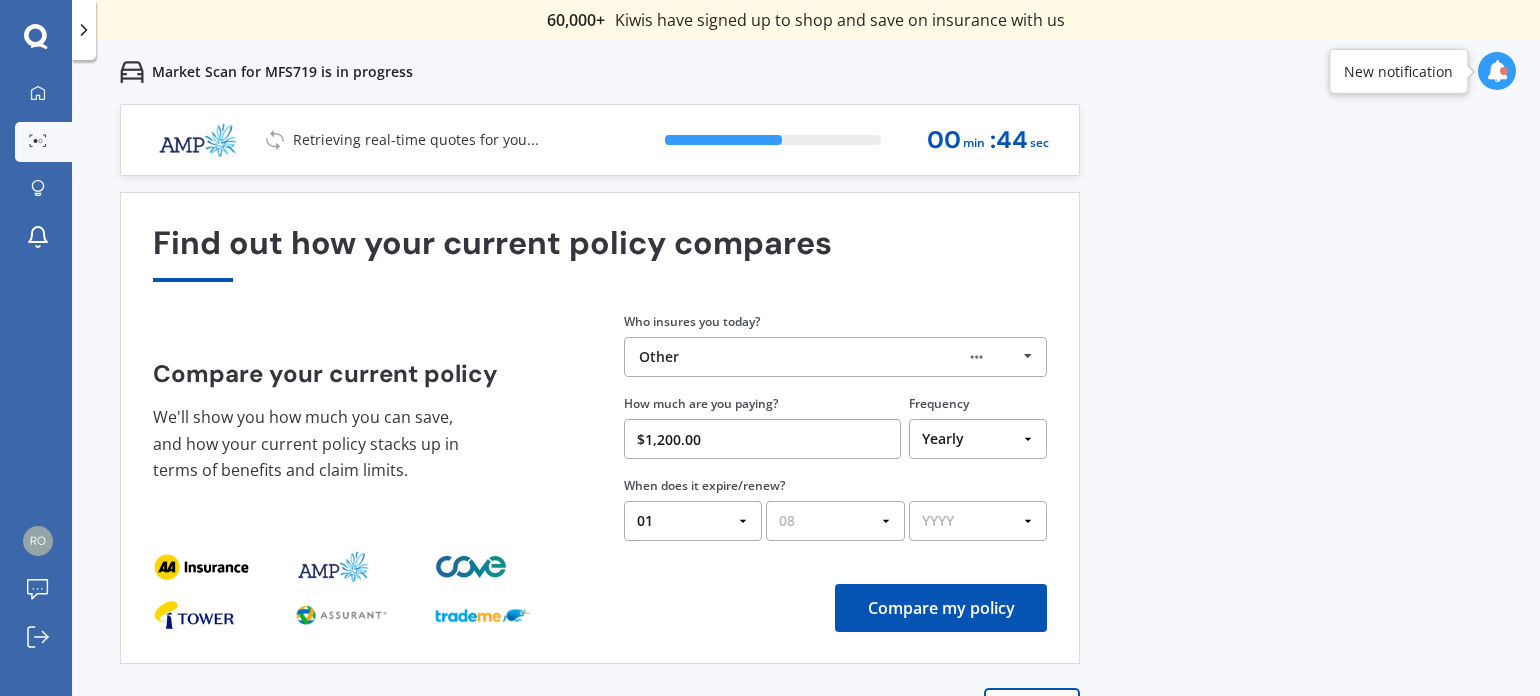 click on "MM 01 02 03 04 05 06 07 08 09 10 11 12" at bounding box center [835, 521] 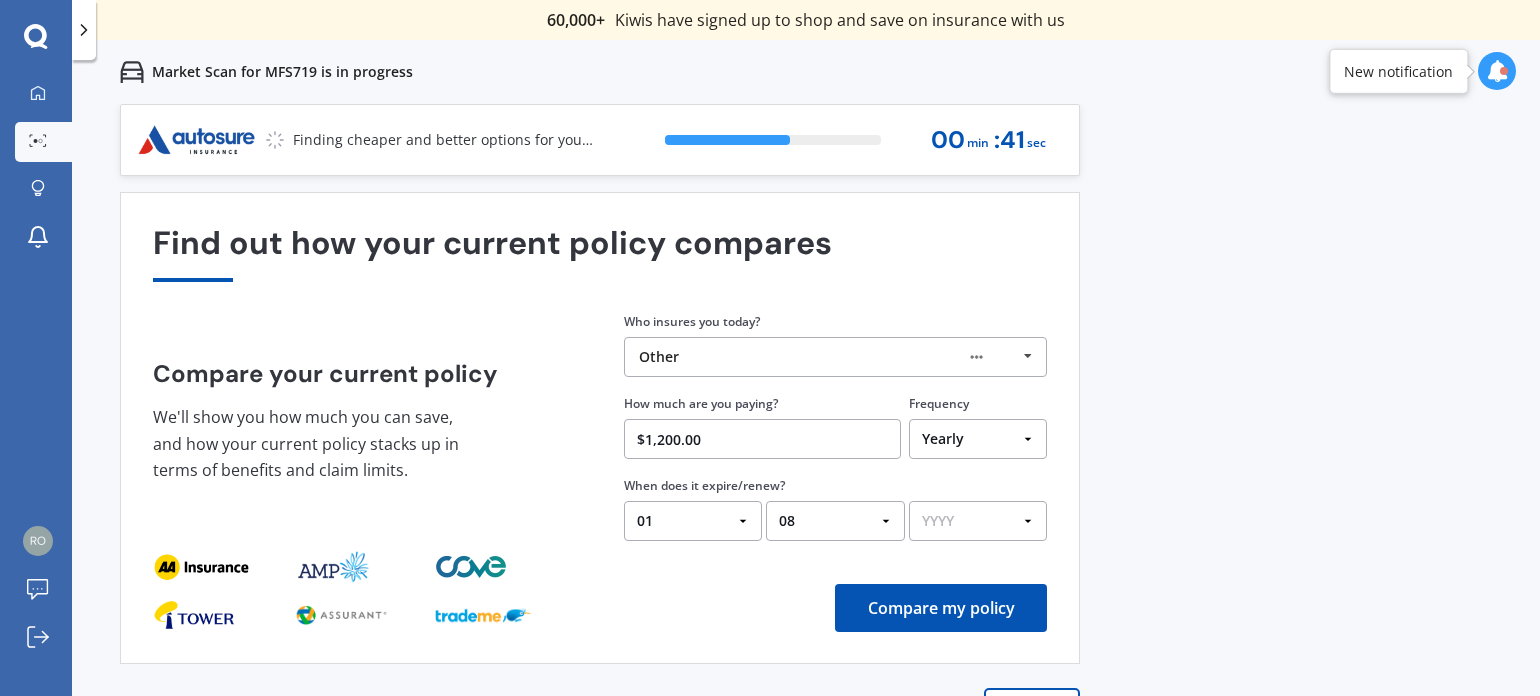 click on "YYYY 2026 2025 2024" at bounding box center (978, 521) 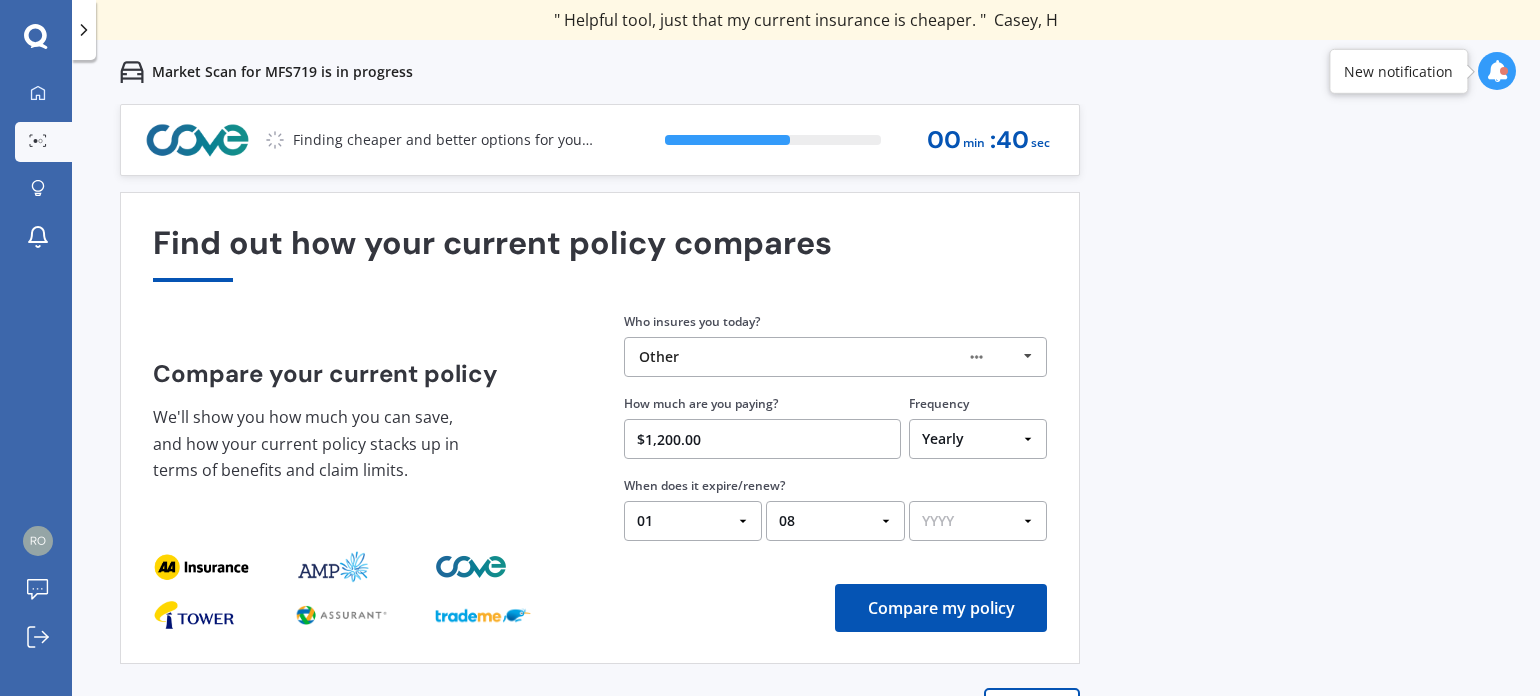 select on "2026" 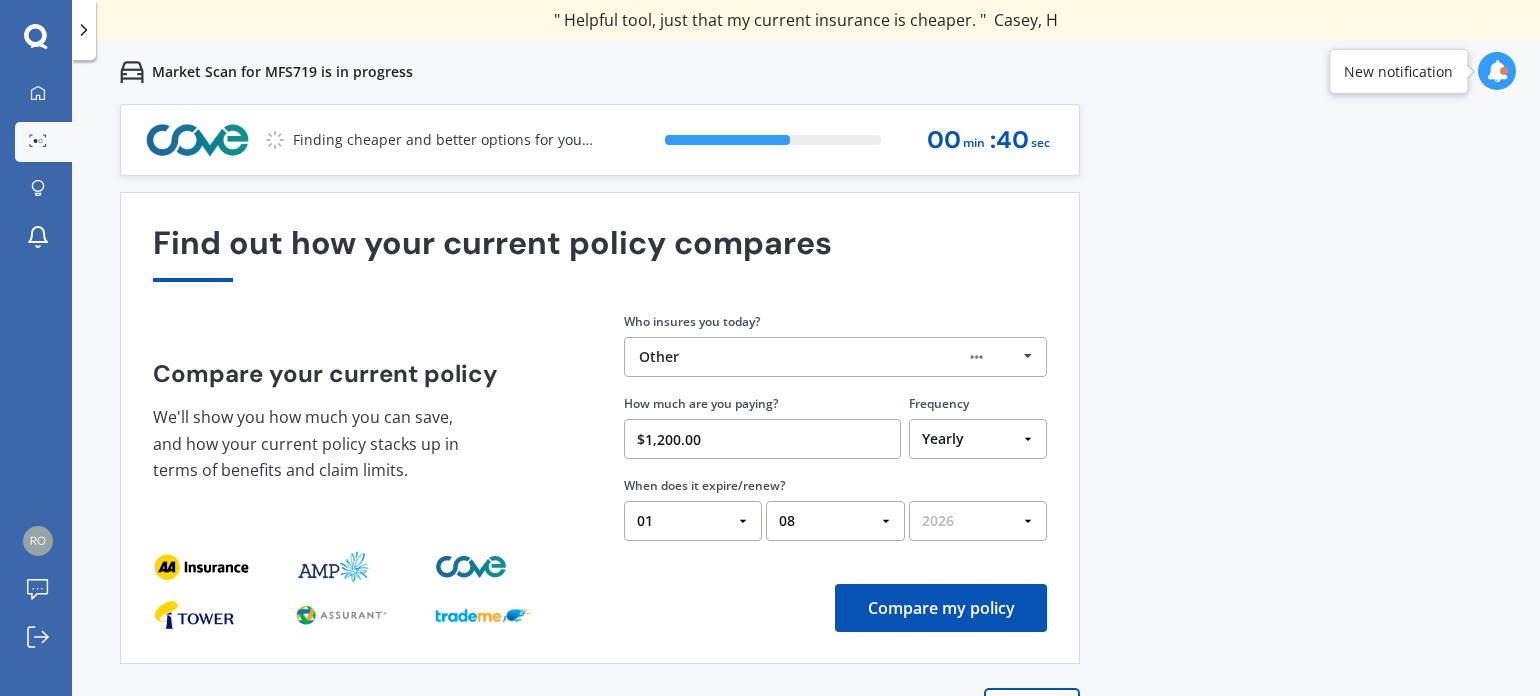 click on "YYYY 2026 2025 2024" at bounding box center [978, 521] 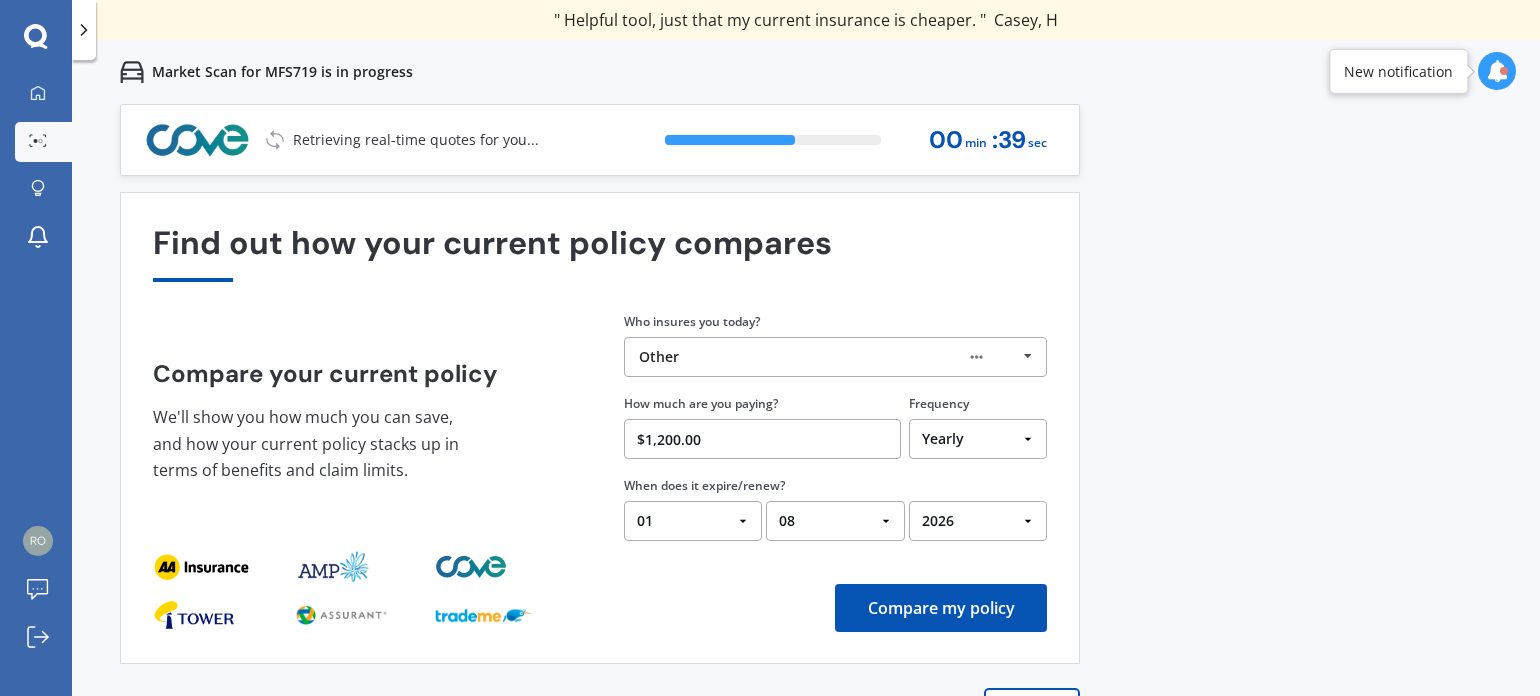 click on "Compare my policy" at bounding box center (941, 608) 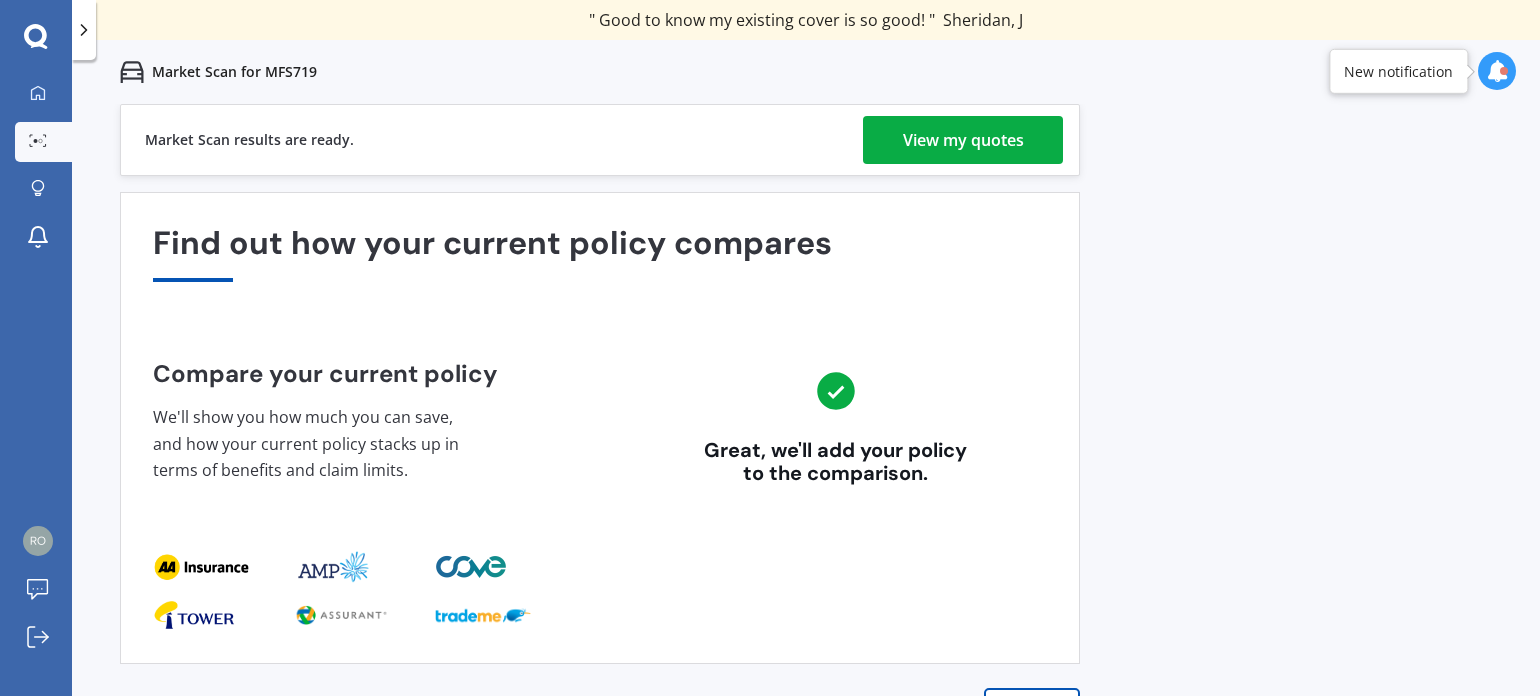 click on "View my quotes" at bounding box center [963, 140] 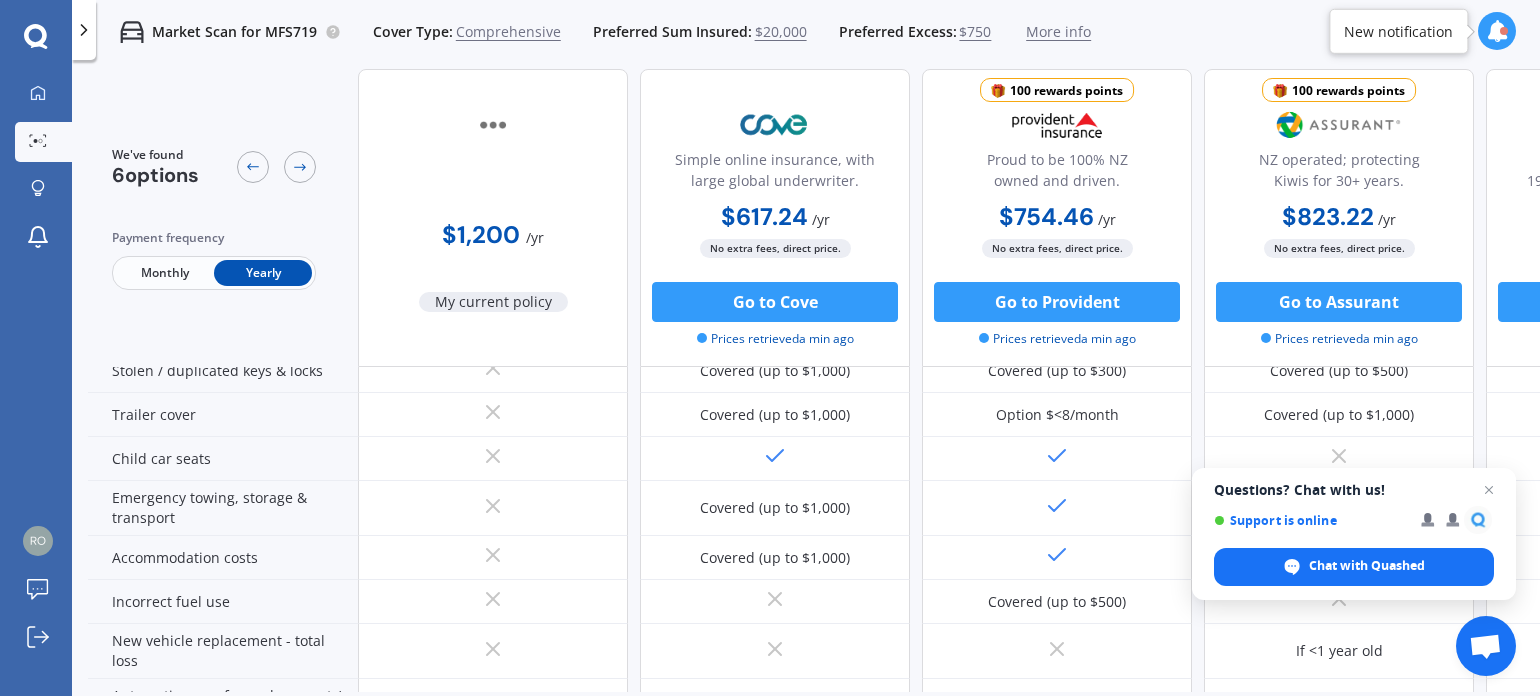scroll, scrollTop: 0, scrollLeft: 0, axis: both 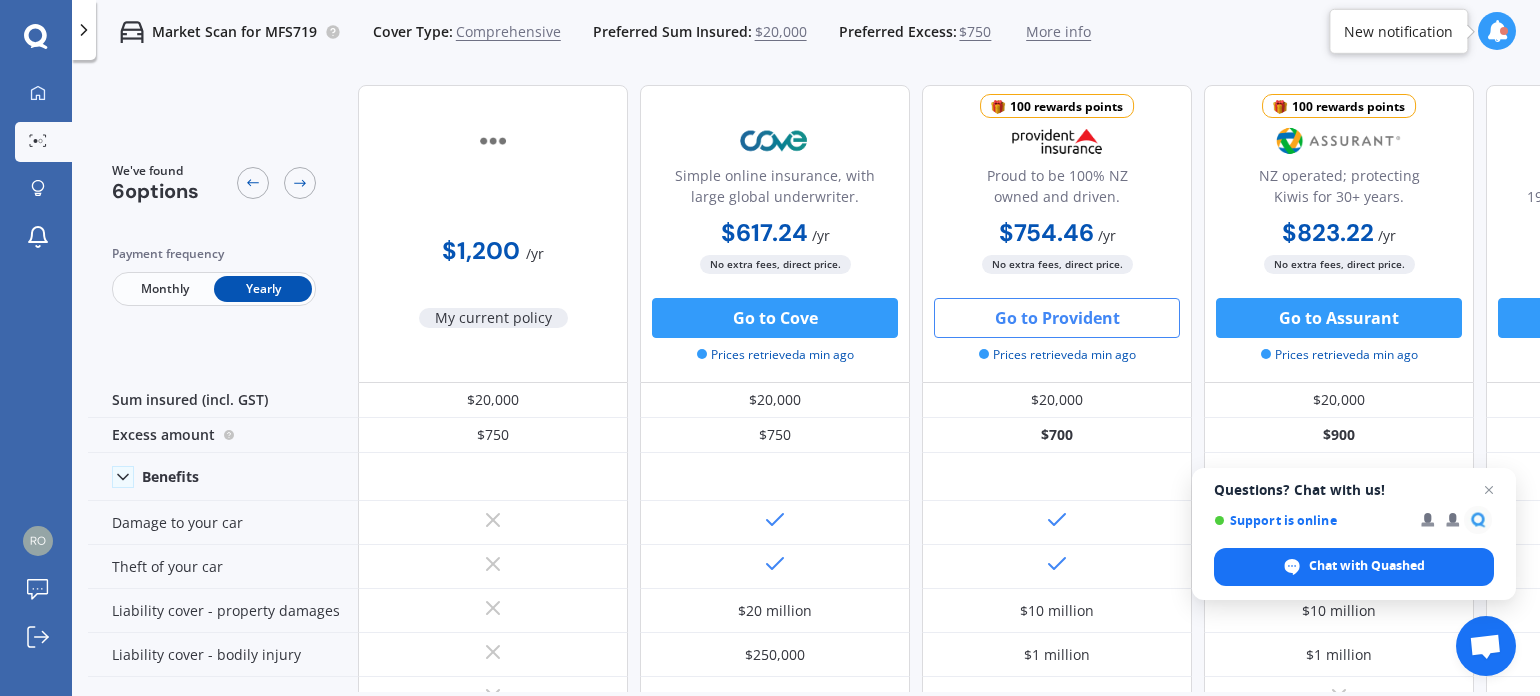 click on "Go to Provident" at bounding box center (1057, 318) 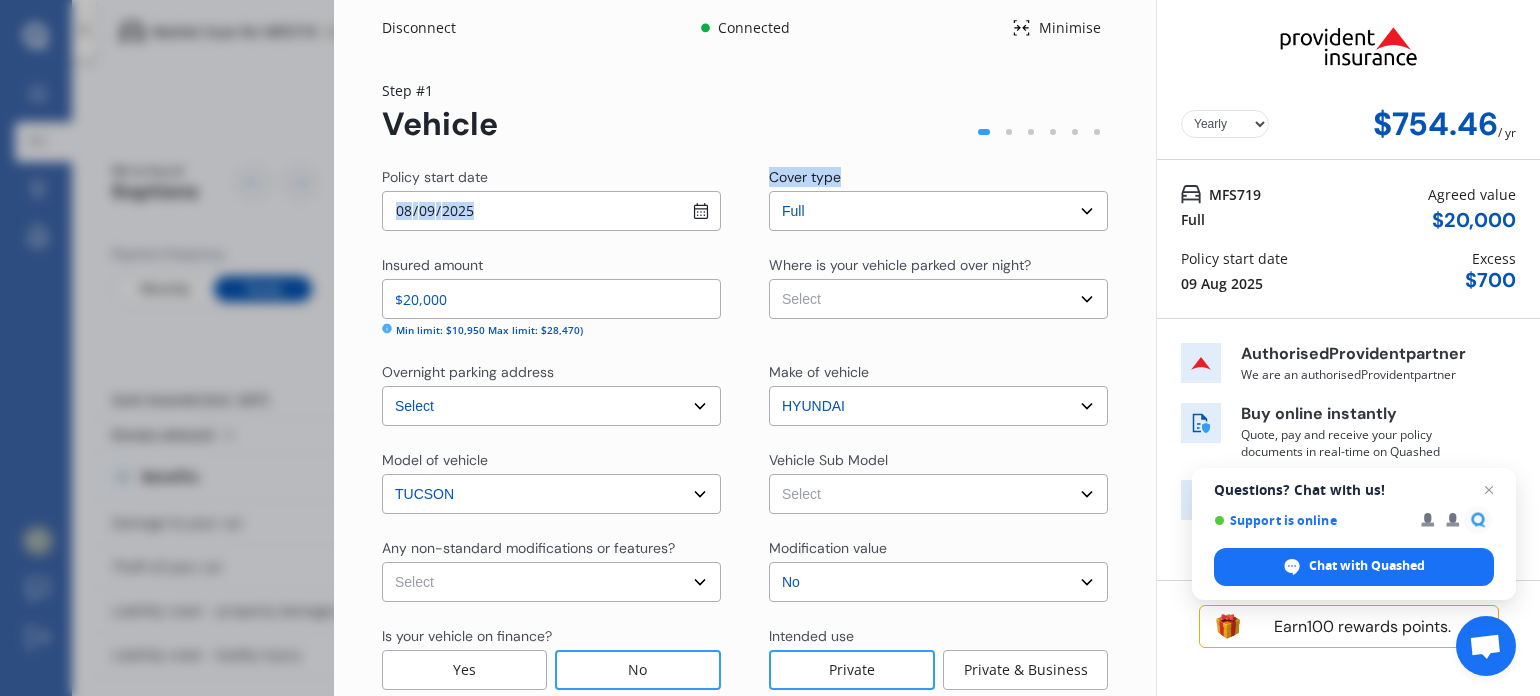 drag, startPoint x: 967, startPoint y: 151, endPoint x: 558, endPoint y: 158, distance: 409.0599 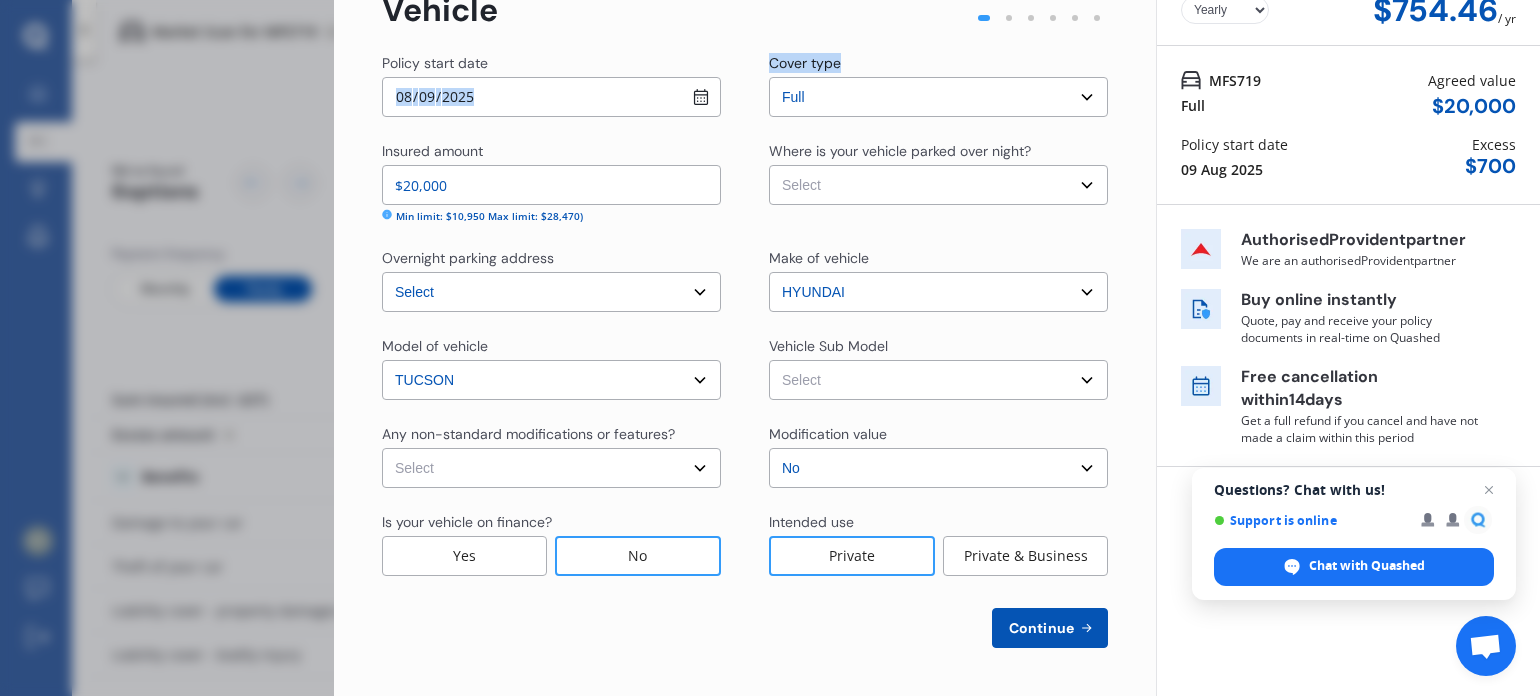 scroll, scrollTop: 0, scrollLeft: 0, axis: both 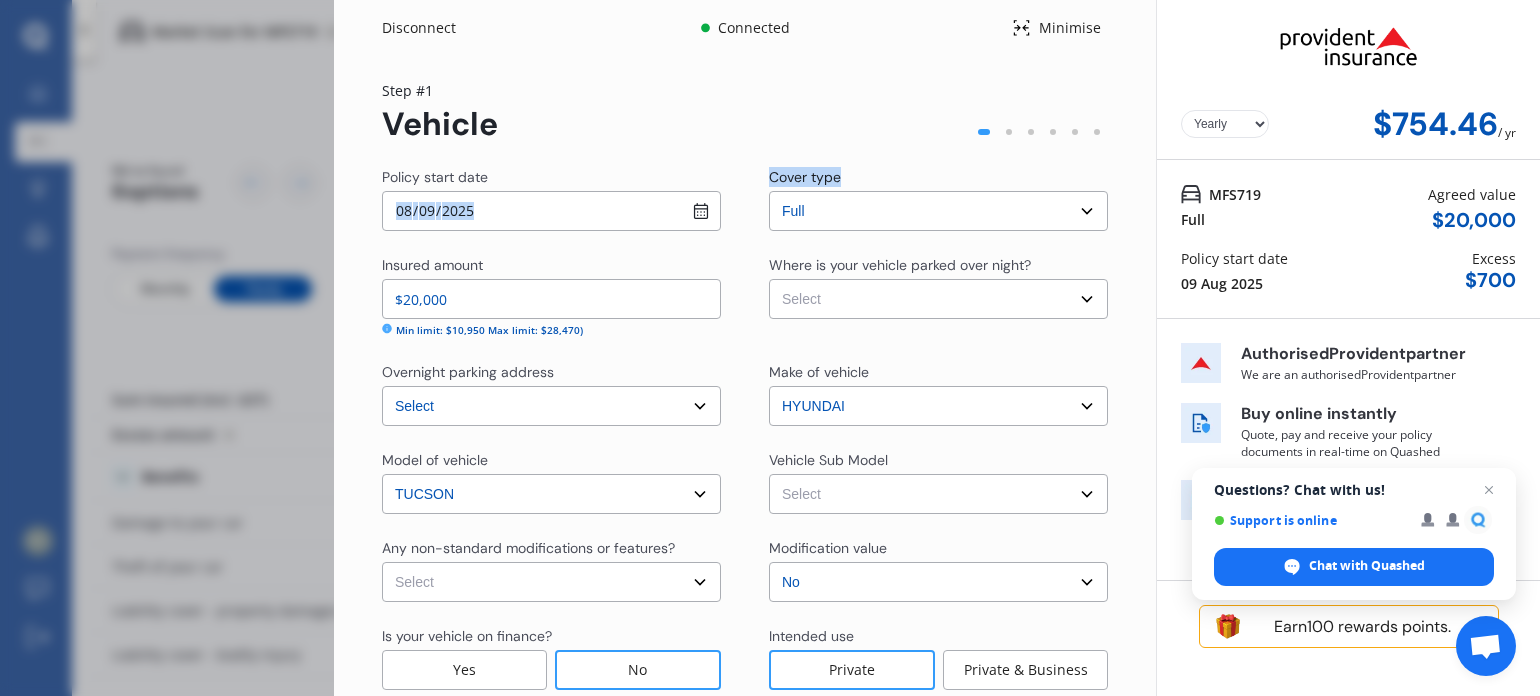 click on "Select Garage (fully enclosed) Off Street Parking Other" at bounding box center (938, 299) 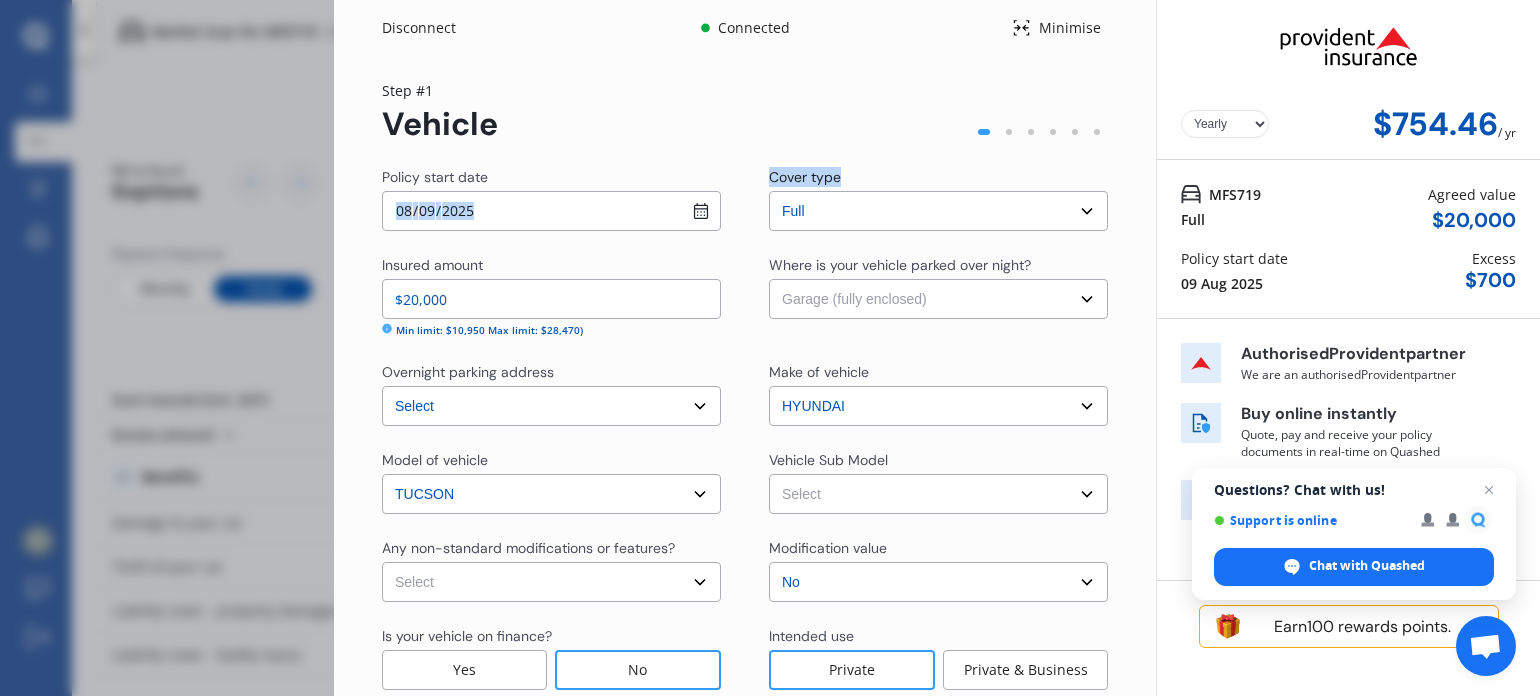 click on "Select Garage (fully enclosed) Off Street Parking Other" at bounding box center [938, 299] 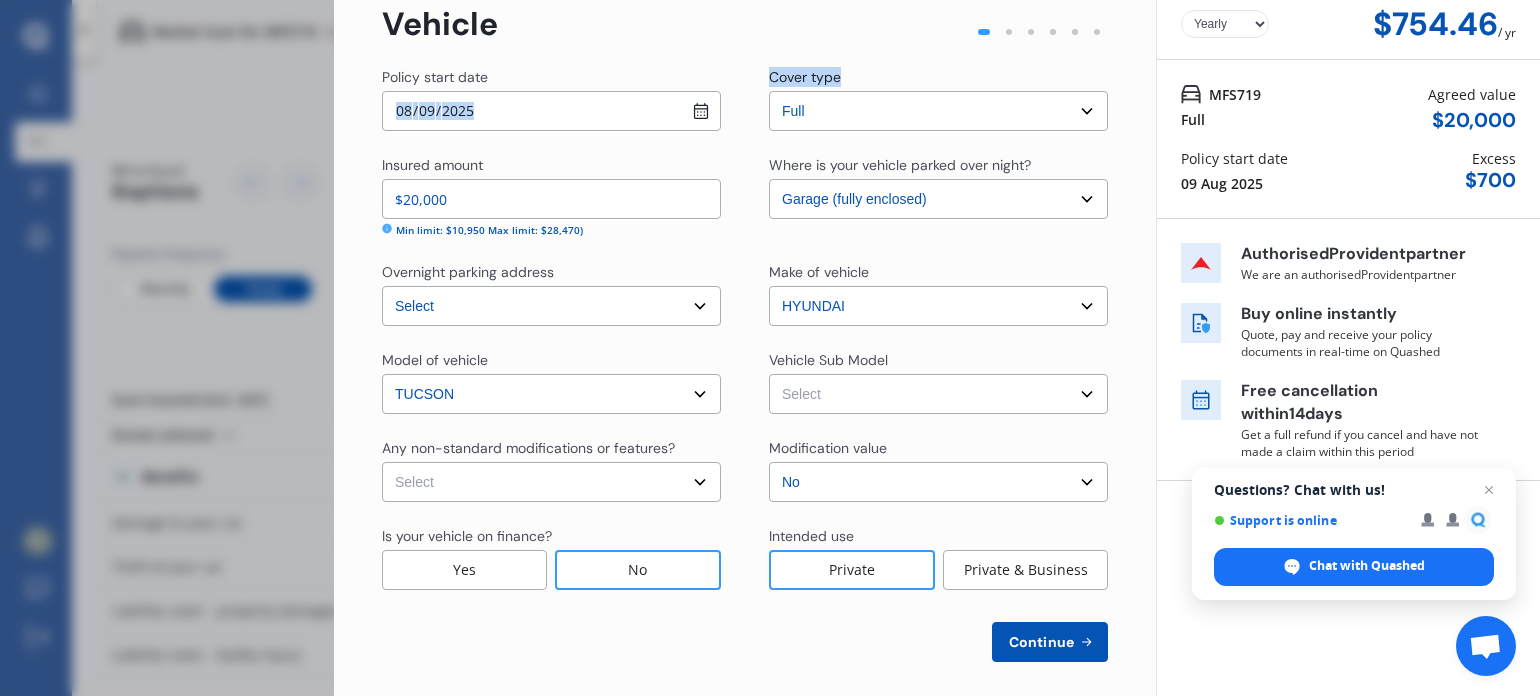 scroll, scrollTop: 114, scrollLeft: 0, axis: vertical 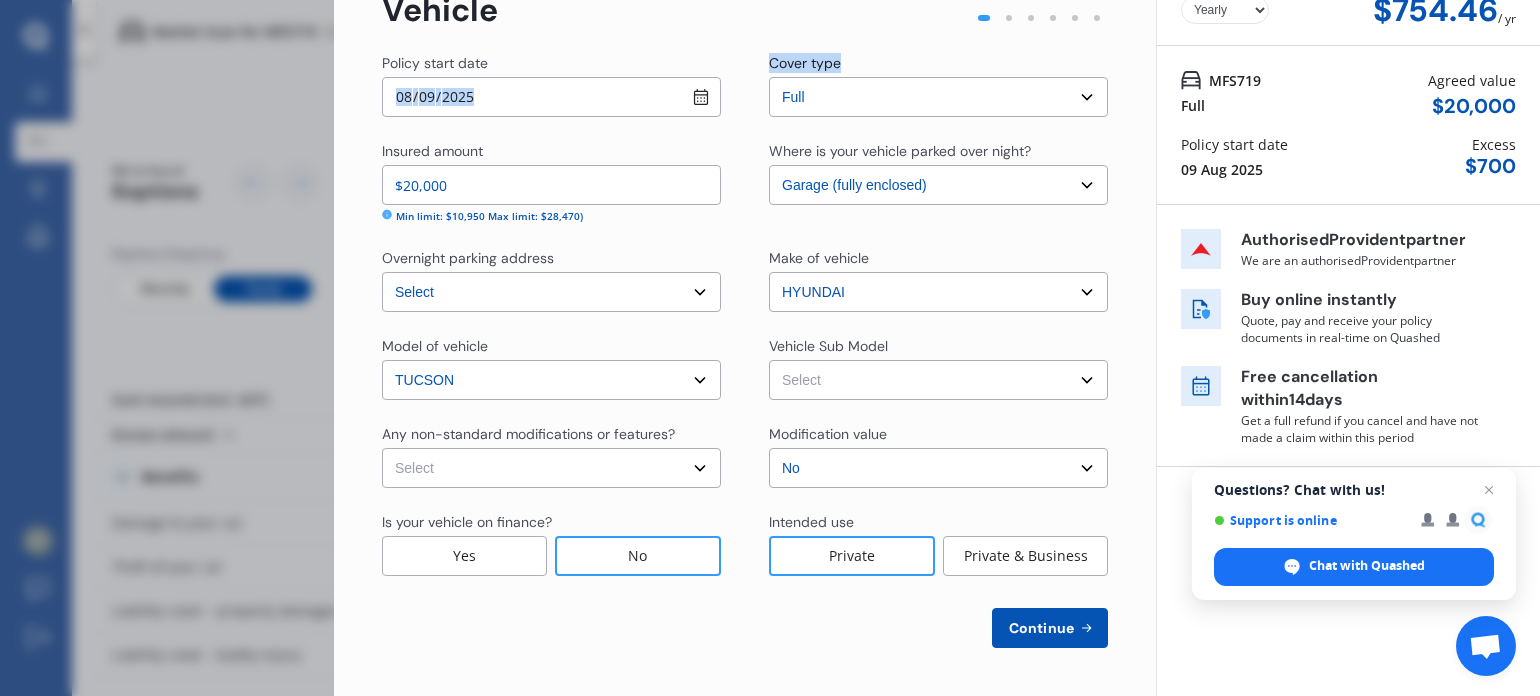 click on "Select Tucson TL Series II Elite Wagon 5dr Sport Shift 6sp 2WD 2.0i MY19" at bounding box center (938, 380) 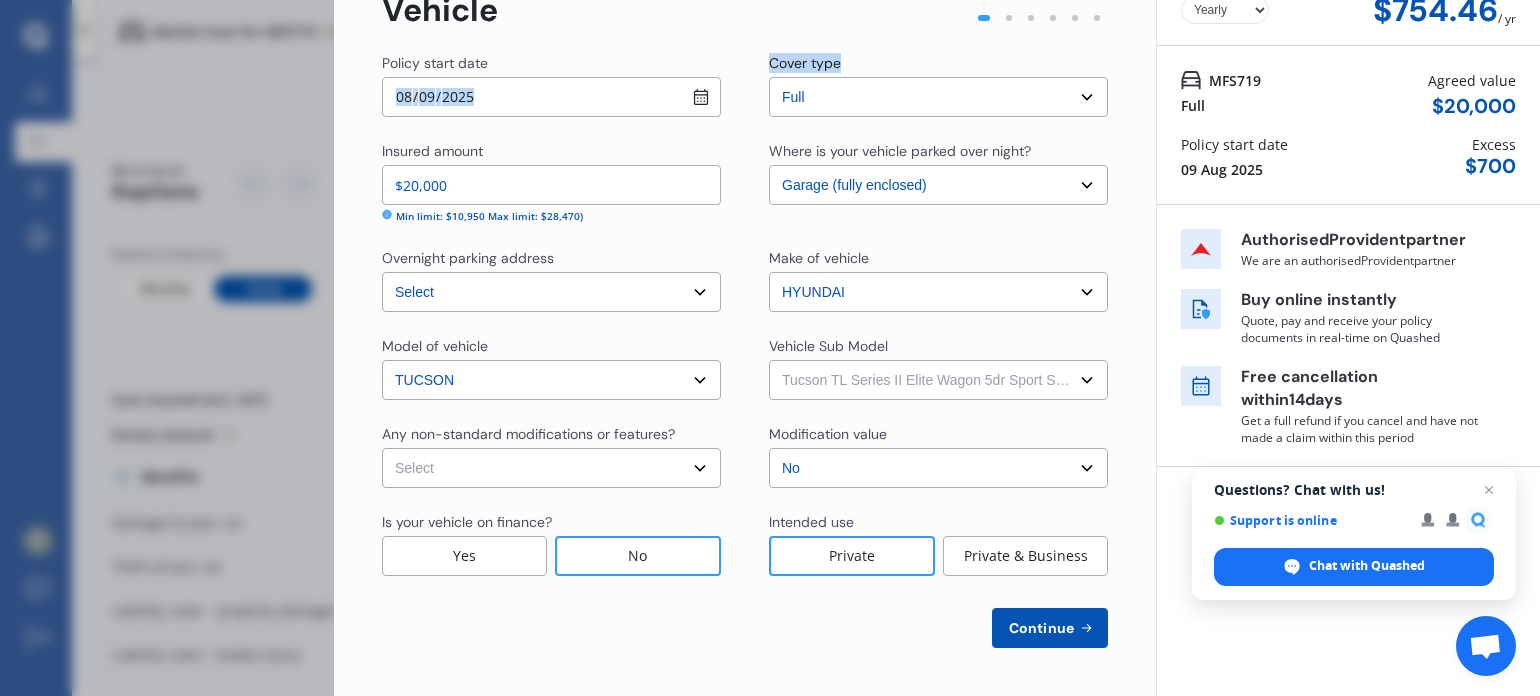 click on "Select Tucson TL Series II Elite Wagon 5dr Sport Shift 6sp 2WD 2.0i MY19" at bounding box center (938, 380) 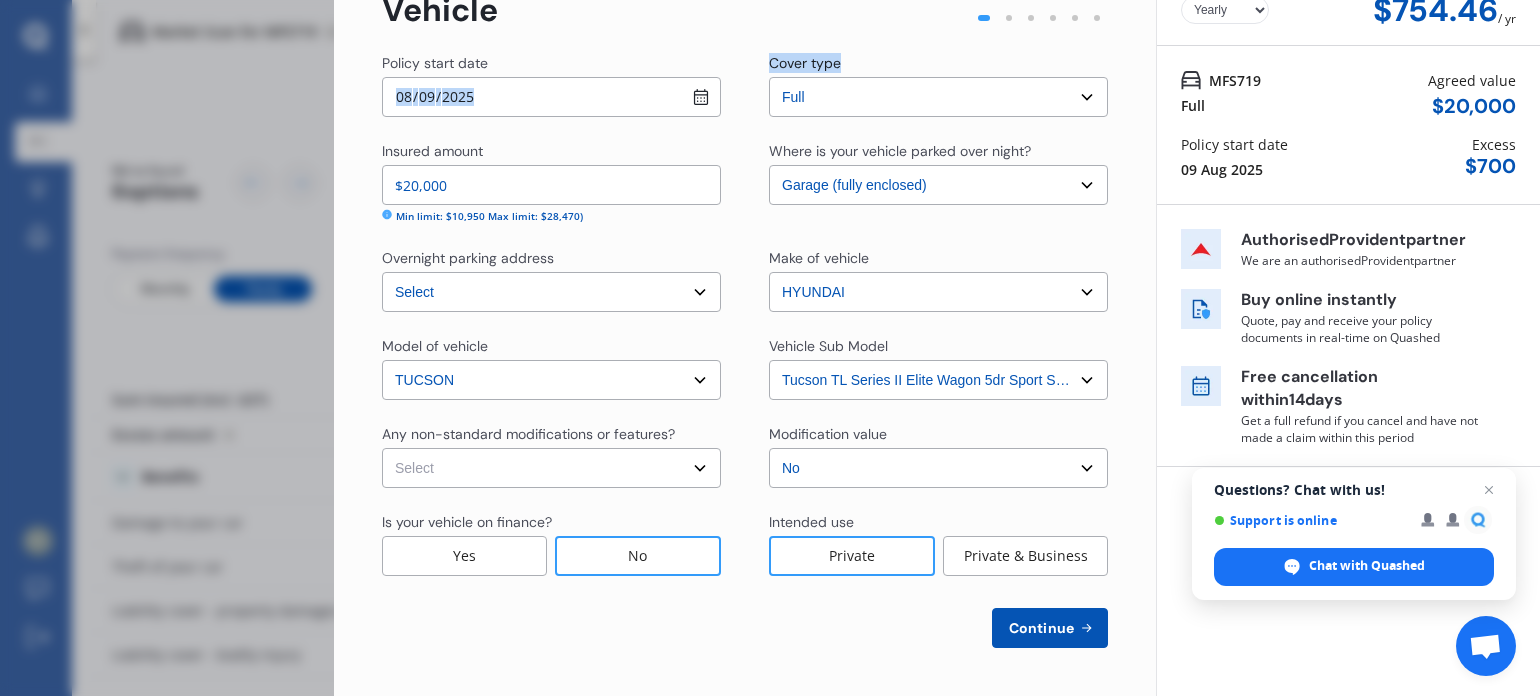 click on "Select None Nitrous Oxide System(NOS) Roll Cage Full Racing Harness" at bounding box center [551, 468] 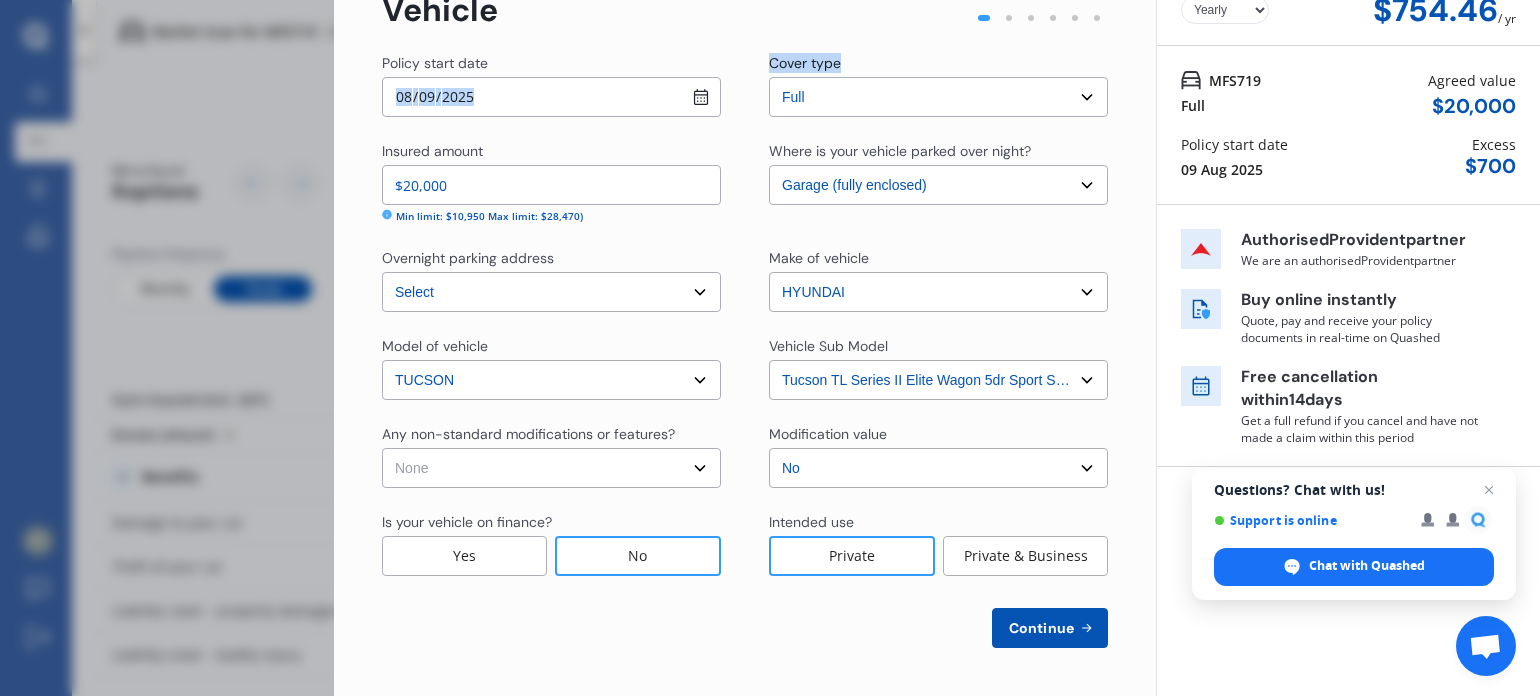 click on "Select None Nitrous Oxide System(NOS) Roll Cage Full Racing Harness" at bounding box center (551, 468) 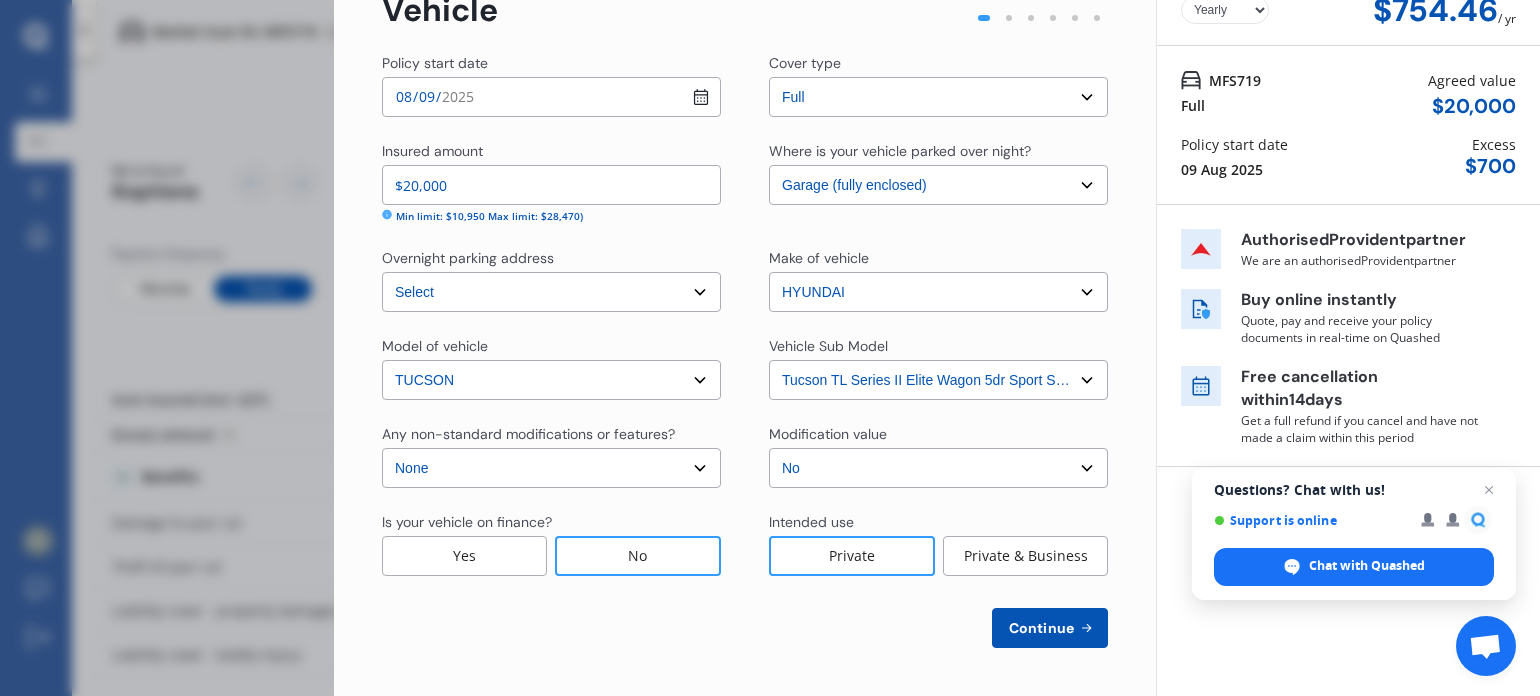 click on "No" at bounding box center [638, 556] 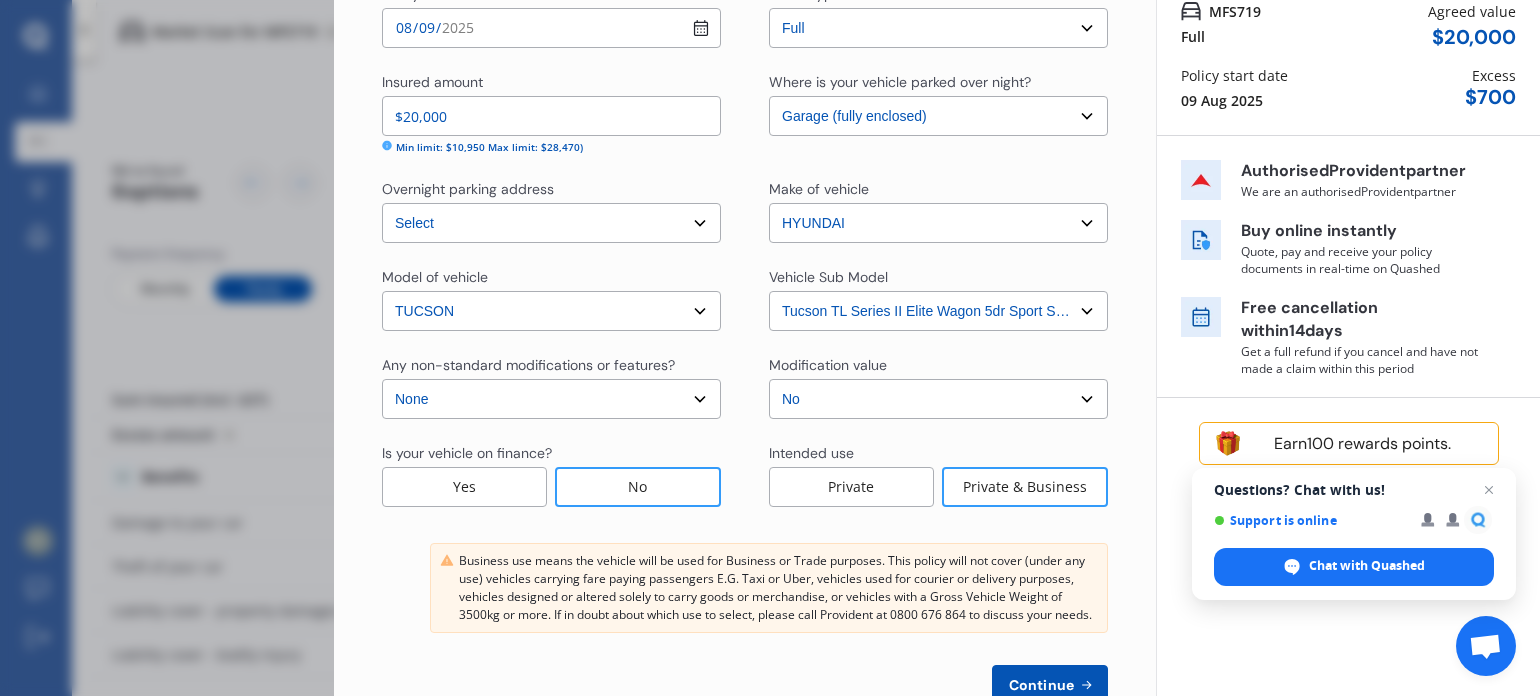 scroll, scrollTop: 257, scrollLeft: 0, axis: vertical 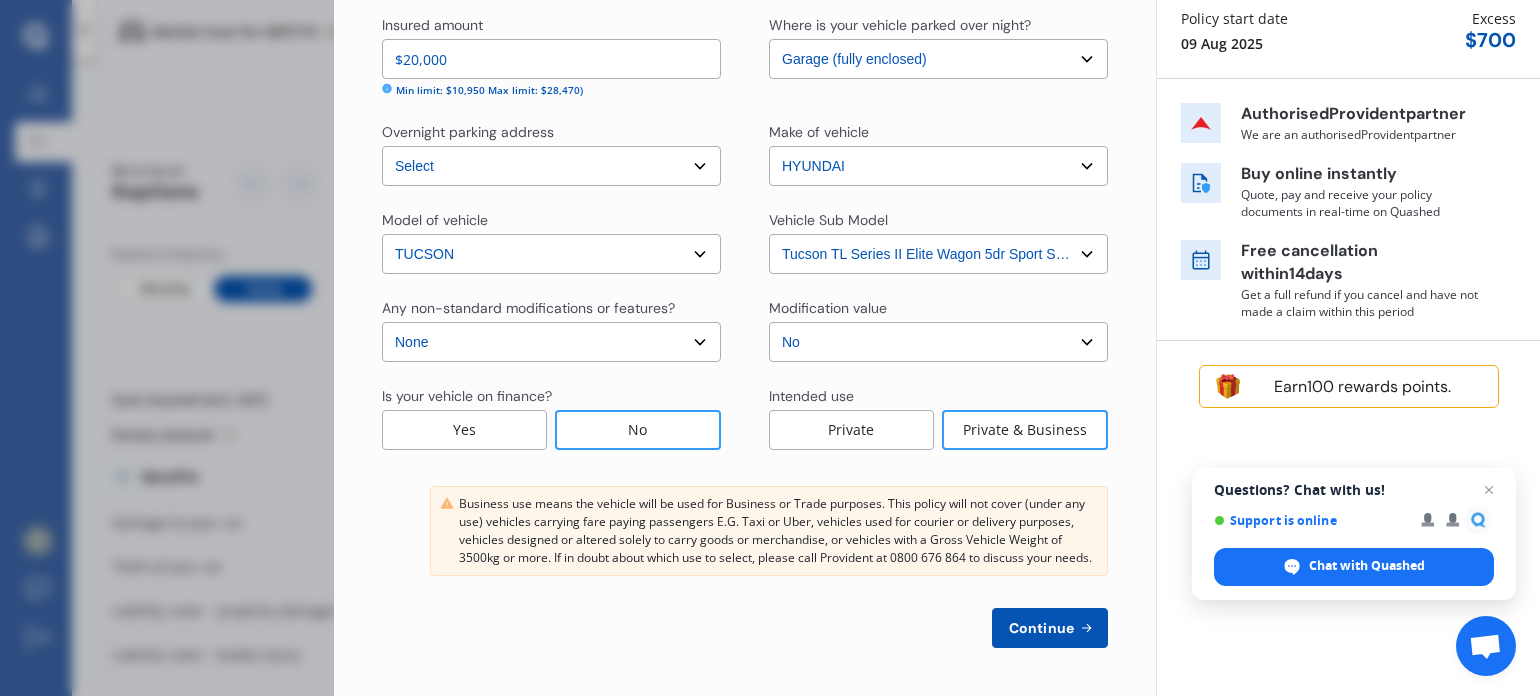 click on "Continue" at bounding box center [1041, 628] 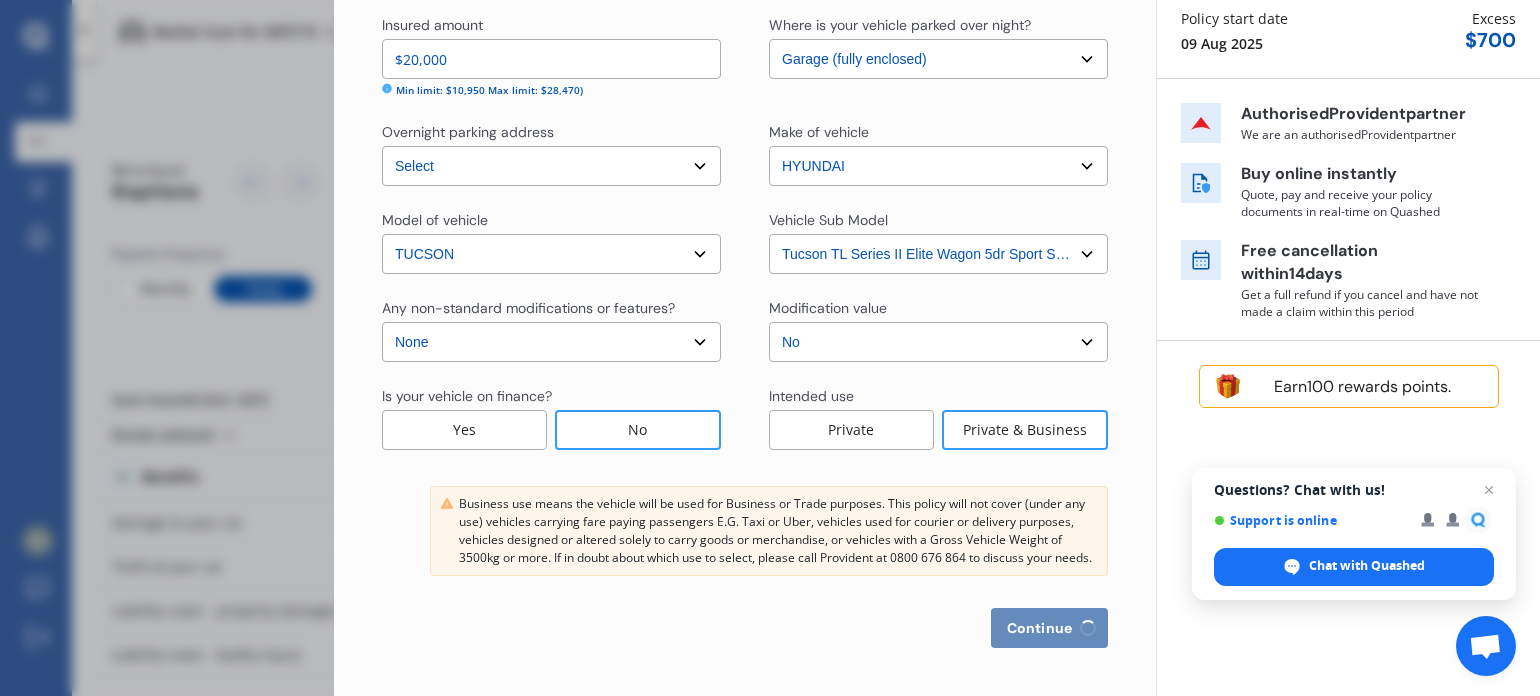 select on "25" 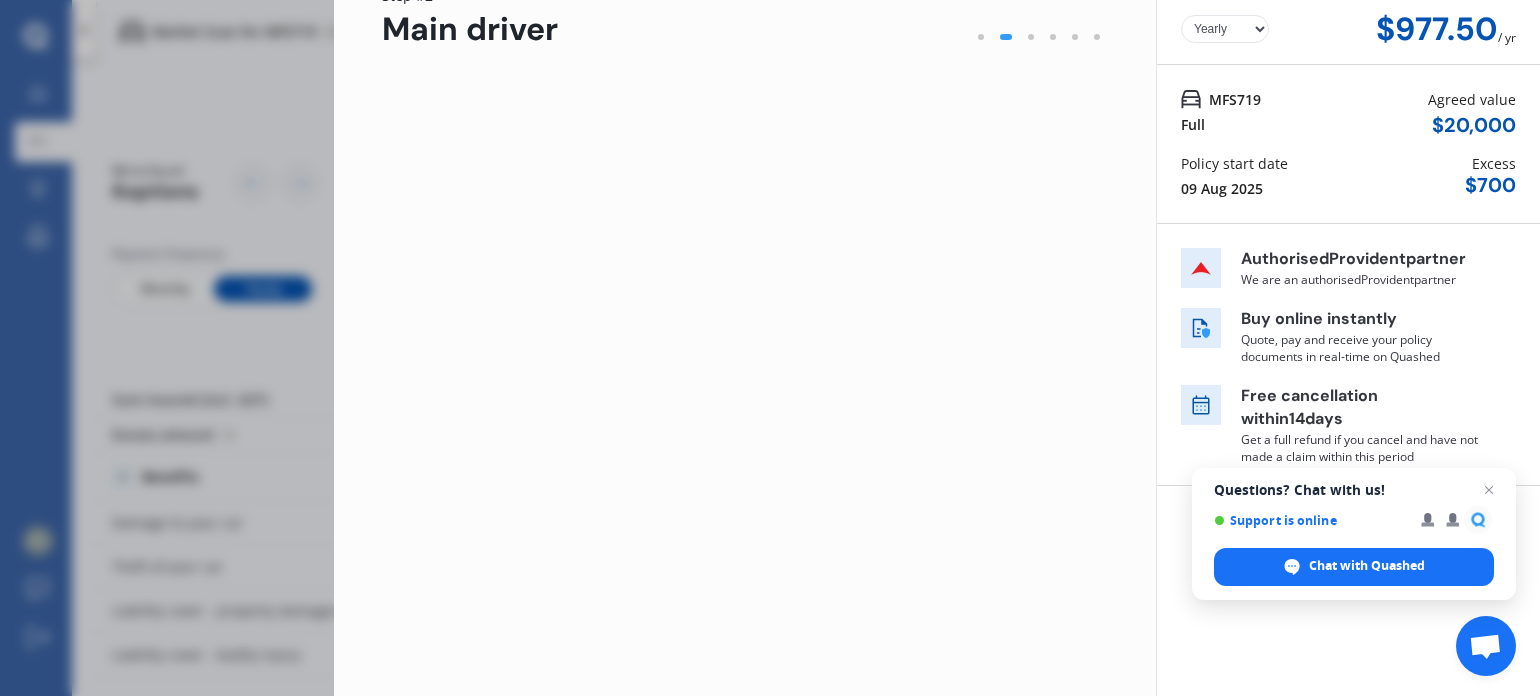 scroll, scrollTop: 0, scrollLeft: 0, axis: both 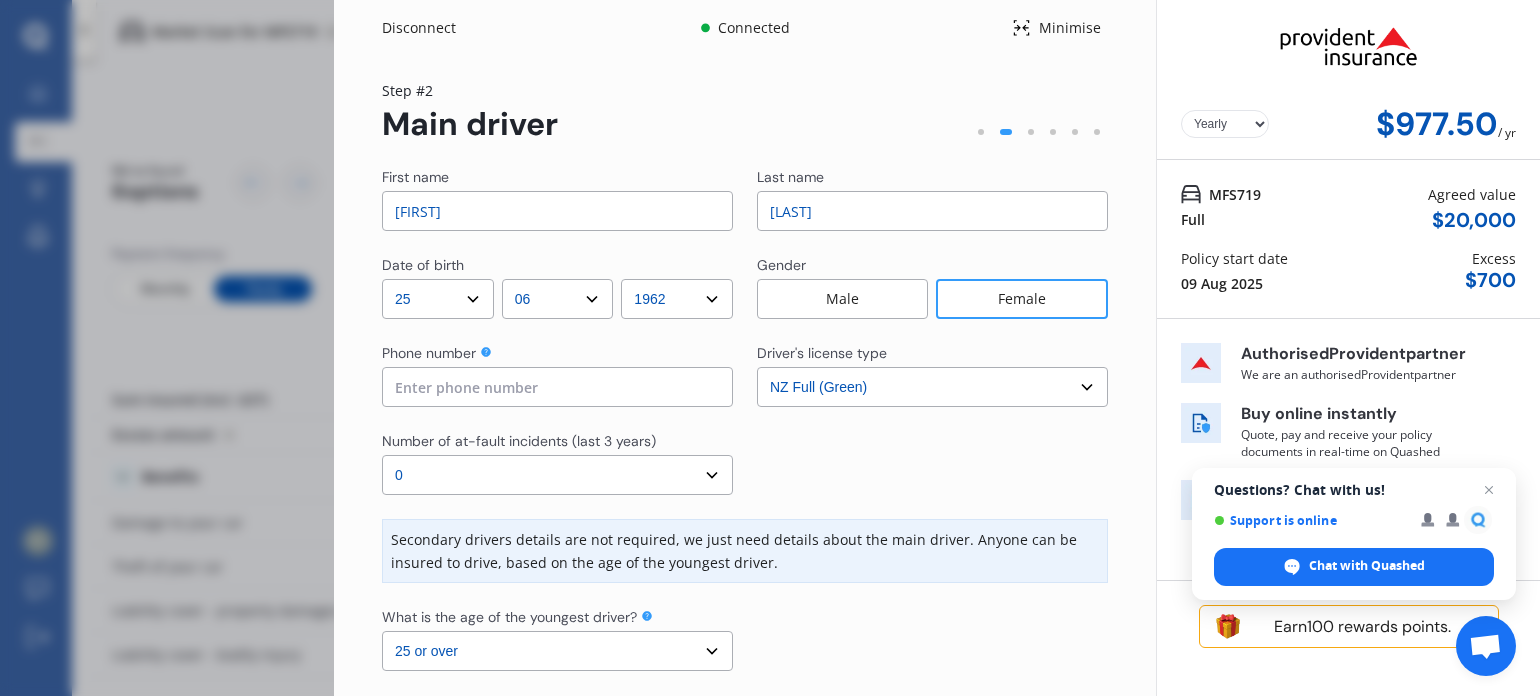 click at bounding box center [557, 387] 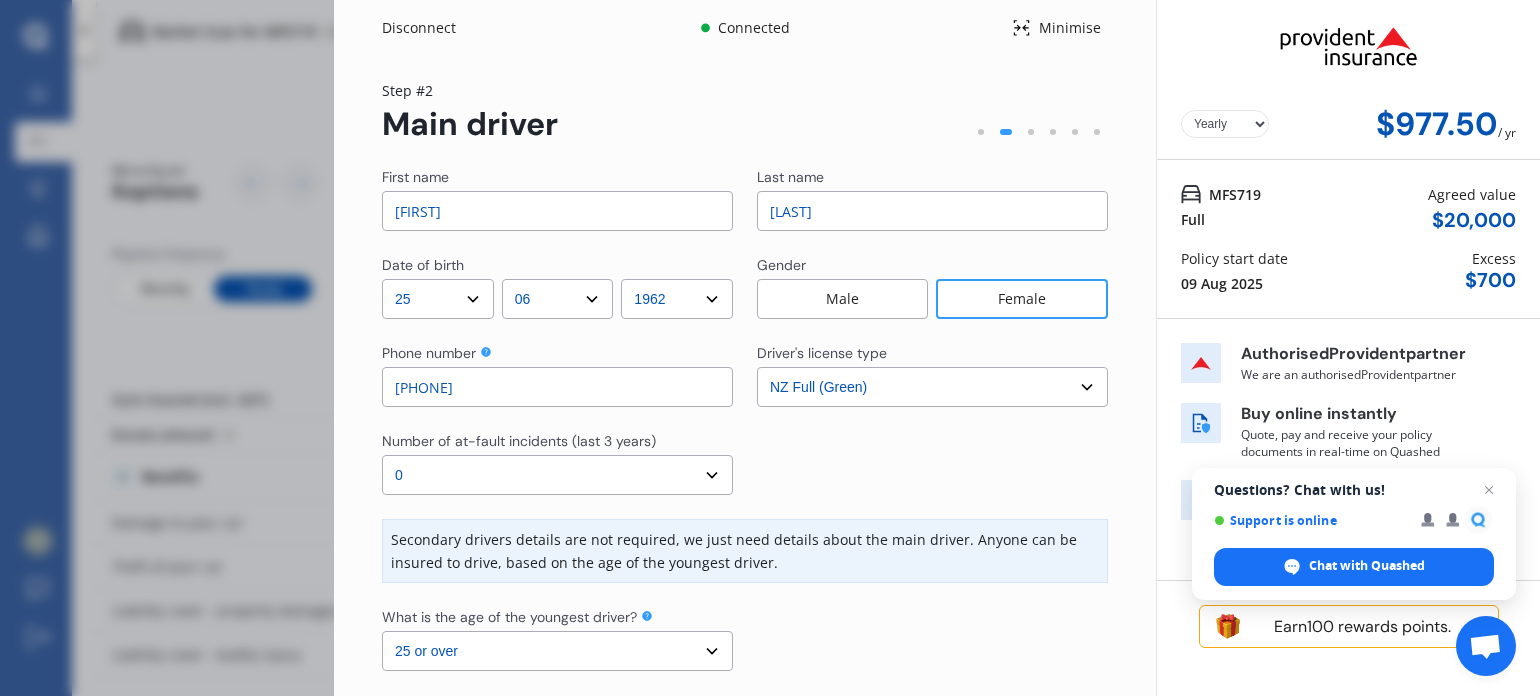 type on "[PHONE]" 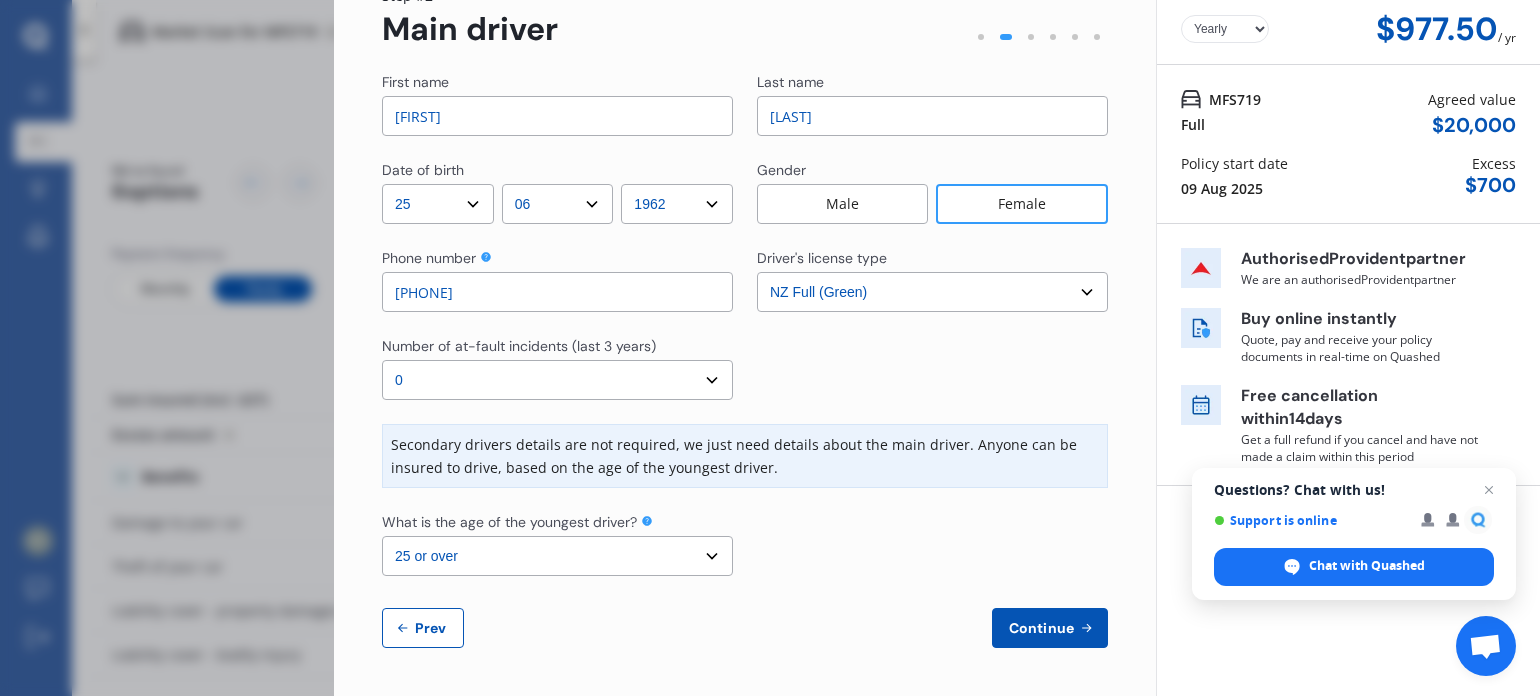 click on "Continue" at bounding box center [1041, 628] 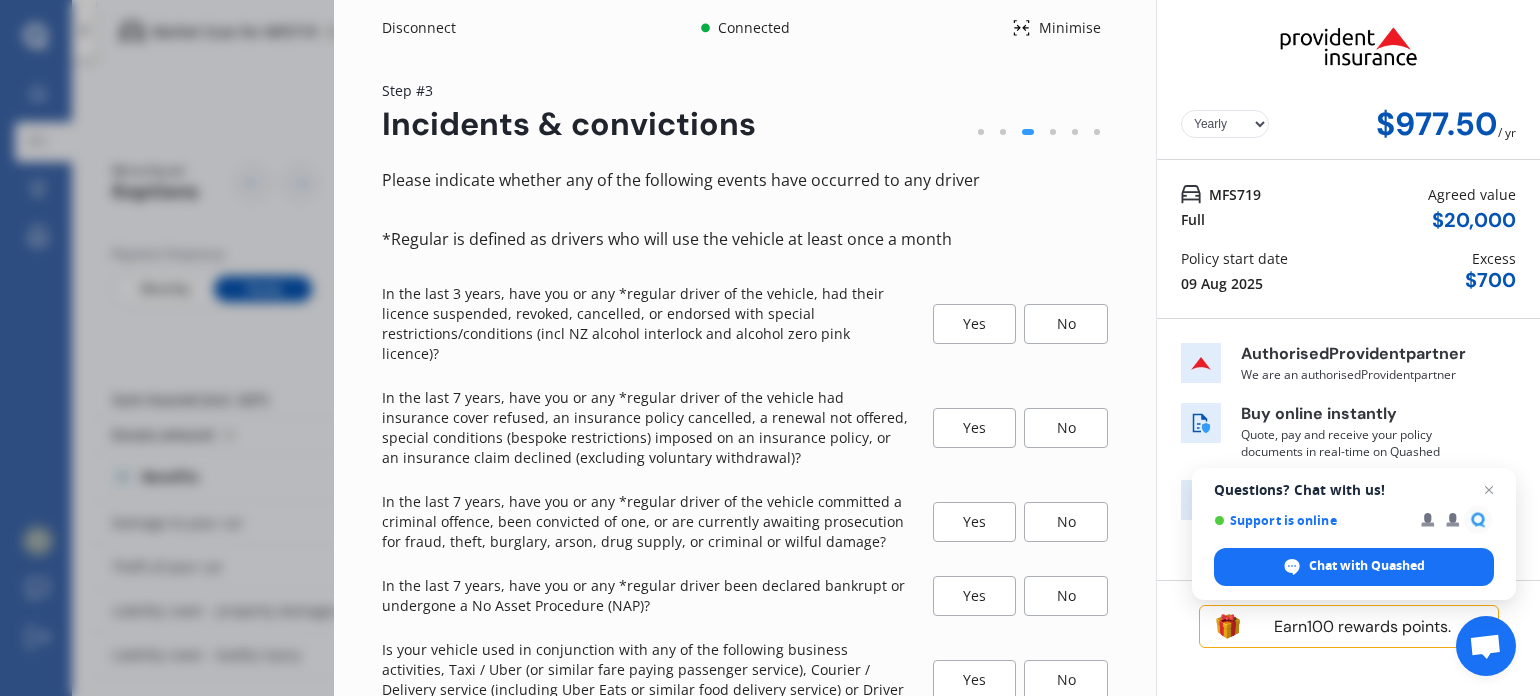 scroll, scrollTop: 100, scrollLeft: 0, axis: vertical 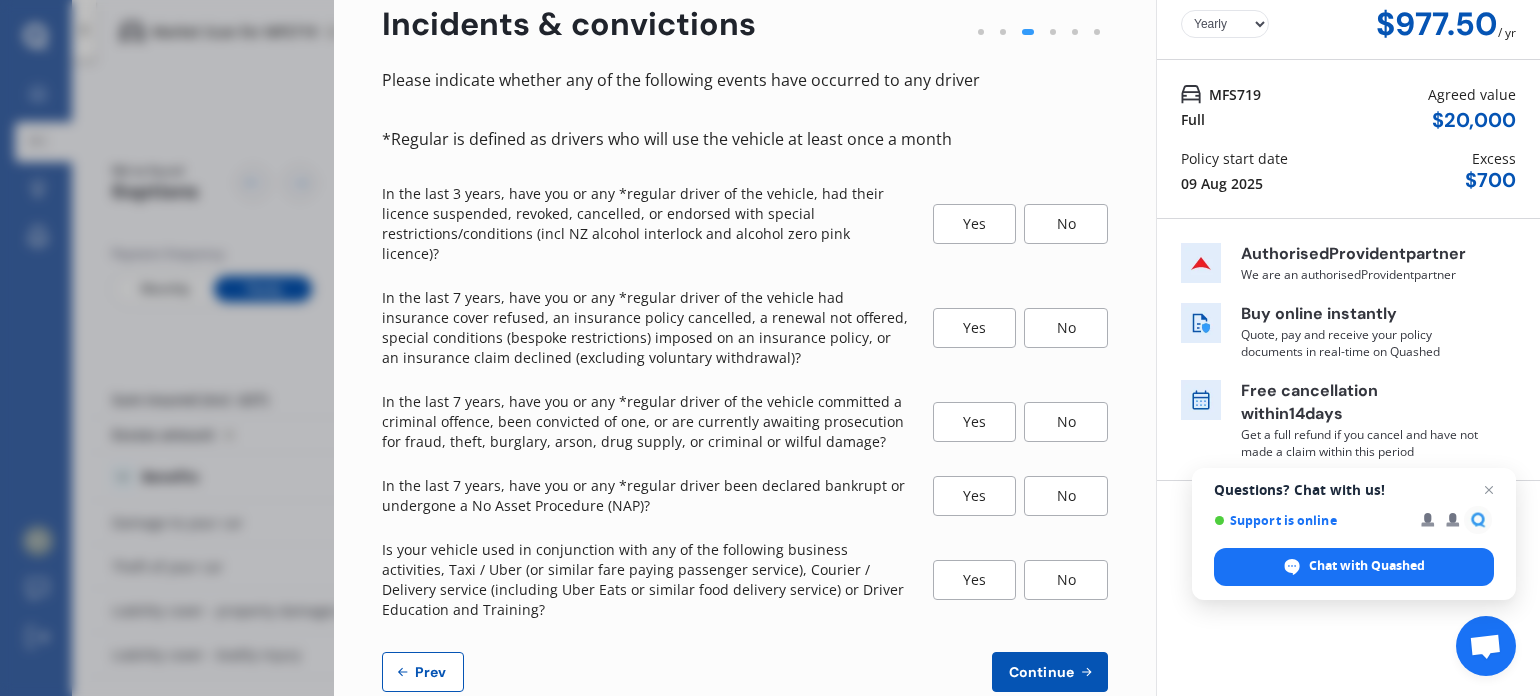 click on "No" at bounding box center (1066, 224) 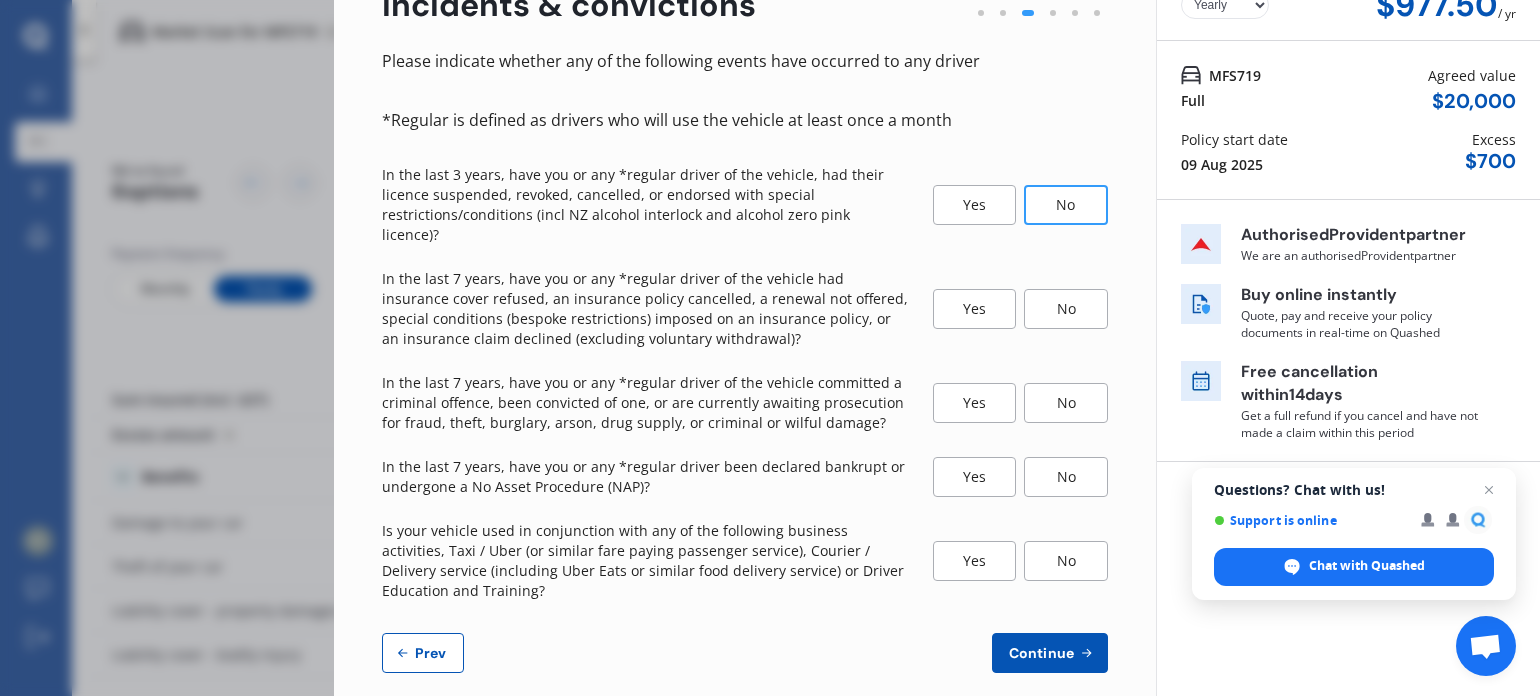 scroll, scrollTop: 124, scrollLeft: 0, axis: vertical 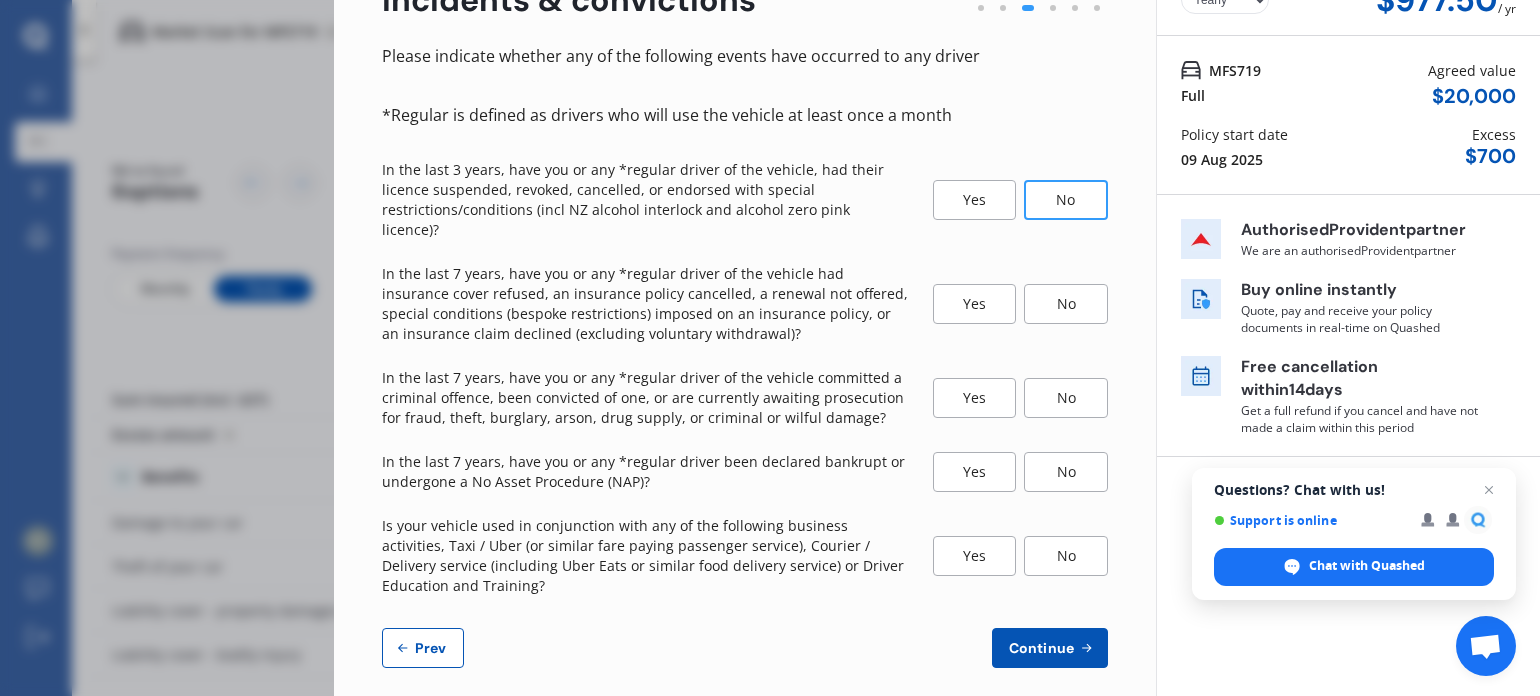 click on "No" at bounding box center (1066, 304) 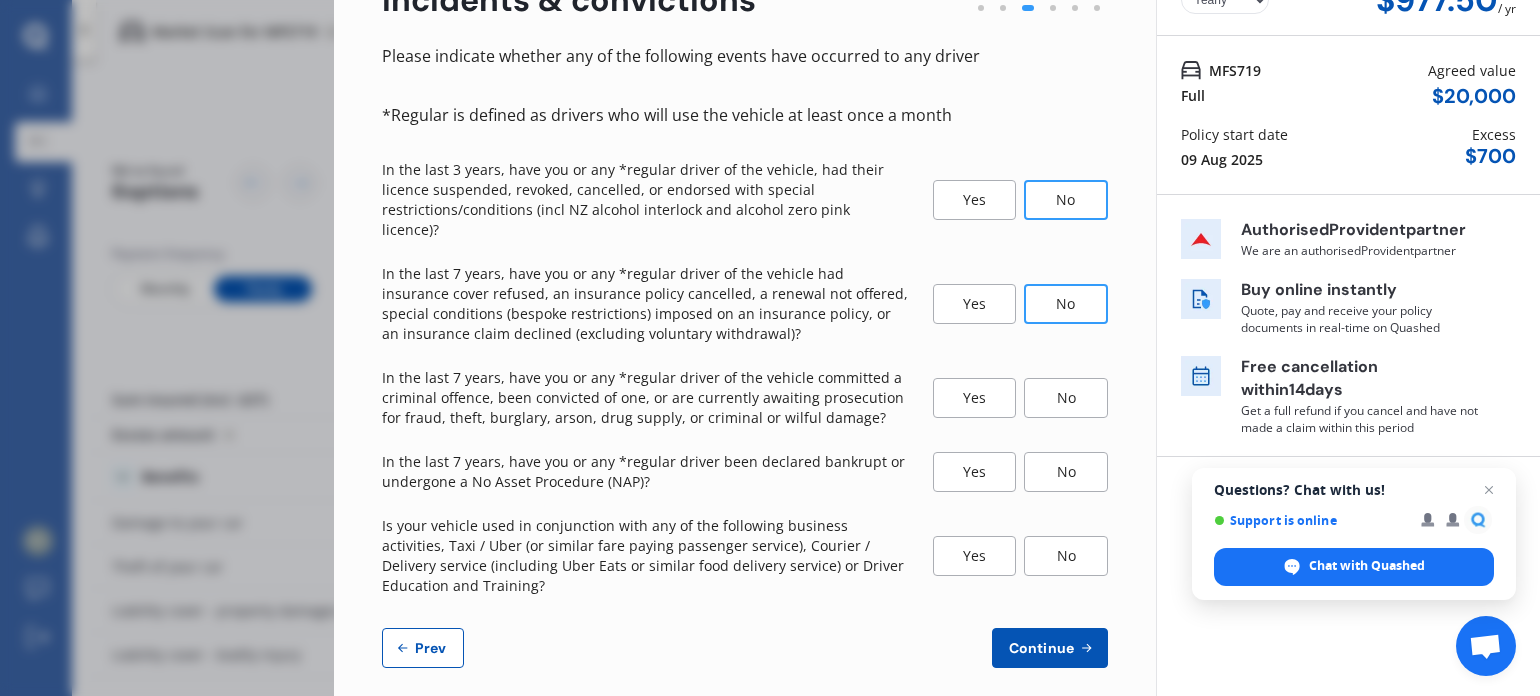 click on "No" at bounding box center (1066, 398) 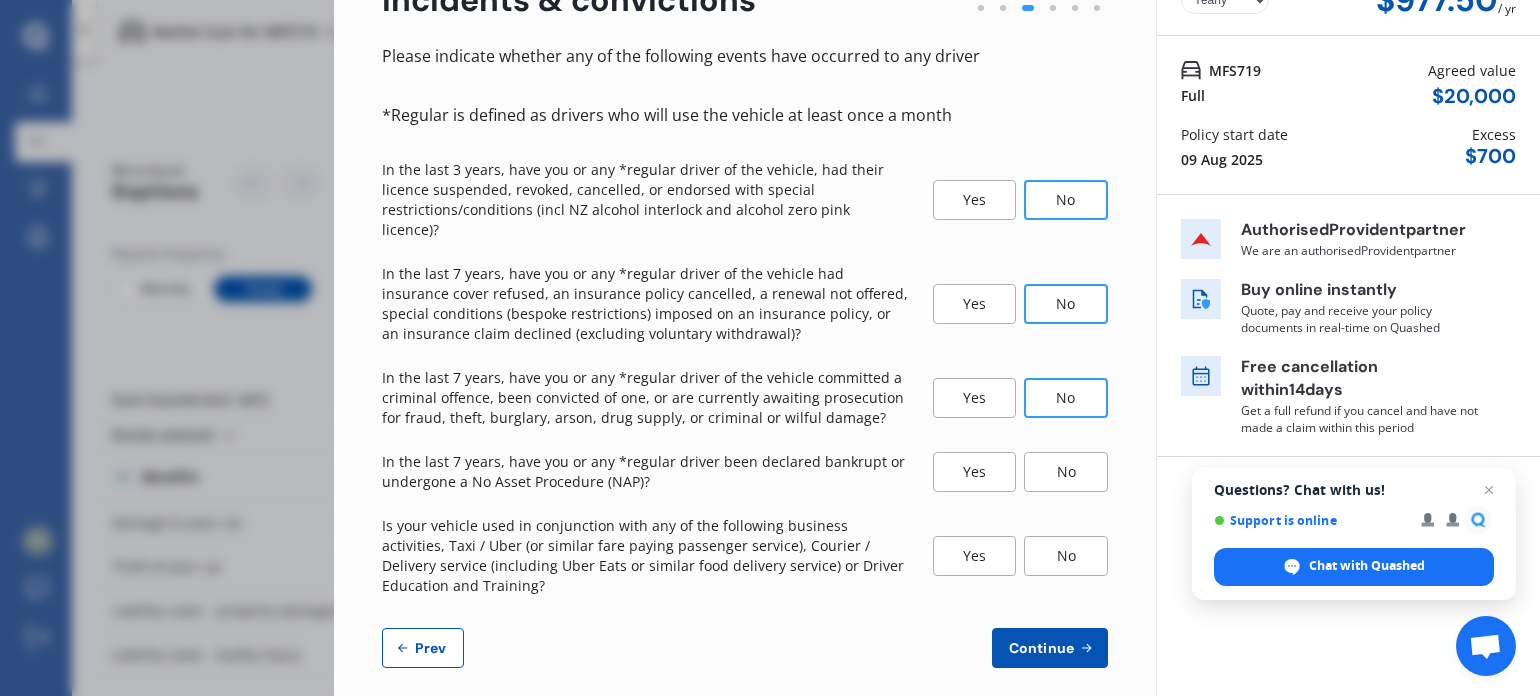 click on "No" at bounding box center (1066, 472) 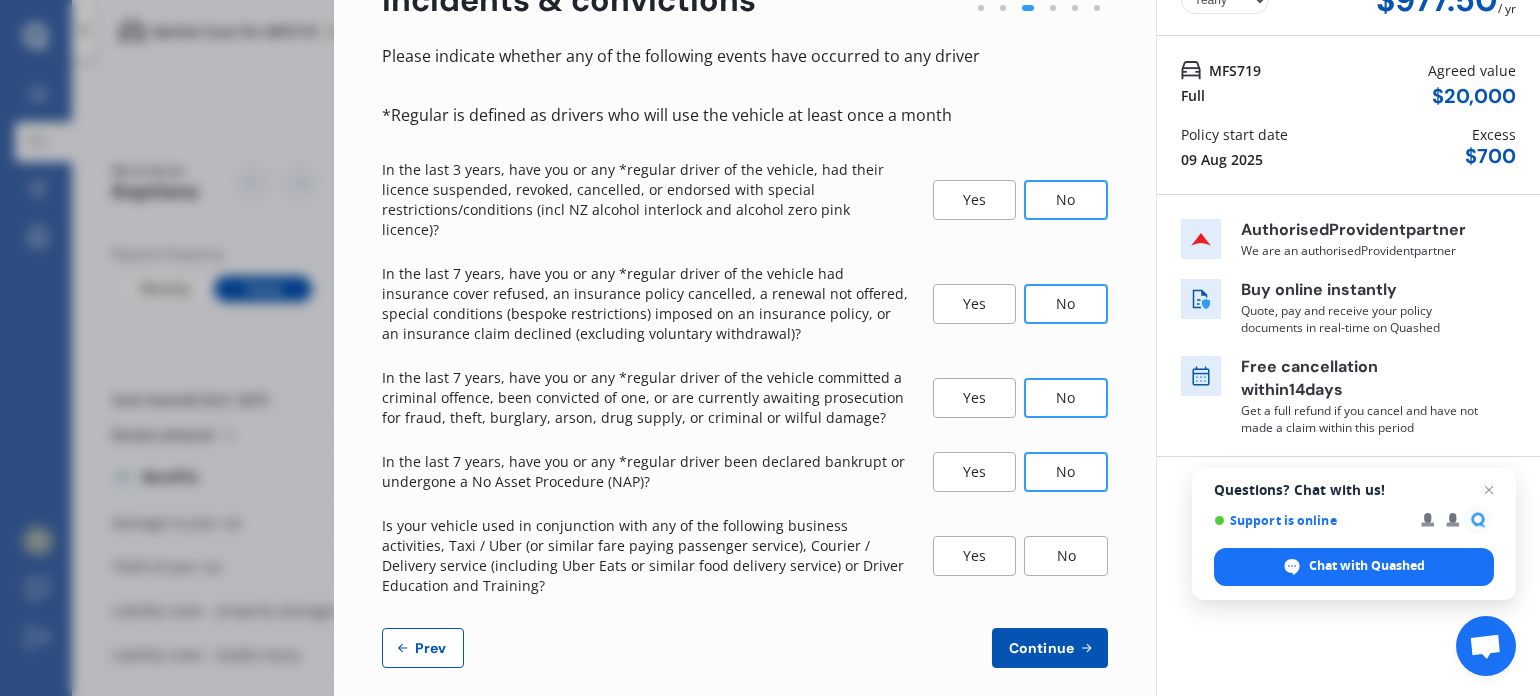 click on "No" at bounding box center (1066, 556) 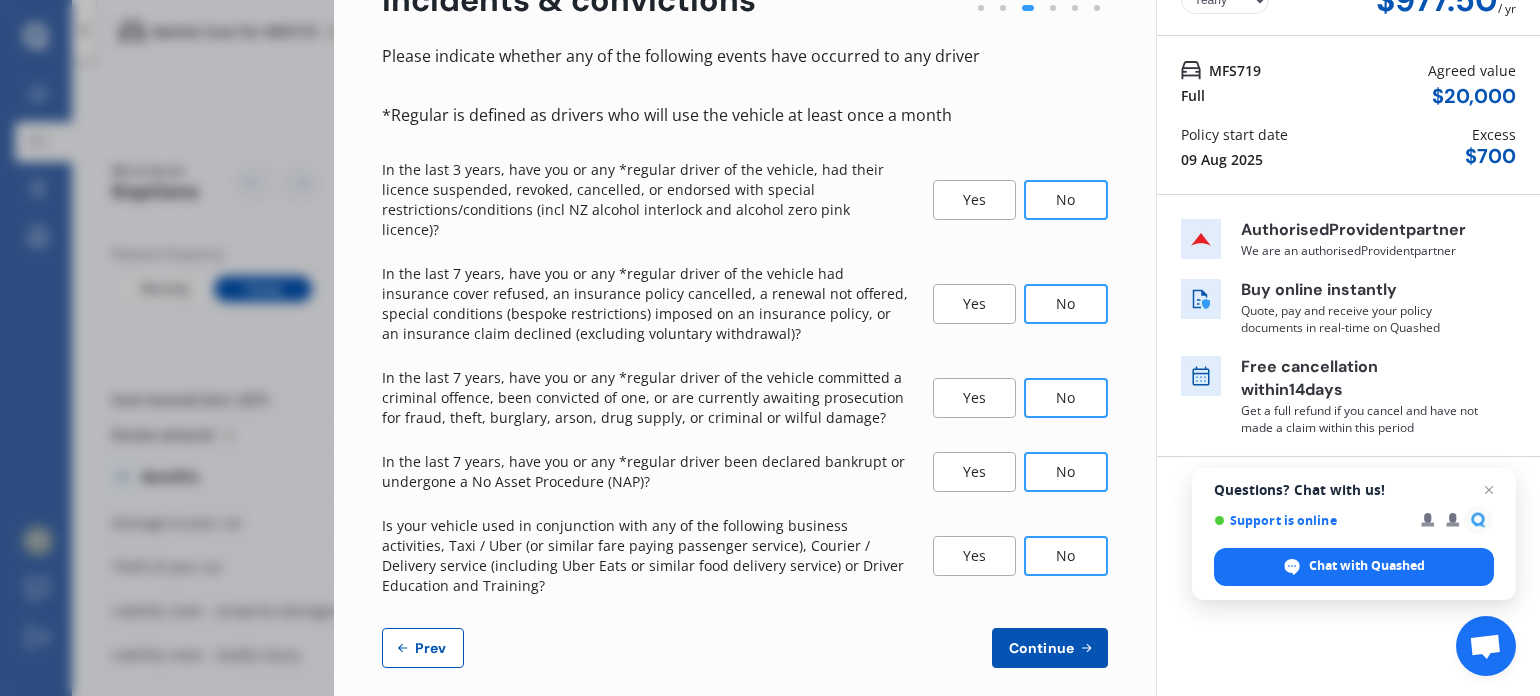 click on "Continue" at bounding box center [1041, 648] 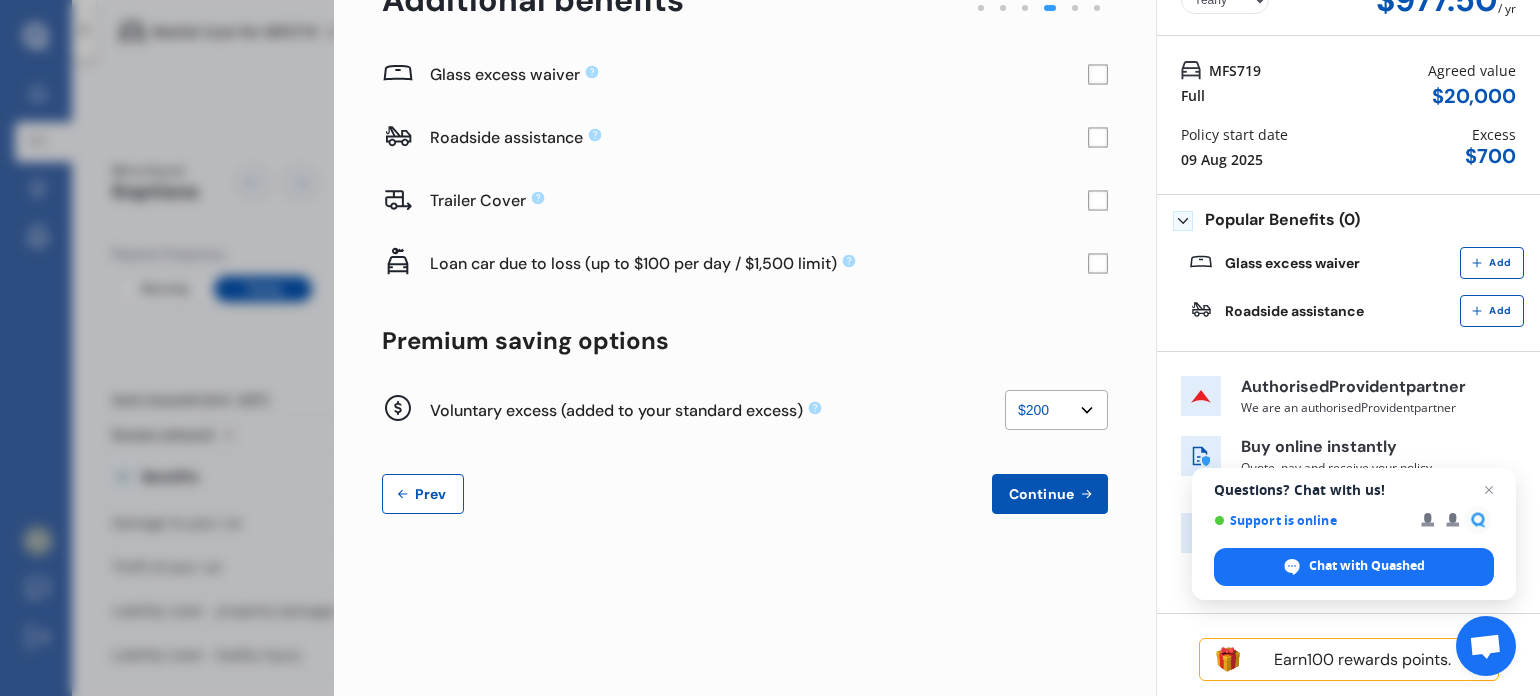 scroll, scrollTop: 0, scrollLeft: 0, axis: both 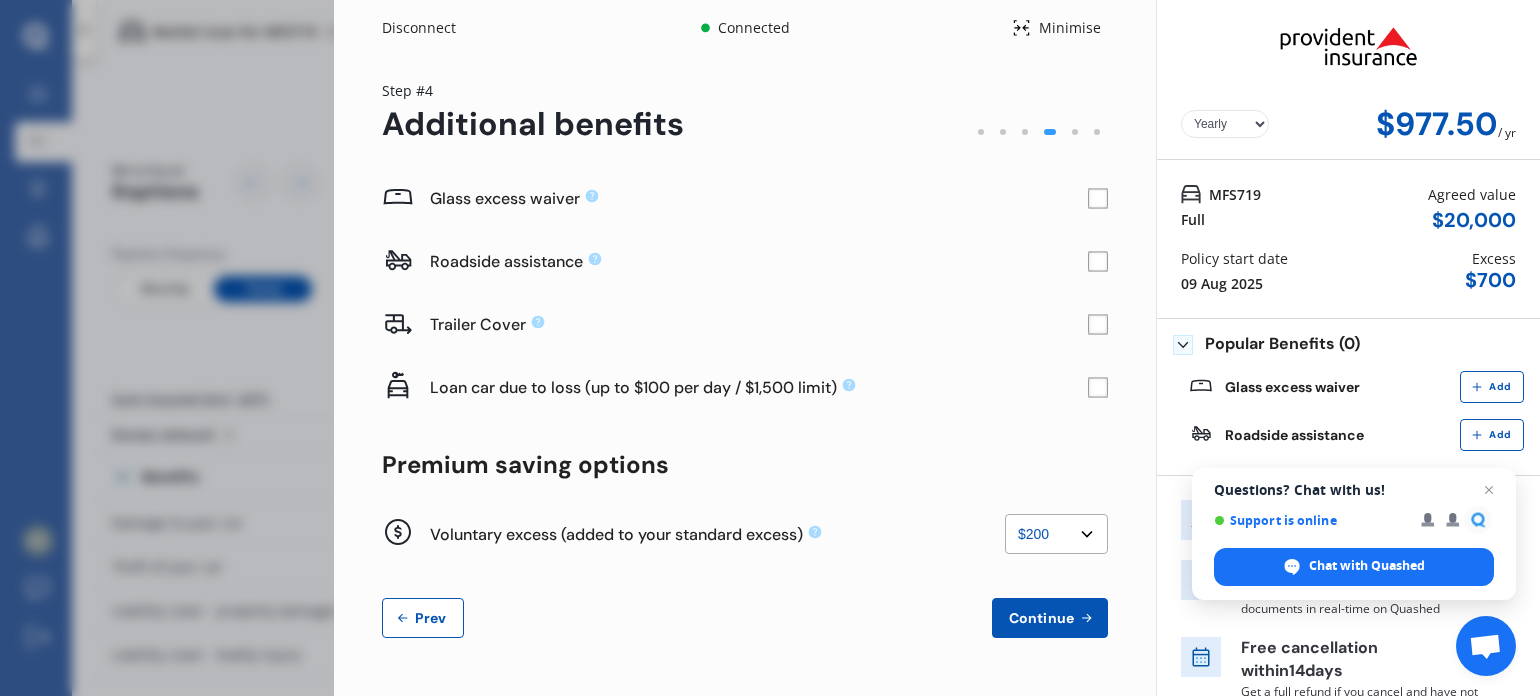 click 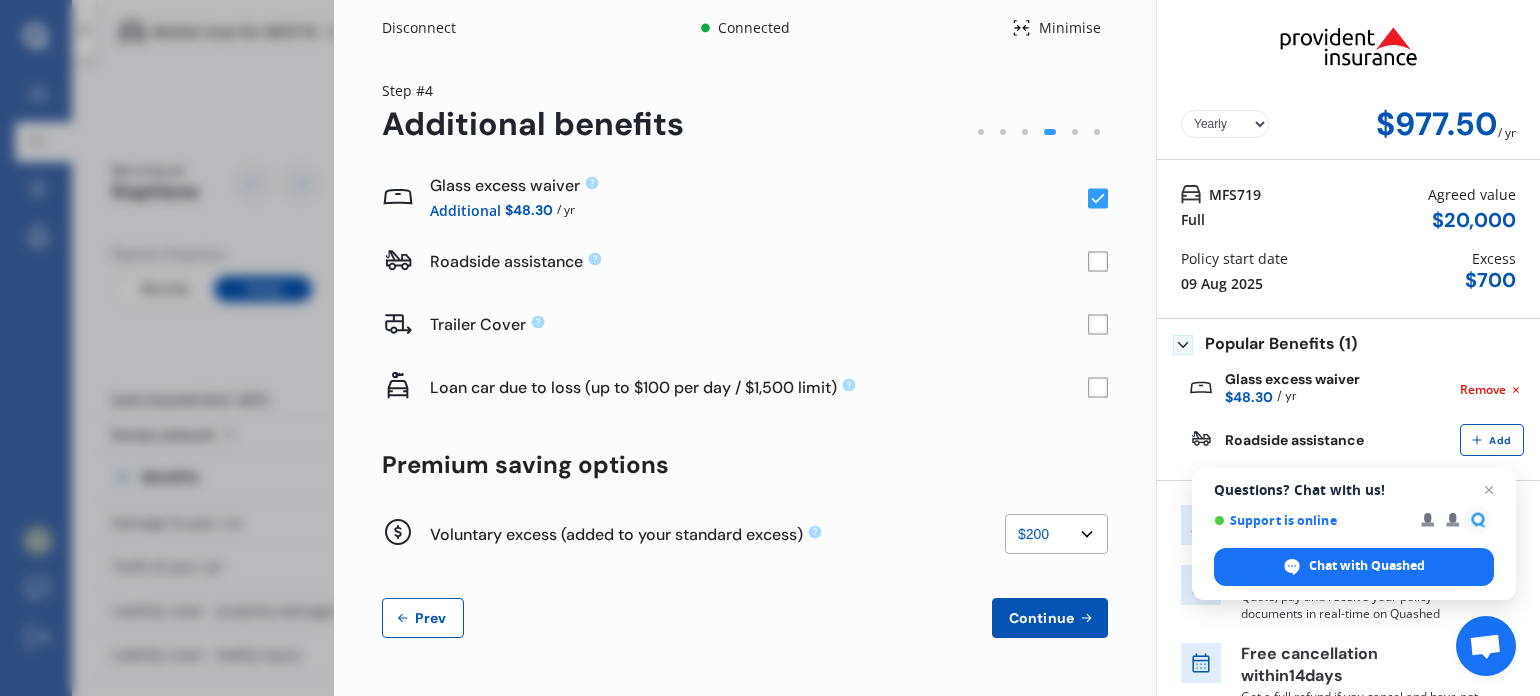 click 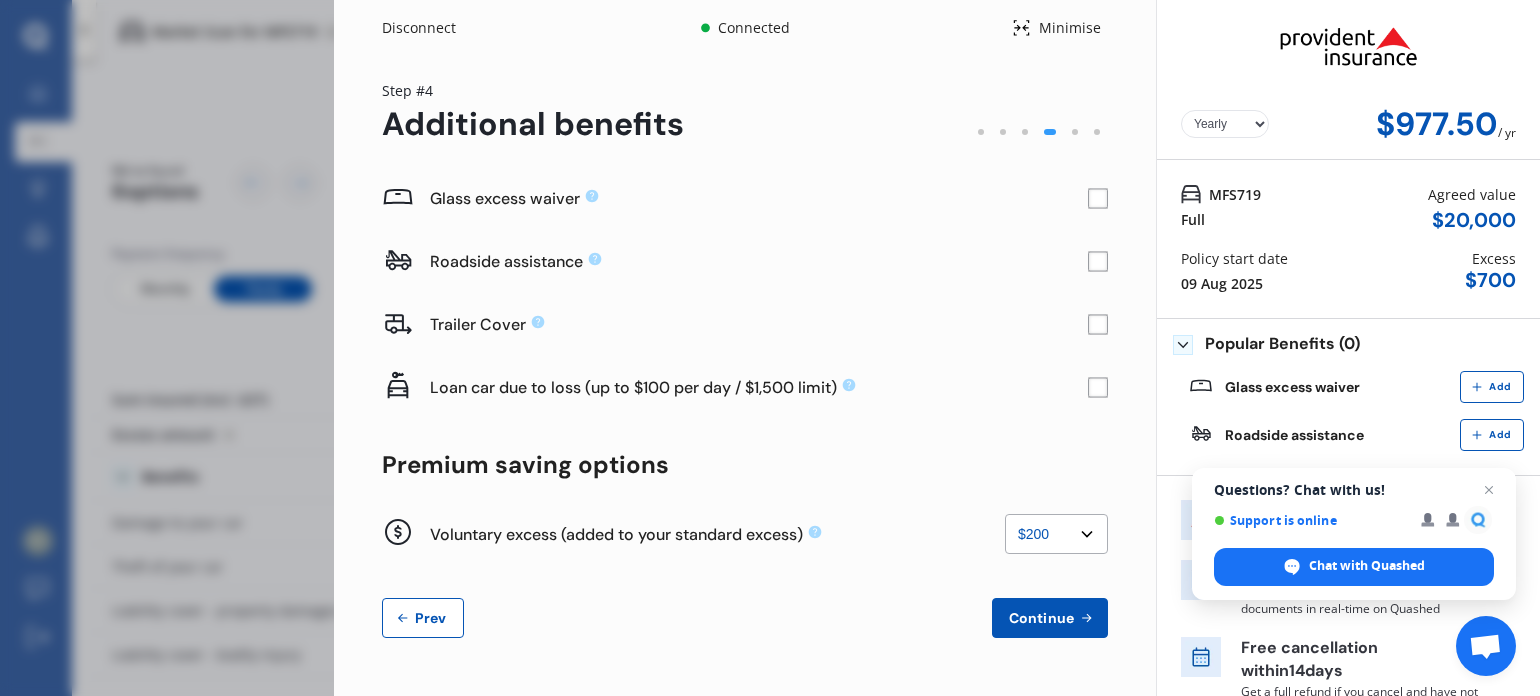 click 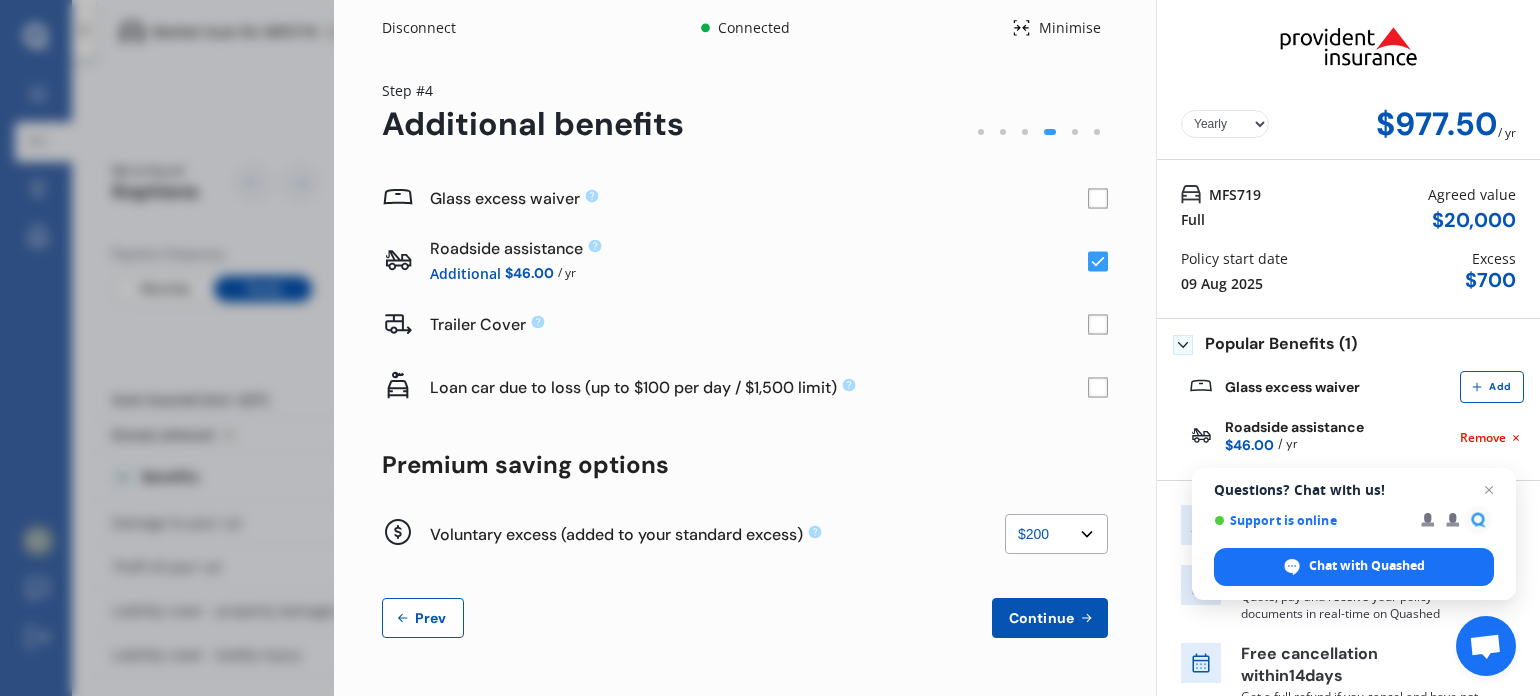 click 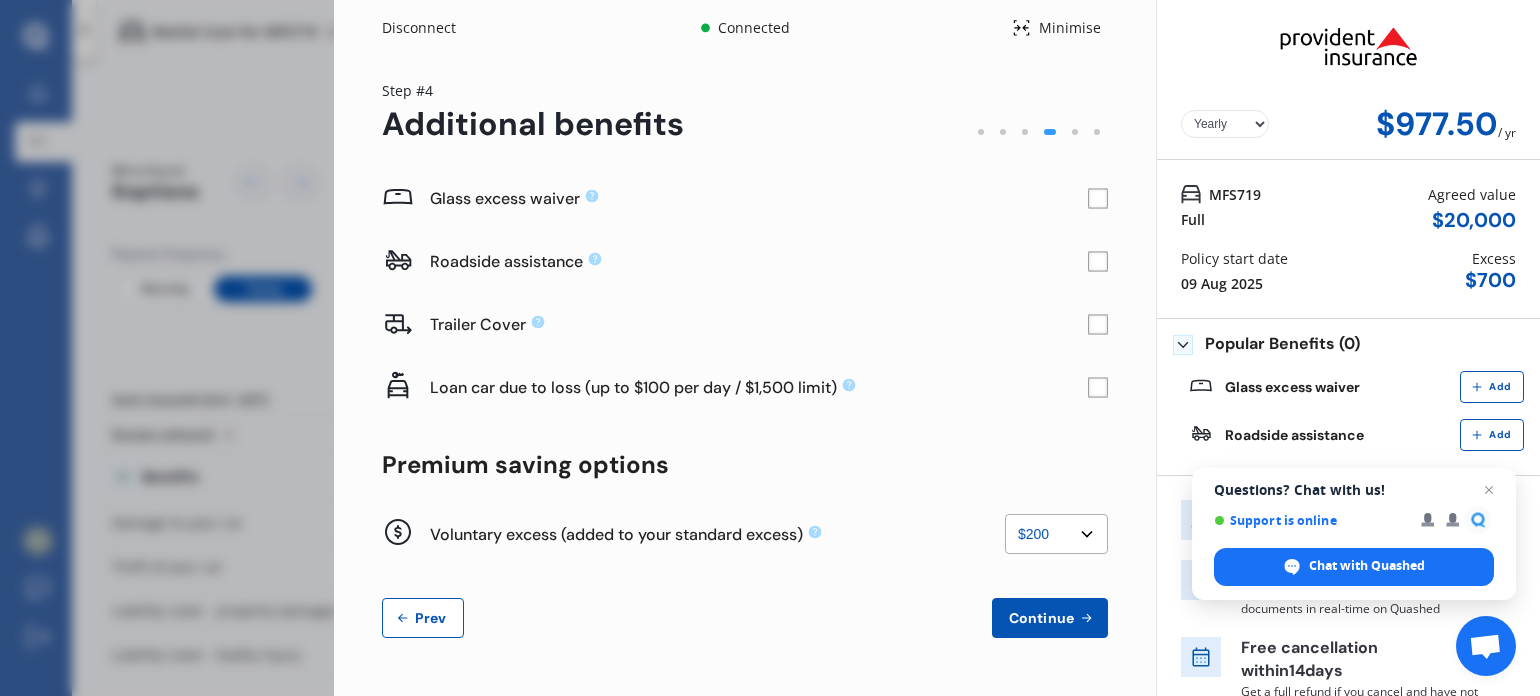 click 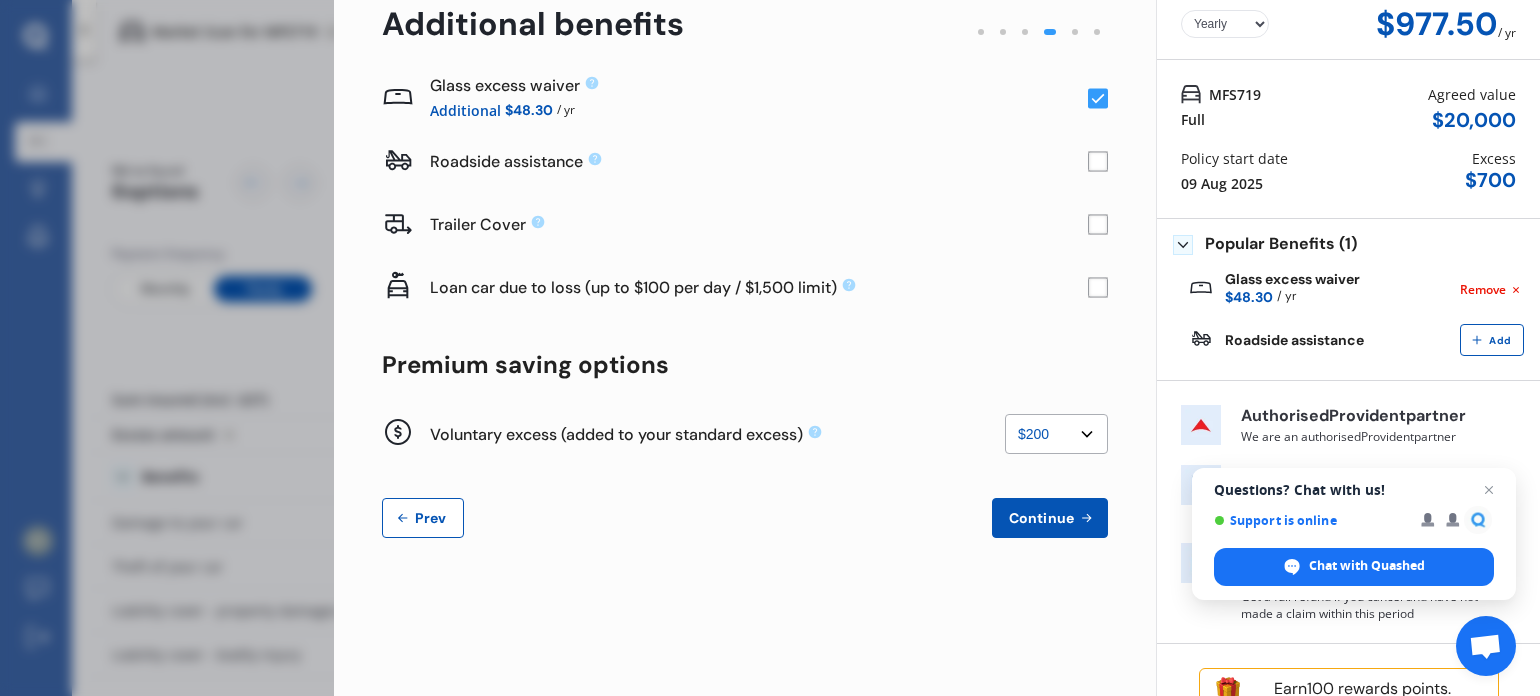 scroll, scrollTop: 137, scrollLeft: 0, axis: vertical 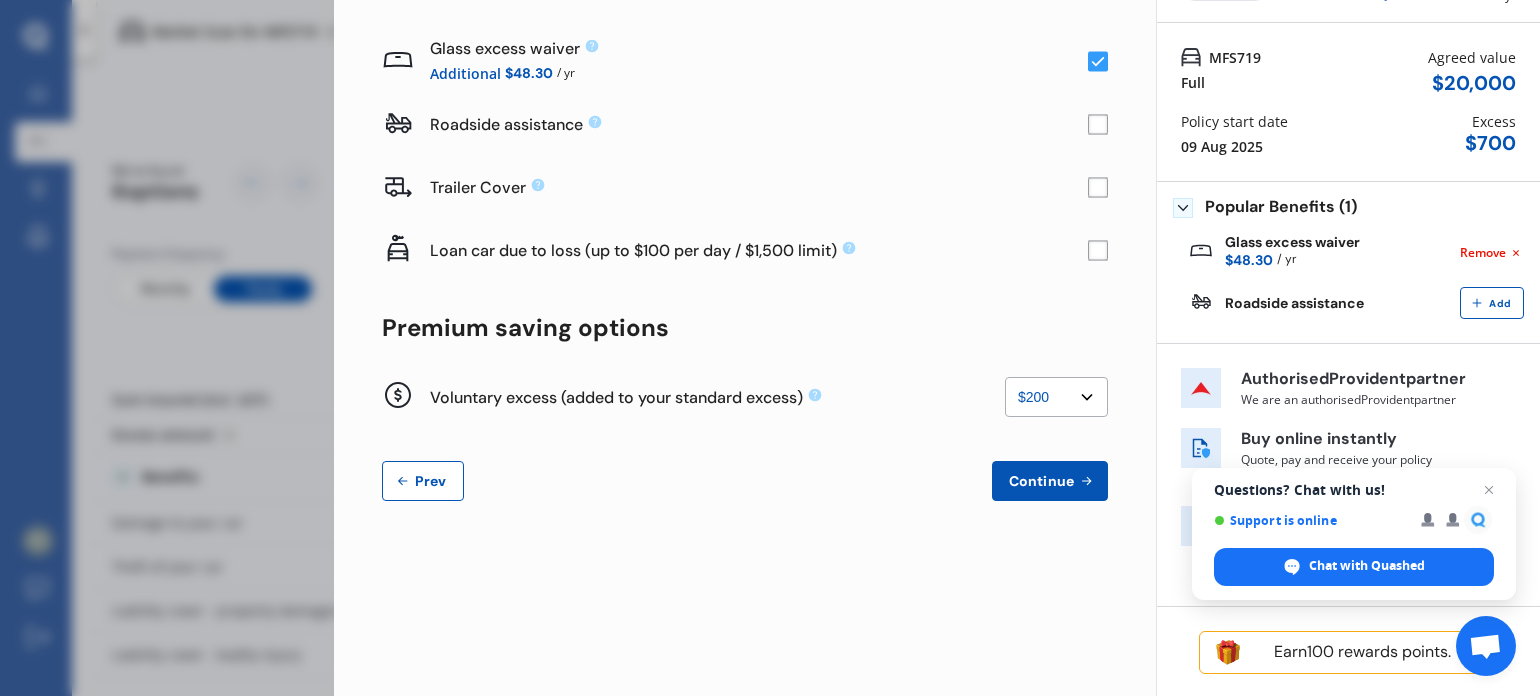 click 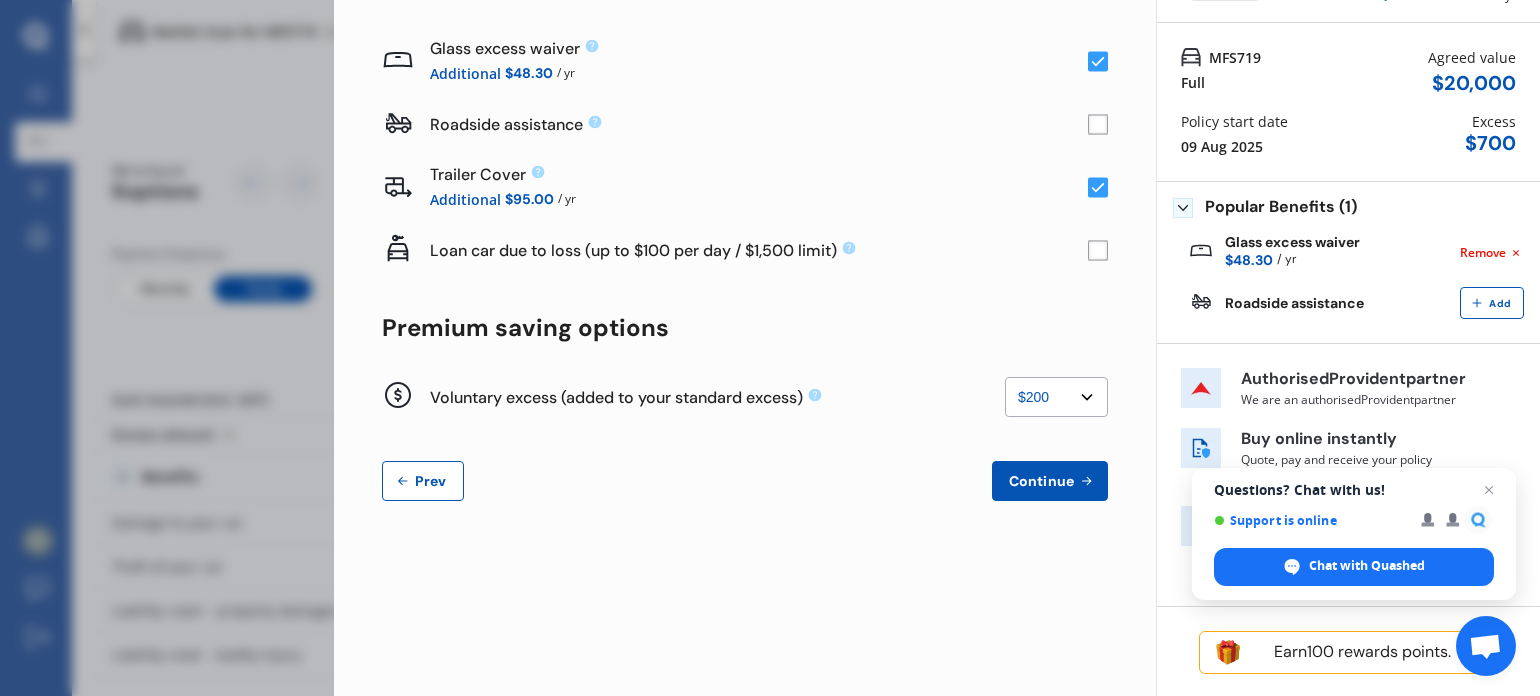 click 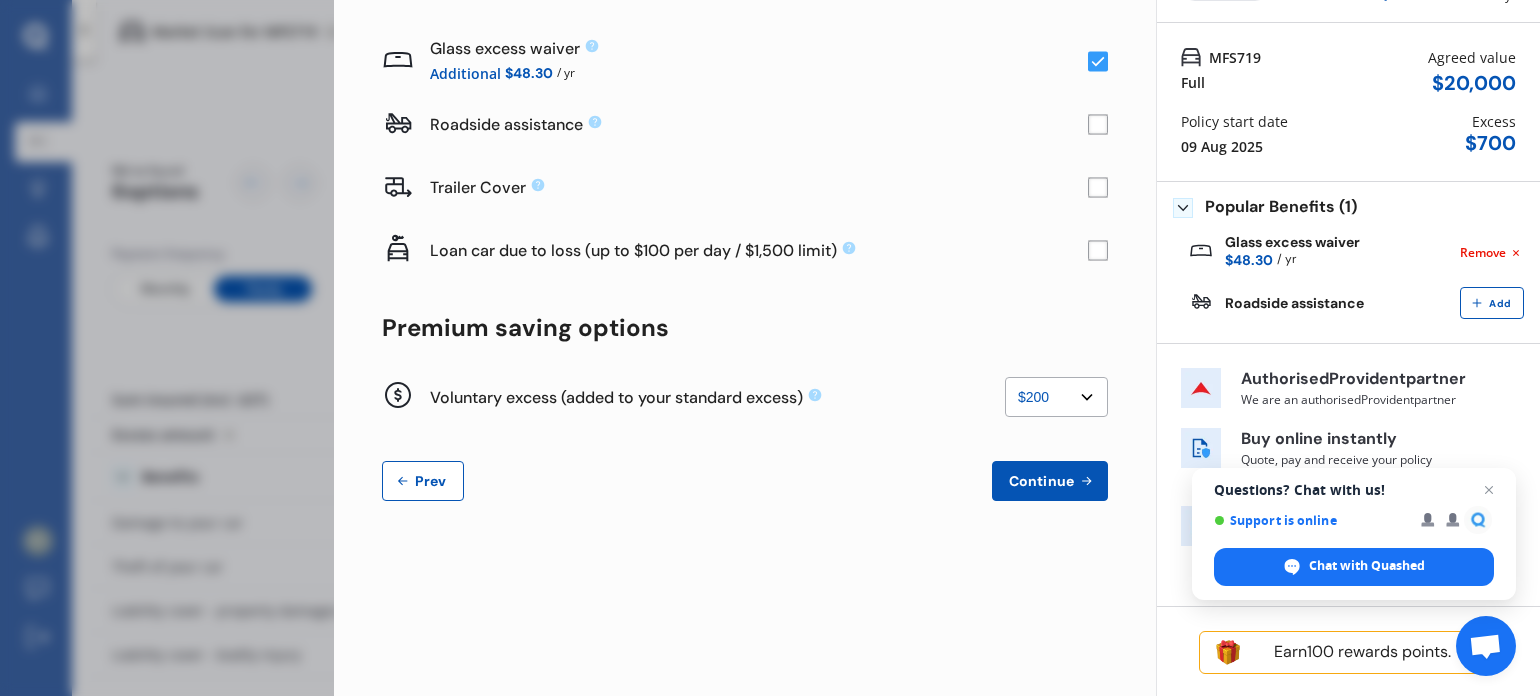 click on "None $200 $450 $700 $950 $1,200 $1,700" at bounding box center (1056, 397) 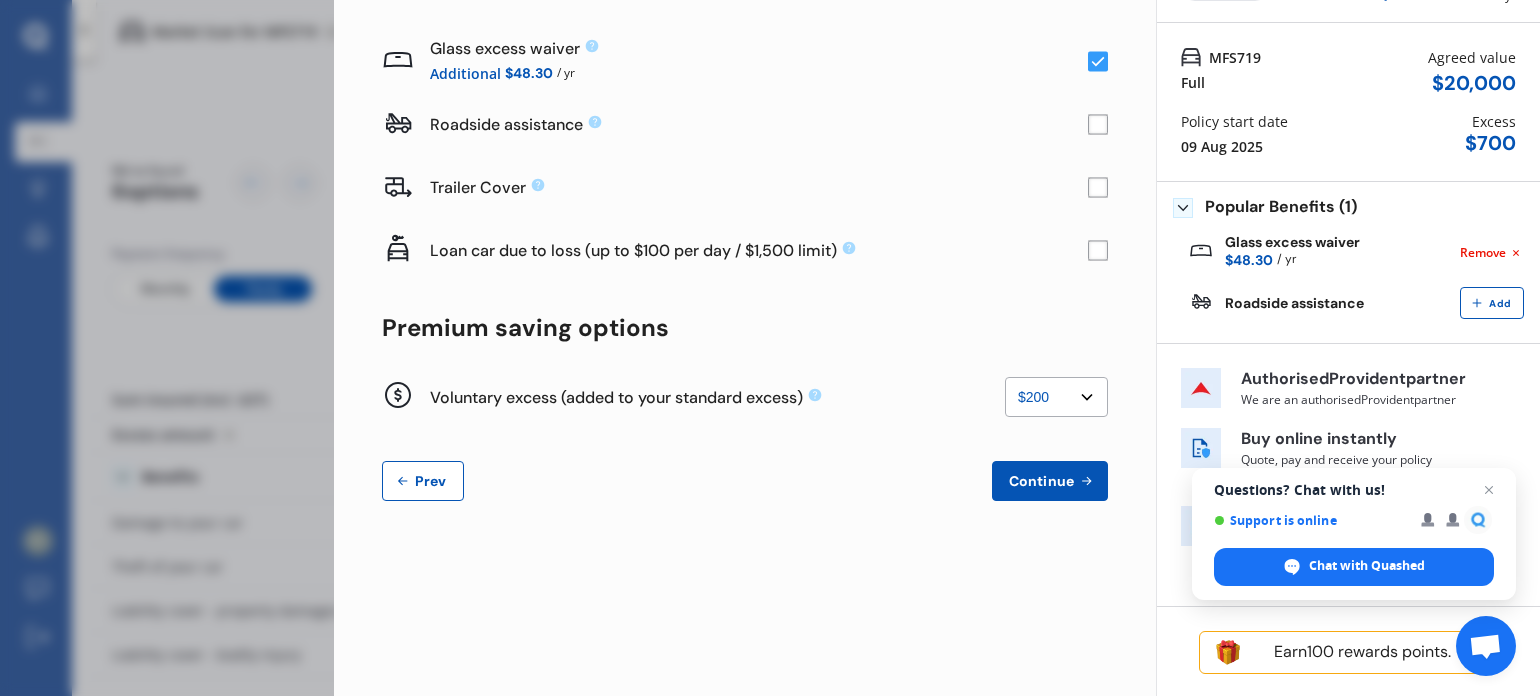select on "700" 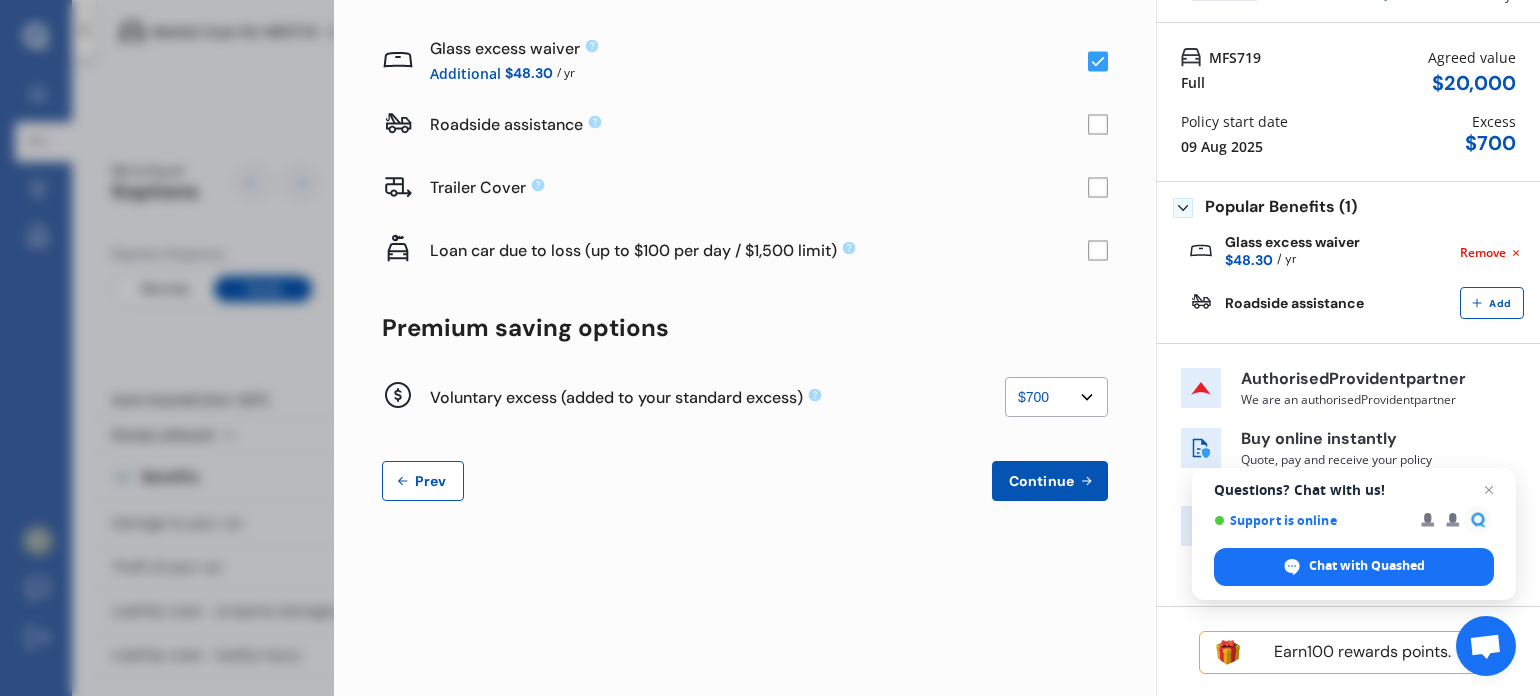 click on "None $200 $450 $700 $950 $1,200 $1,700" at bounding box center (1056, 397) 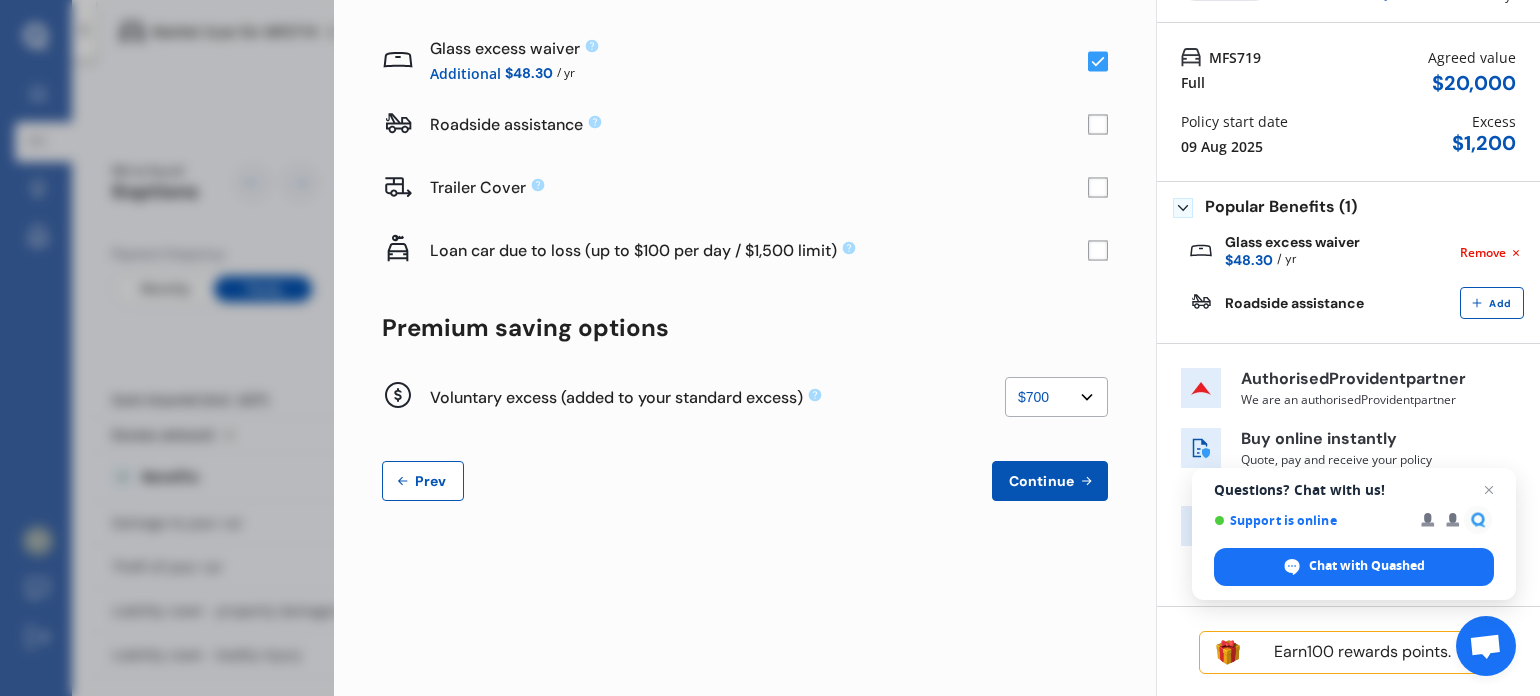 click on "Continue" at bounding box center [1041, 481] 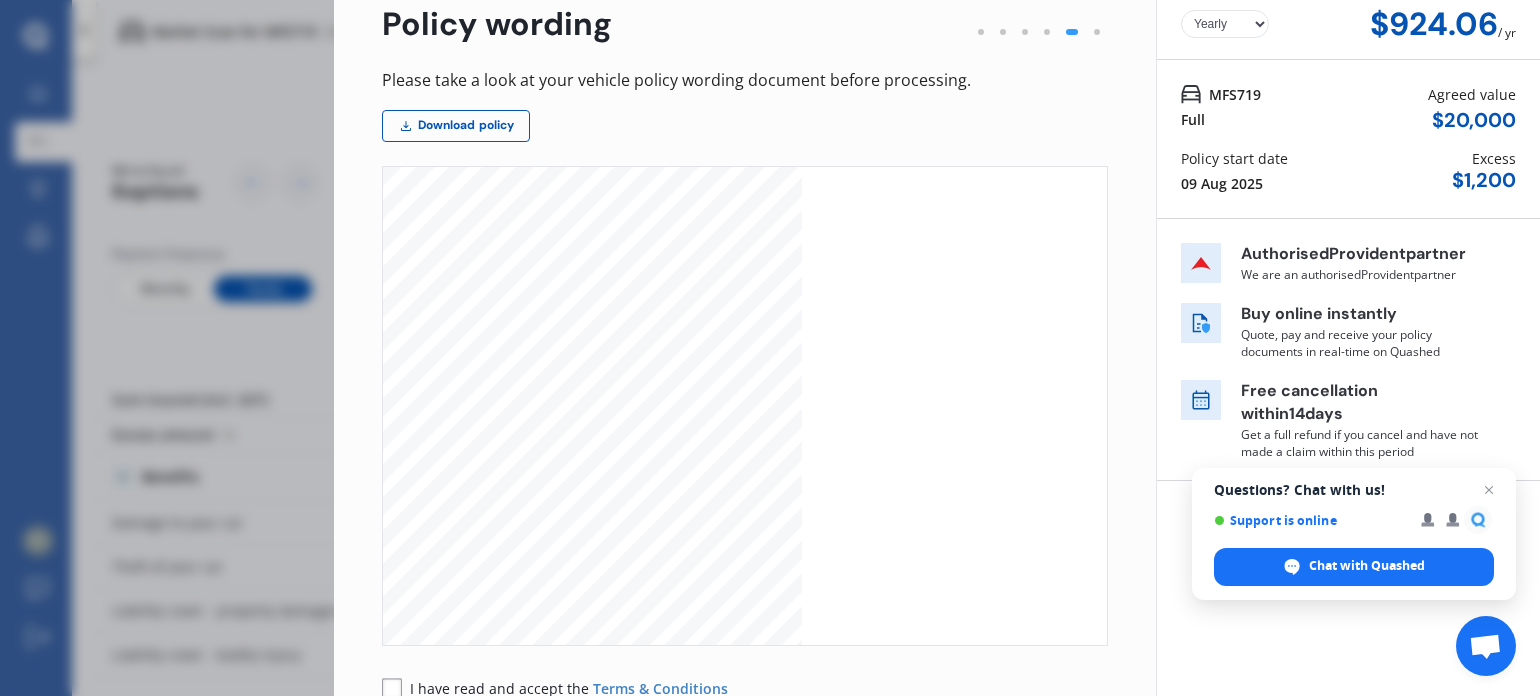 scroll, scrollTop: 0, scrollLeft: 0, axis: both 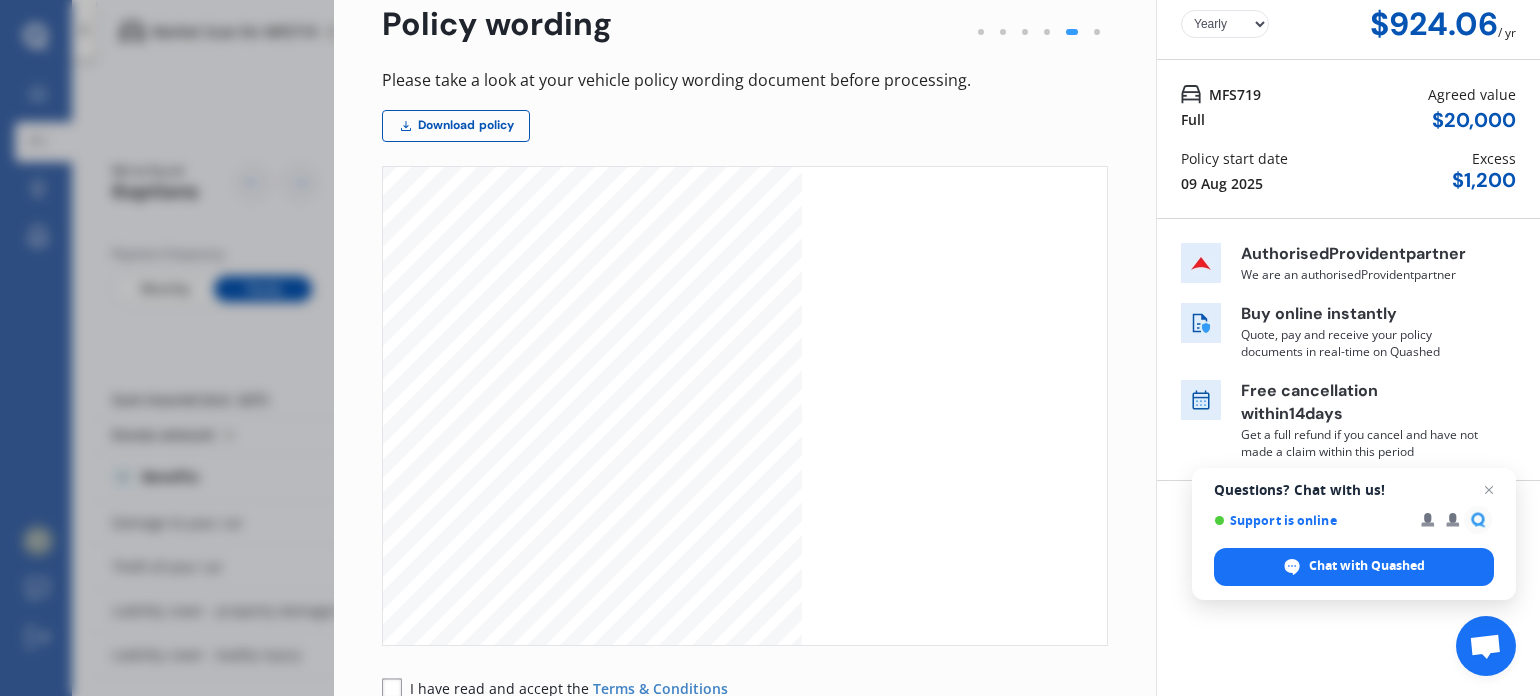 click on "ii   |   CarMinder Motor Vehicle Insurance Thank You Thank You for choosing Provident Insurance for Your insurance needs. Provident Insurance is proudly Kiwi owned and operated, with a commitment to excellent customer service. We pride ourselves on the quality of Our products and while it is Our intention to provide You with the best possible level of customer service, should We fall short on Our commitment, please contact Us as soon as possible so that We can assist You. Important Information It is really important that You read and understand this policy booklet before making a final decision to purchase the product. Some of the words used in this policy booklet have a special meaning. A list of these words is provided in the   ‘Definitions’   section at the end of this policy booklet. This policy comes with a ‘cooling off period’ of 14 days where You can change Your mind, ask for a cancellation and receive a full refund, provided You have not already made a claim against this policy.   ." at bounding box center (593, 459) 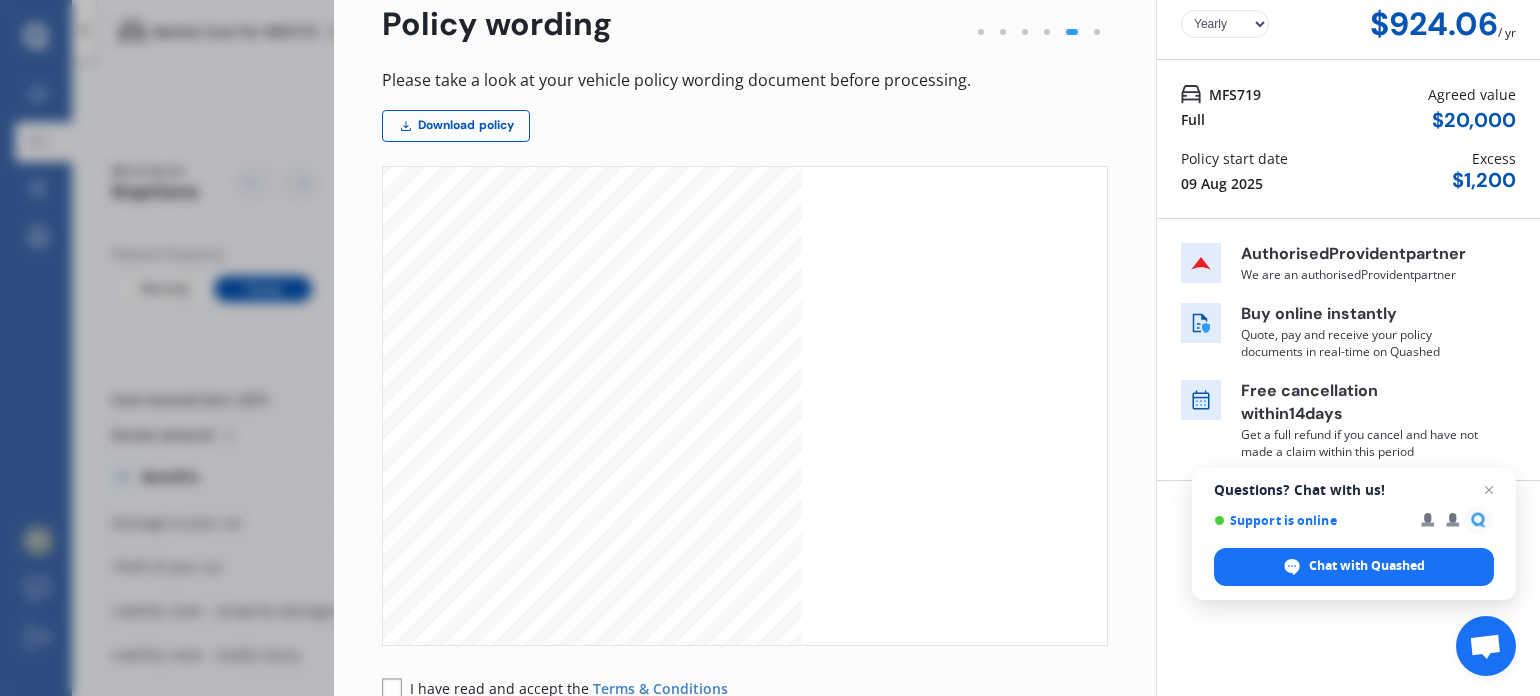 scroll, scrollTop: 6200, scrollLeft: 0, axis: vertical 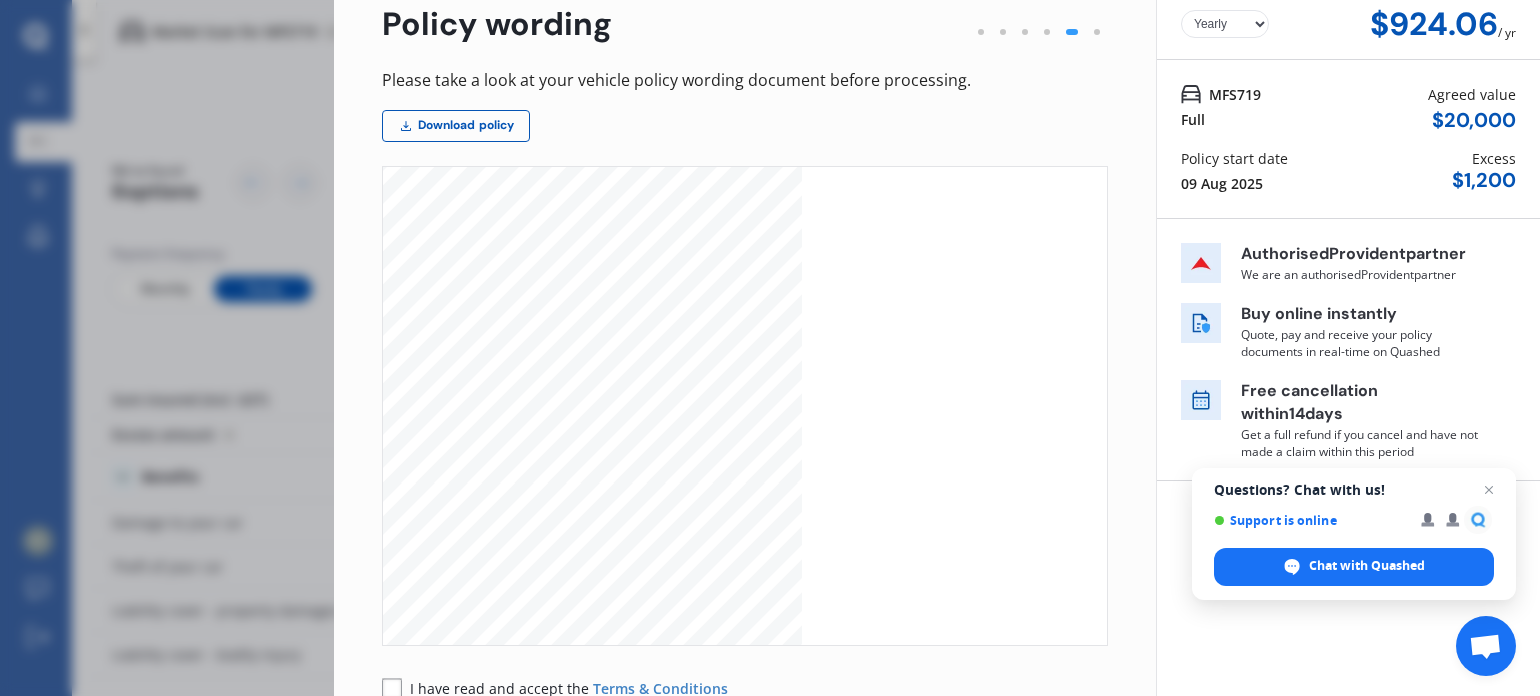 click on "Disconnect Connected Minimise Yearly Monthly $924.06 / yr Step # 5 Policy wording Please take a look at your vehicle policy wording document before processing. Download policy CARMINDER MOTOR VEHICLE INSURANCE Driving Confidence This policy is provided to you by Provident Insurance Corporation Limited, [CITY] Beach Centre, Level 1, 61 Hurstmere Rd, [CITY], [CITY] 0622, New Zealand. | mvi@providentinsurance.co.nz | 0800 676 864 ii | CarMinder Motor Vehicle Insurance Thank You Thank You for choosing Provident Insurance for Your insurance needs. Provident Insurance is proudly Kiwi owned and operated, with a commitment to excellent customer service. We pride ourselves on the quality of Our products and while it is Our intention to provide You with the best possible level of customer service, should We fall short on Our commitment, please contact Us as soon as possible so that We can assist You. Important Information a special meaning. A list of these words is provided in the ‘Definitions’" at bounding box center [770, 348] 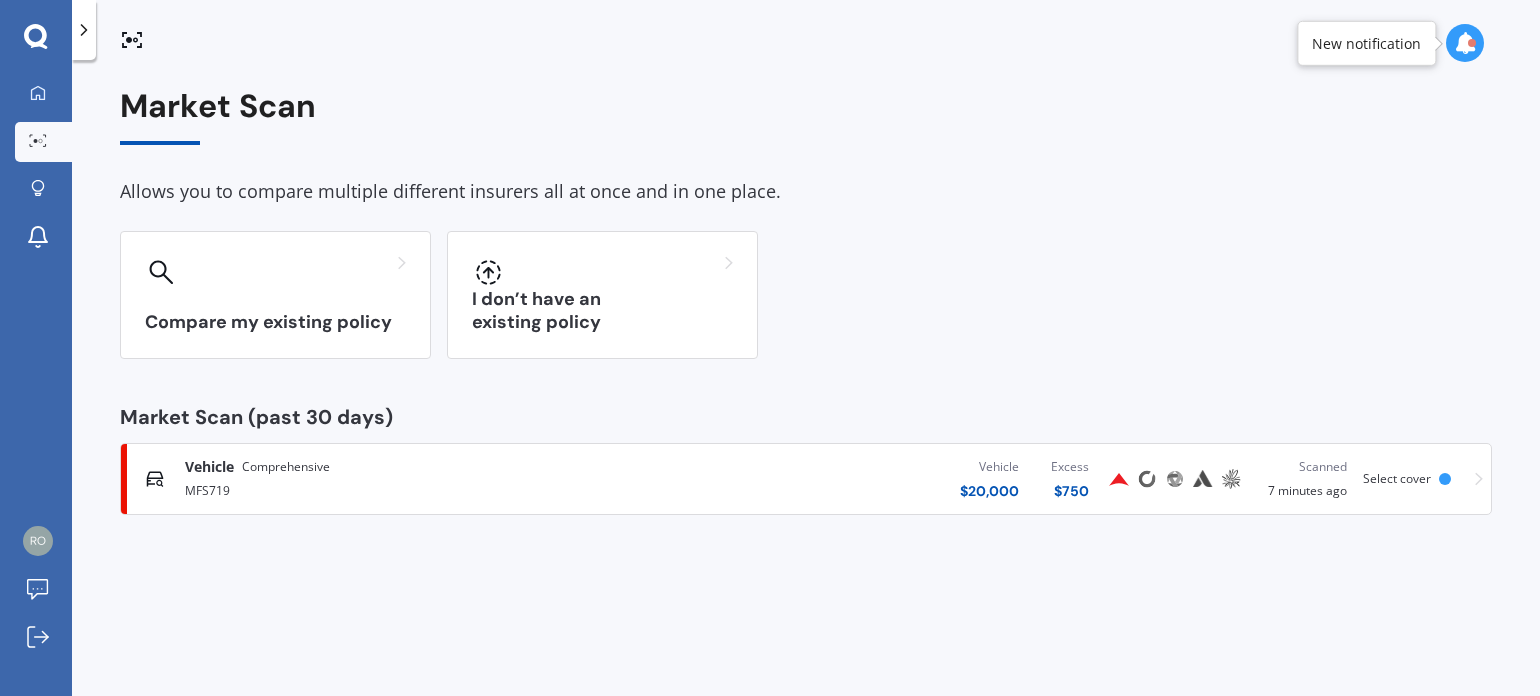 click at bounding box center (1119, 479) 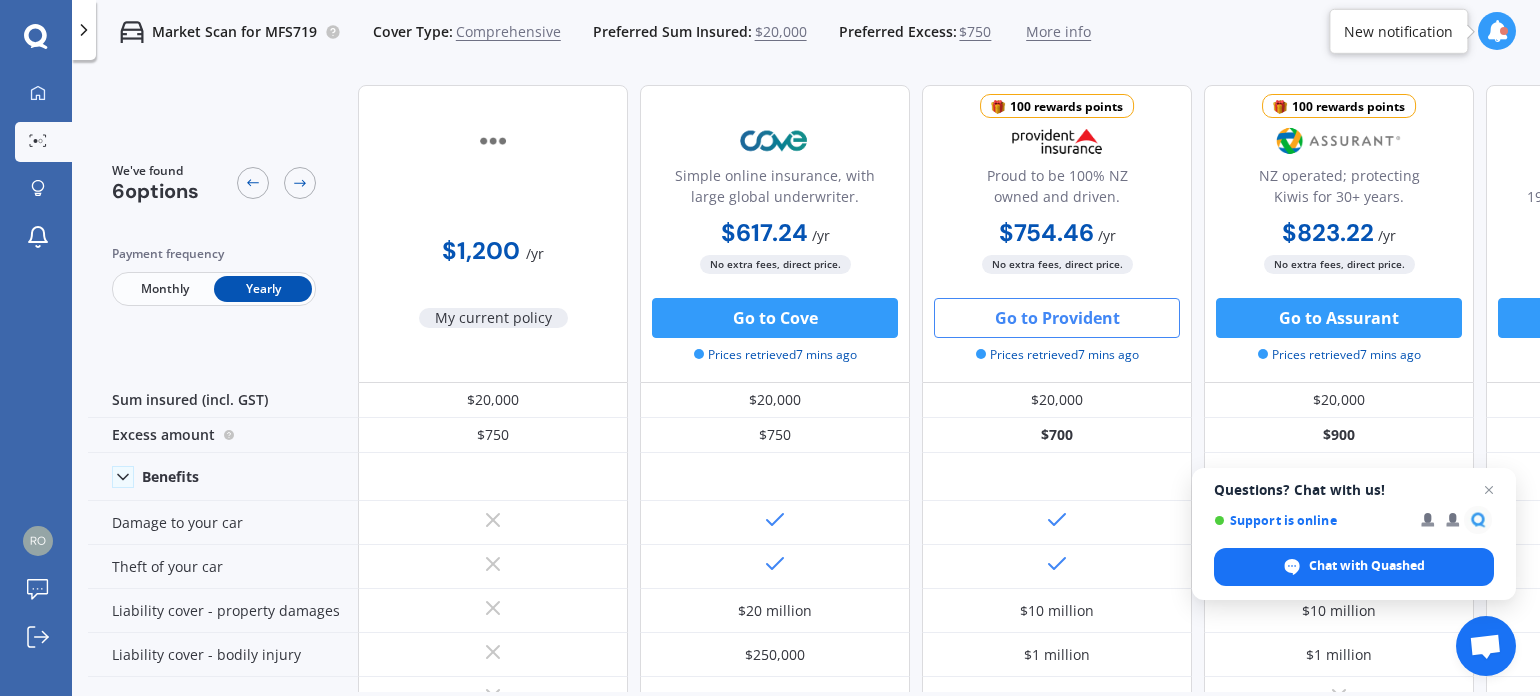 click on "Go to Provident" at bounding box center (1057, 318) 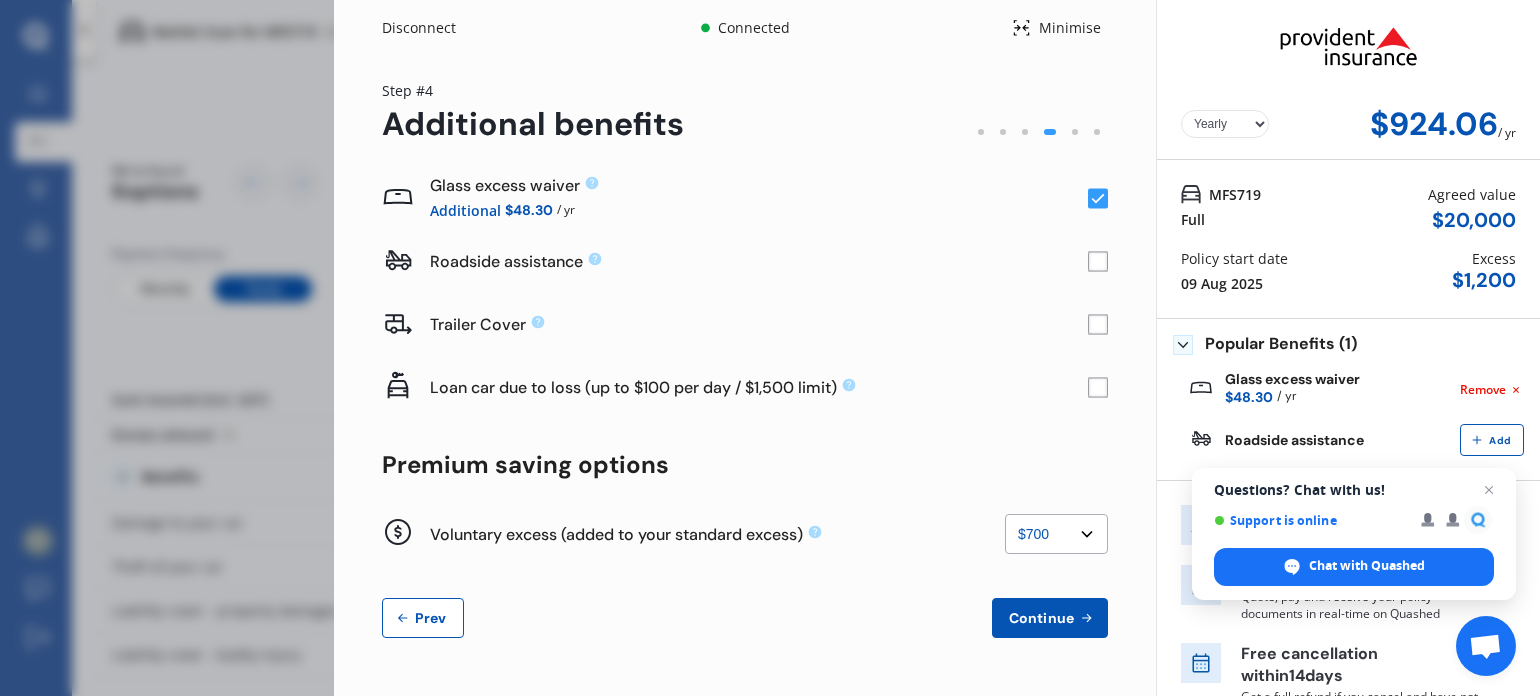 click on "None $200 $450 $700 $950 $1,200 $1,700" at bounding box center (1056, 534) 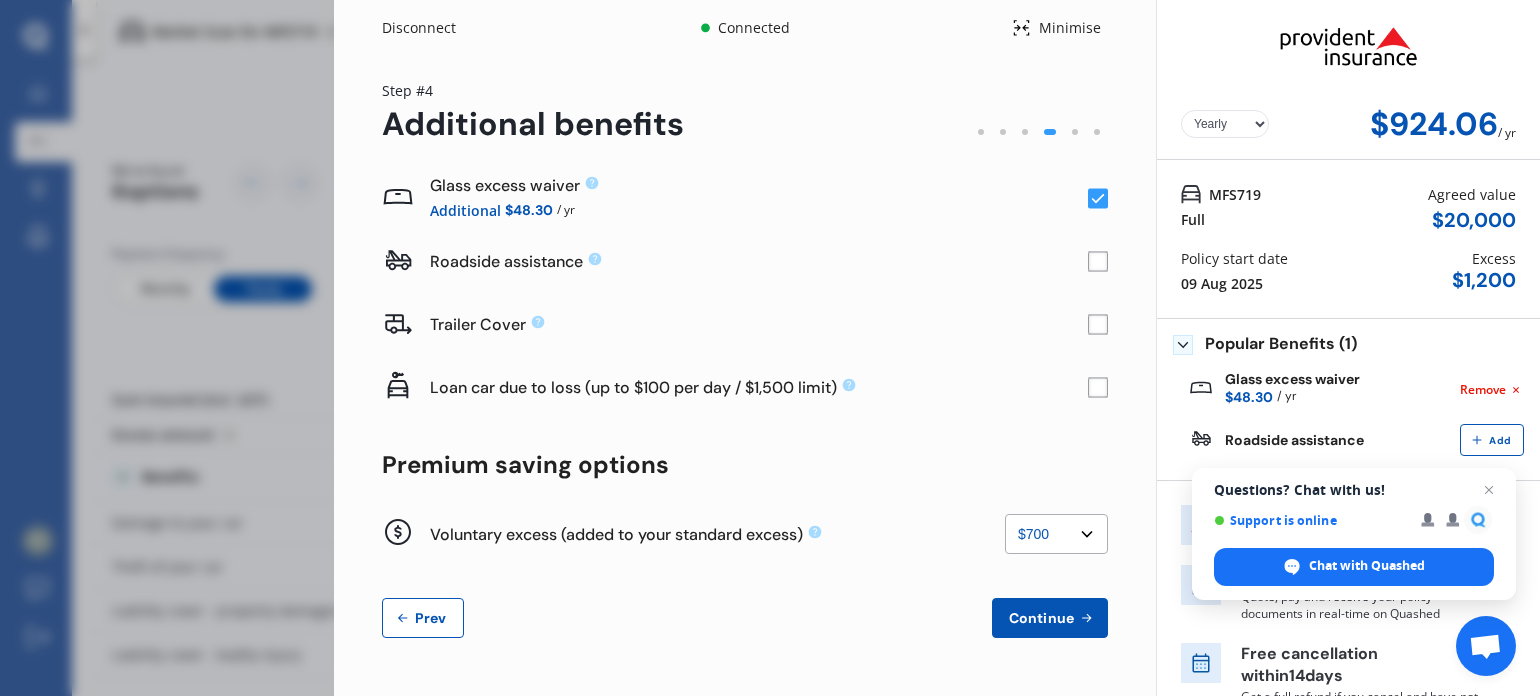 click on "Continue" at bounding box center (1050, 618) 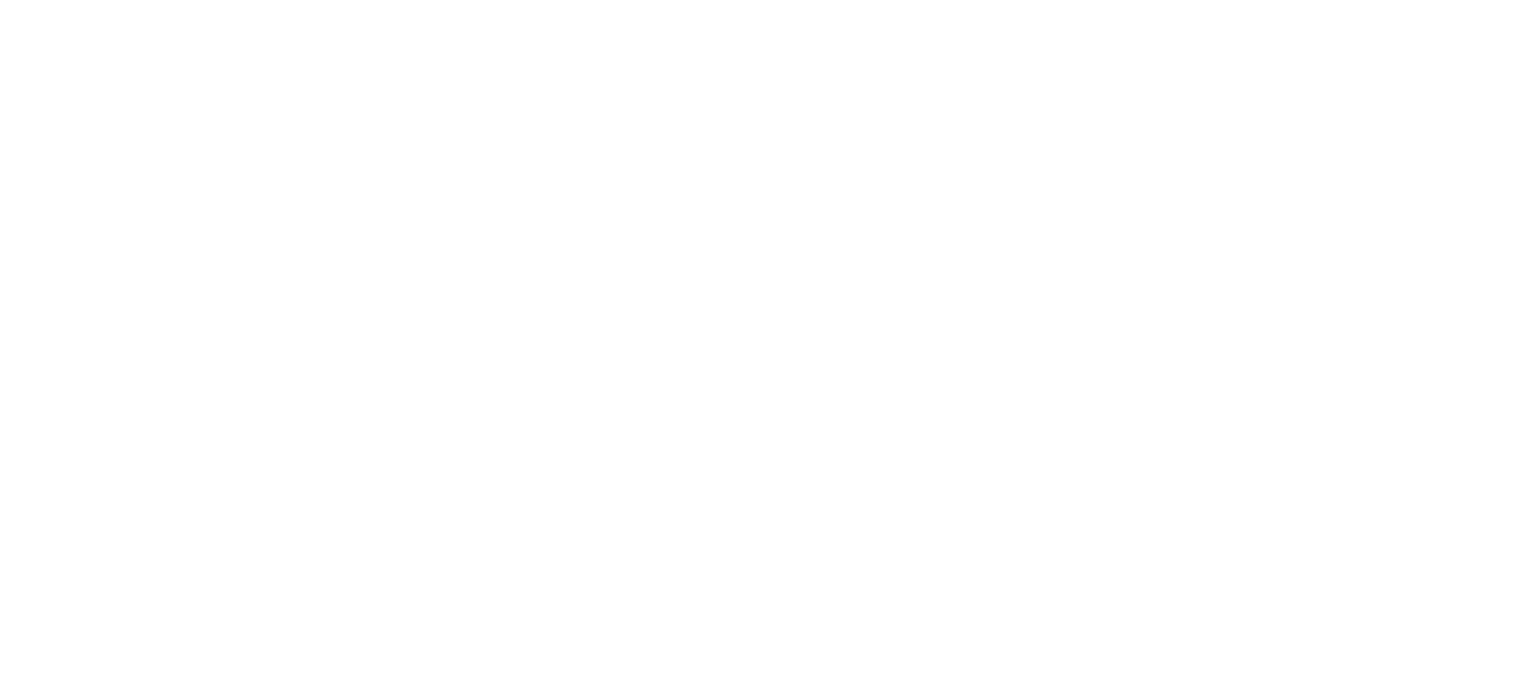 scroll, scrollTop: 0, scrollLeft: 0, axis: both 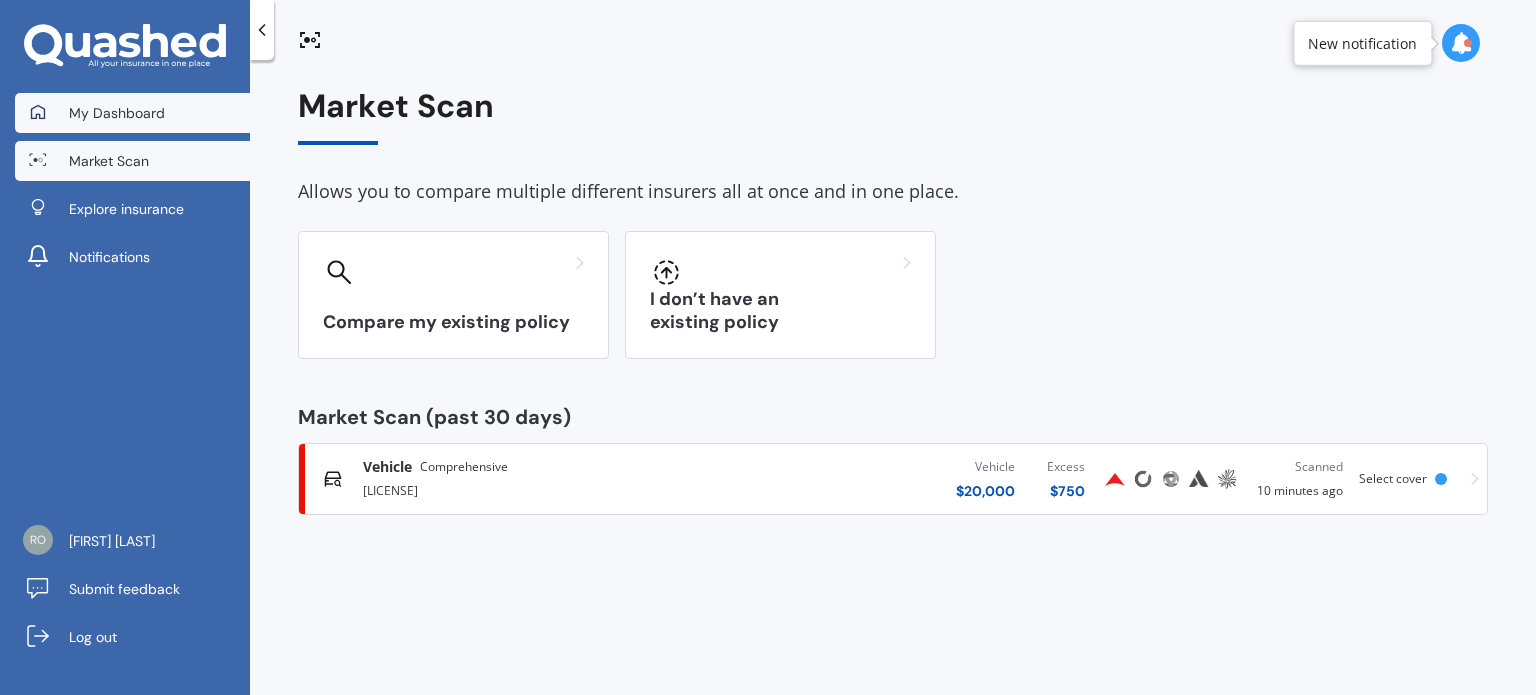 click on "My Dashboard" at bounding box center [132, 113] 